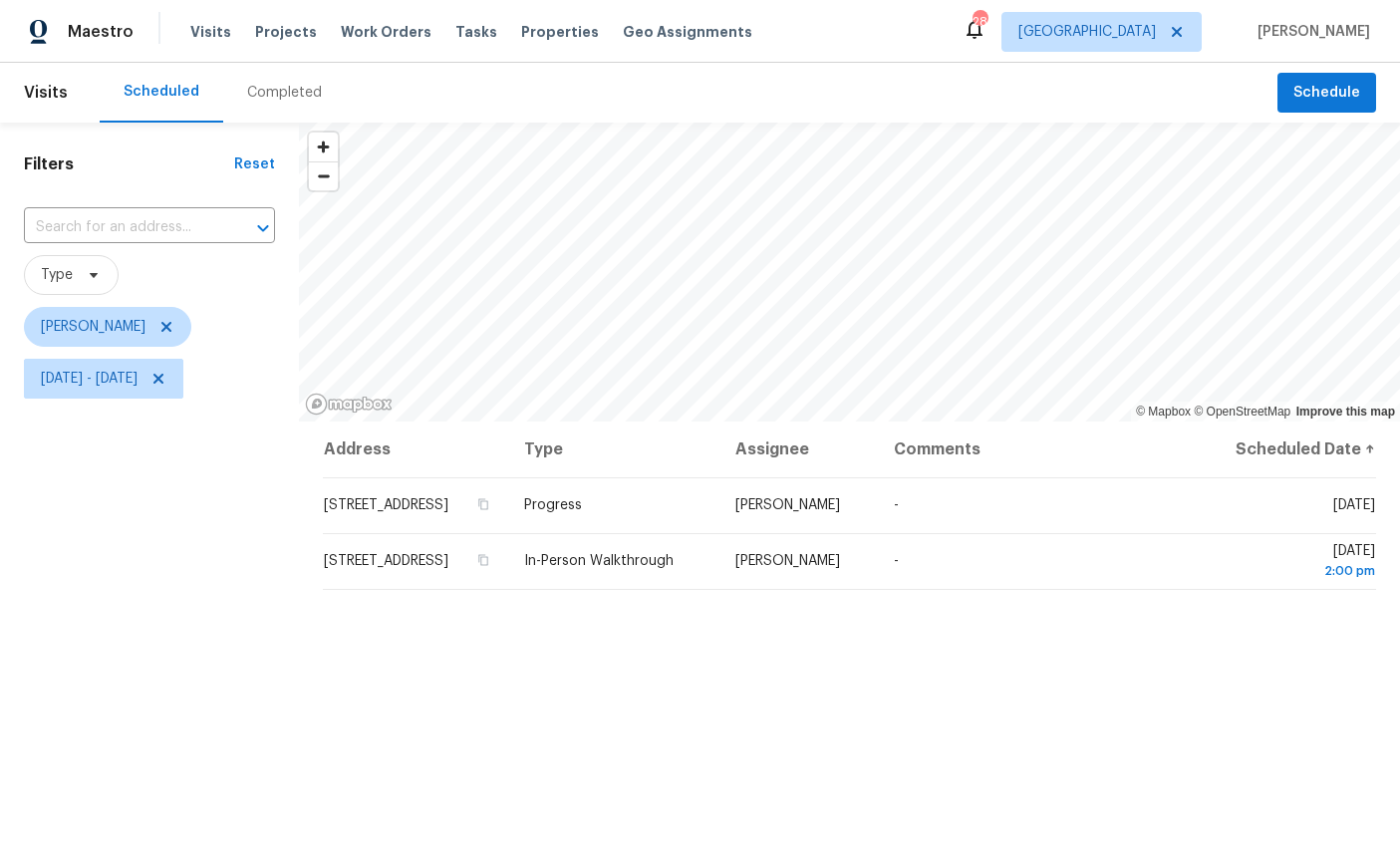 scroll, scrollTop: 111, scrollLeft: 87, axis: both 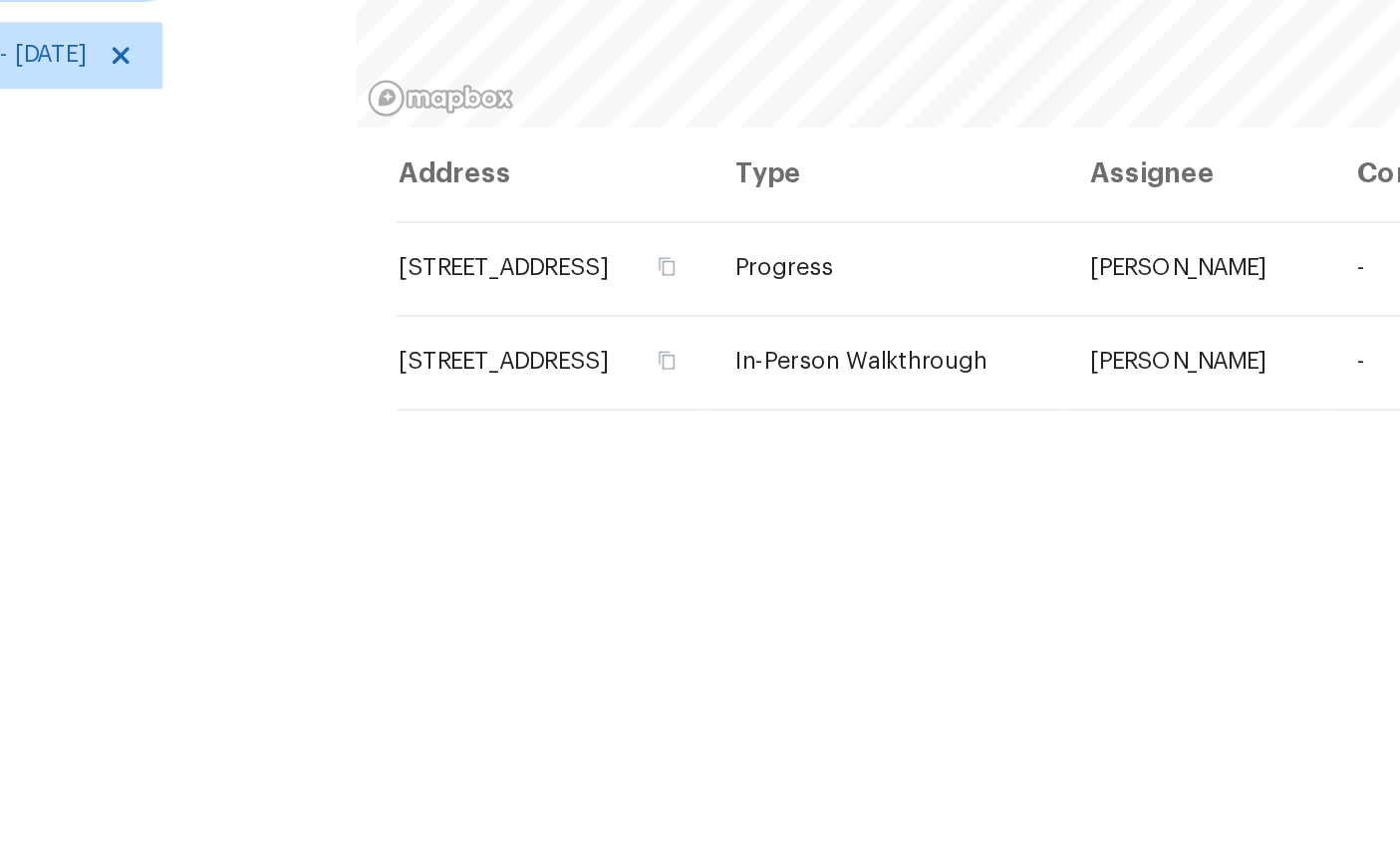 click on "Address Type Assignee Comments Scheduled Date ↑ [STREET_ADDRESS] Progress [PERSON_NAME] - [DATE][STREET_ADDRESS] In-Person Walkthrough [PERSON_NAME][DATE] 2:00 pm" at bounding box center (849, 527) 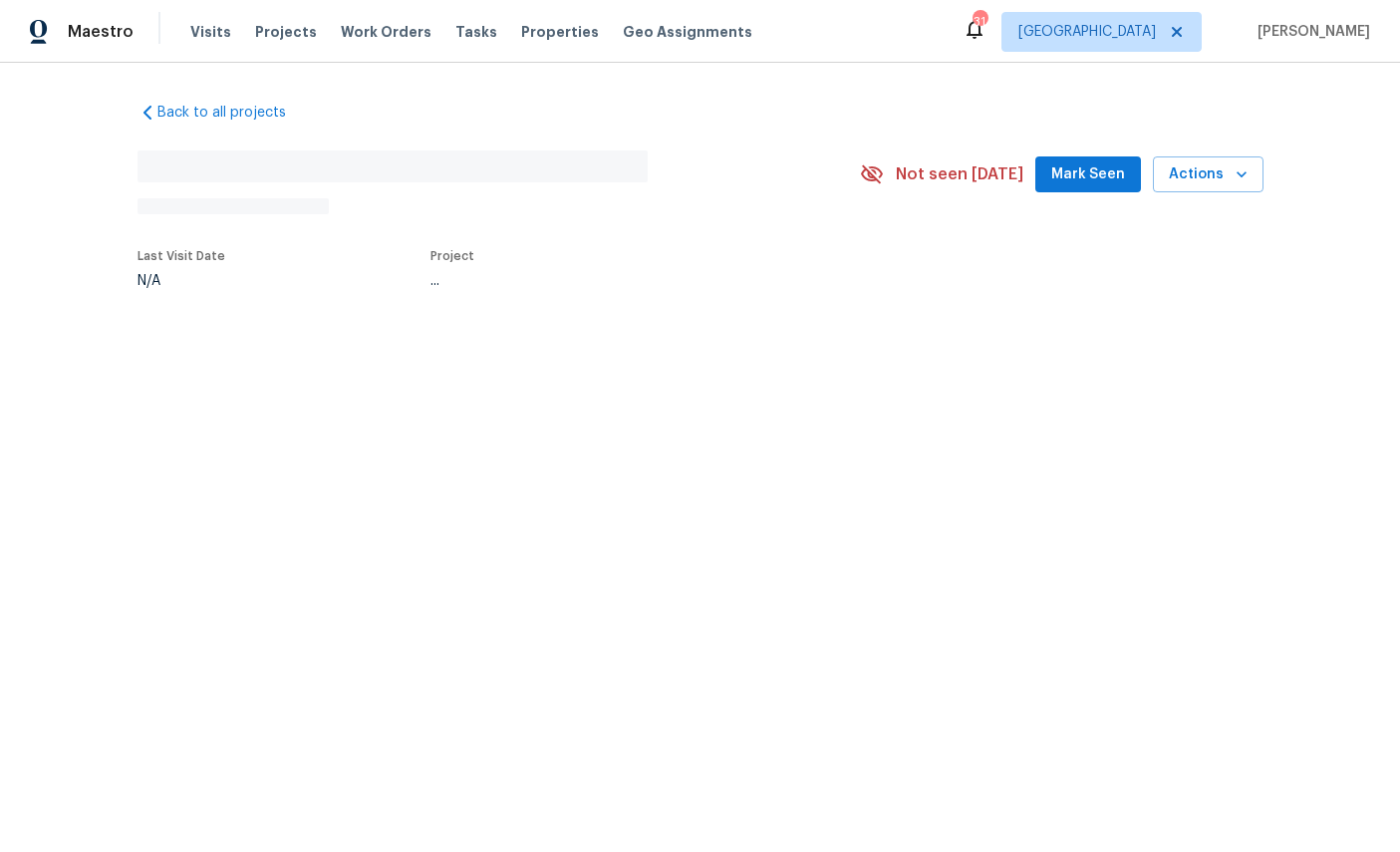 scroll, scrollTop: 0, scrollLeft: 0, axis: both 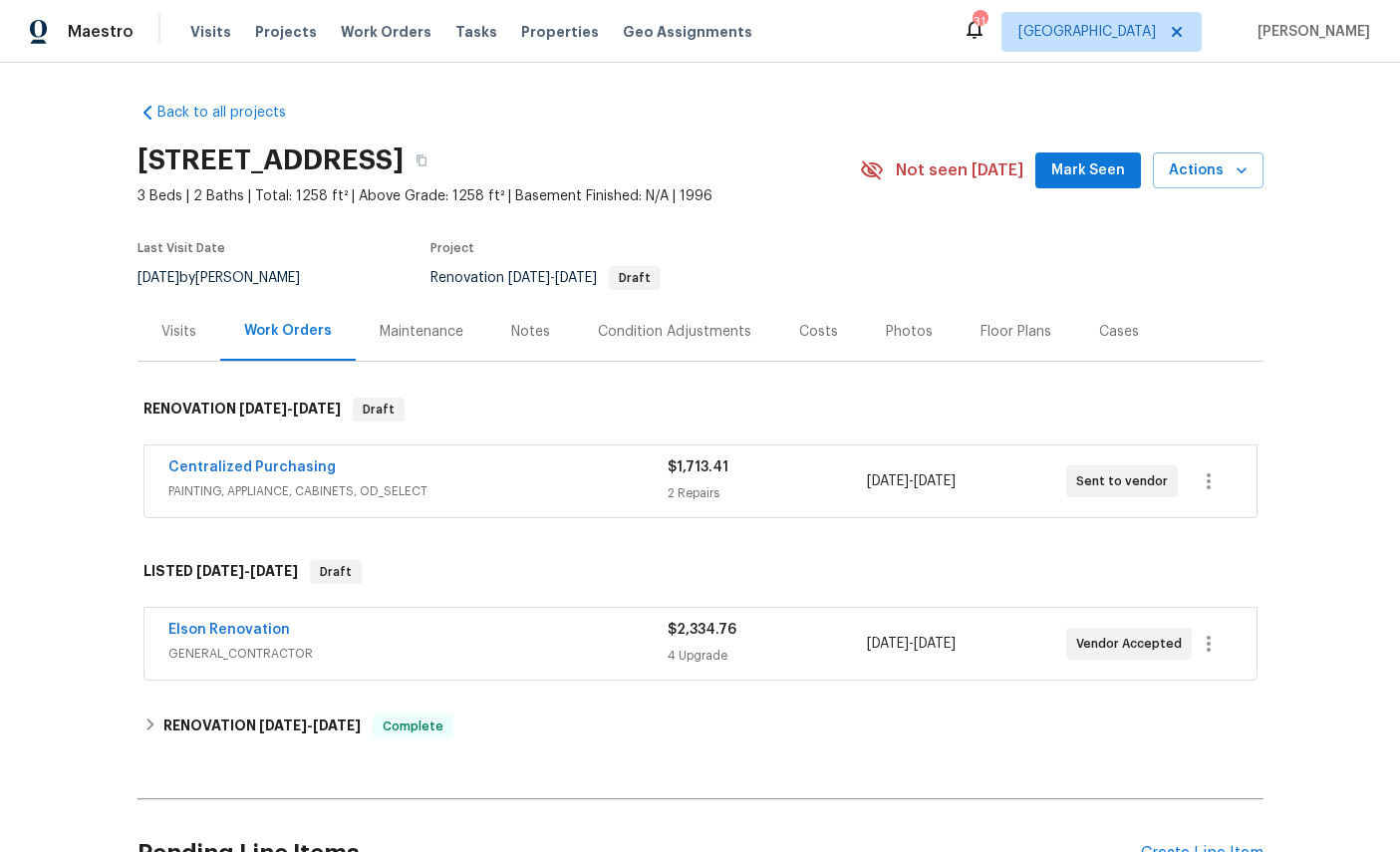 click on "Work Orders" at bounding box center [386, 32] 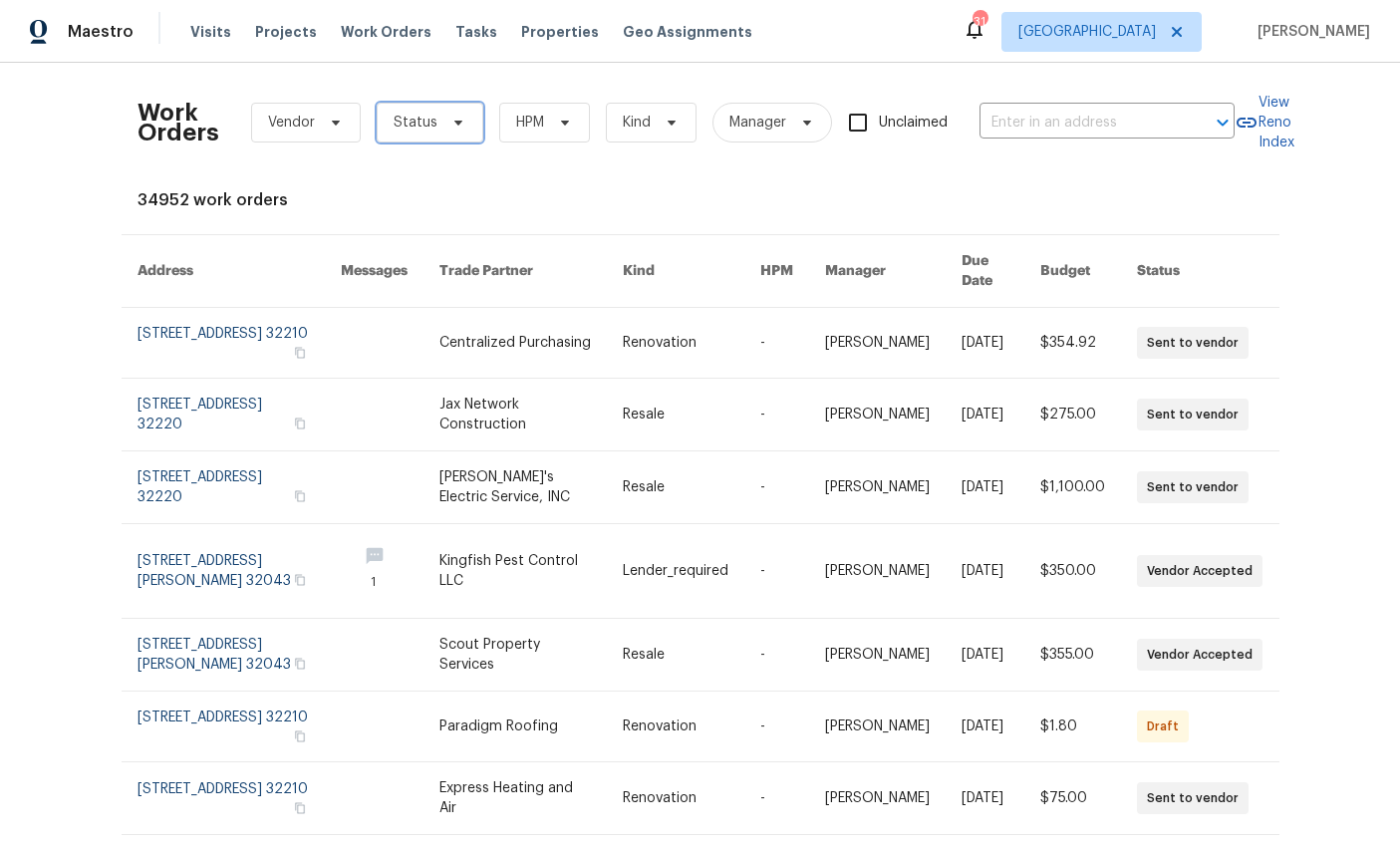 click on "Status" at bounding box center (429, 123) 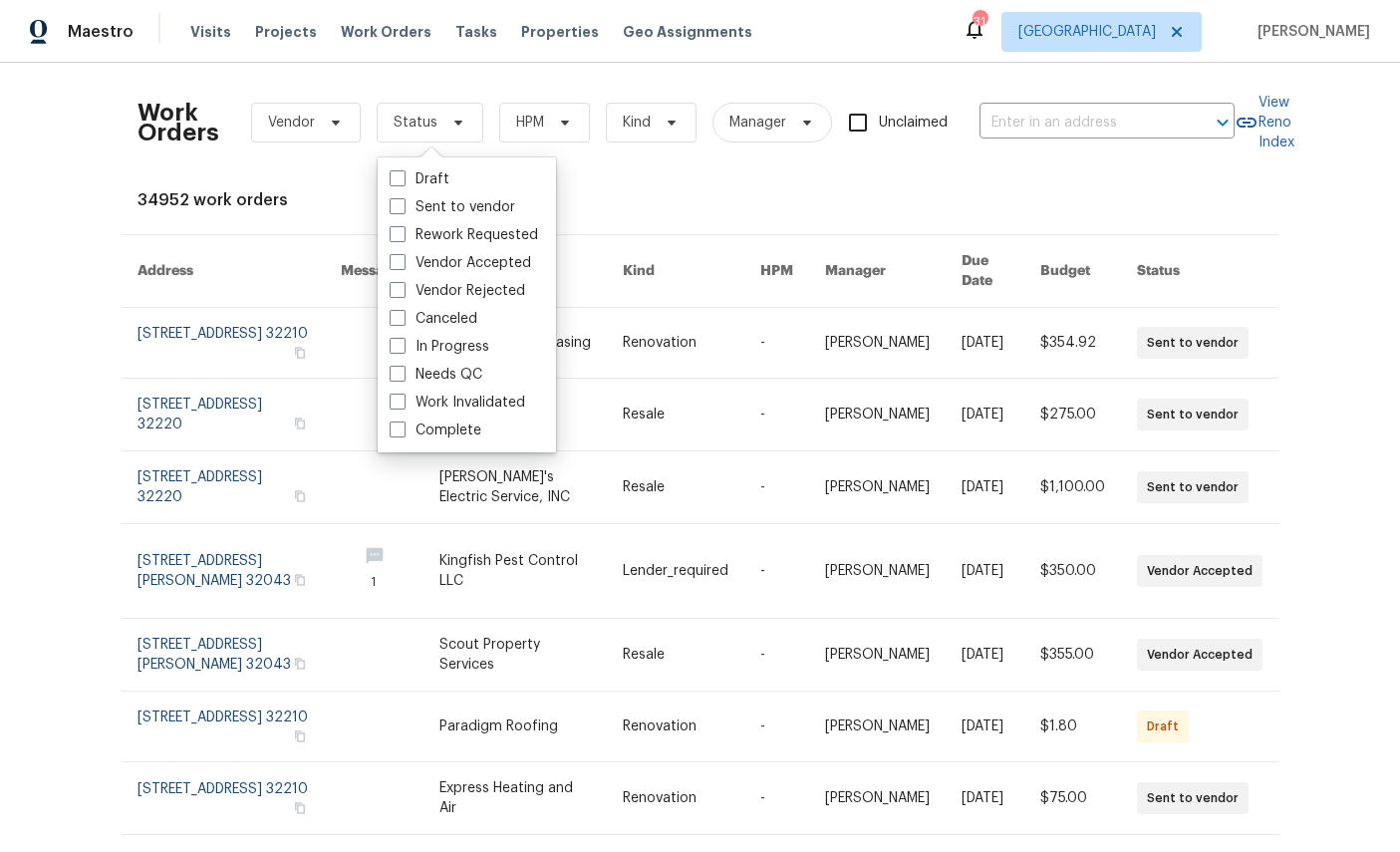 click on "Needs QC" at bounding box center [435, 375] 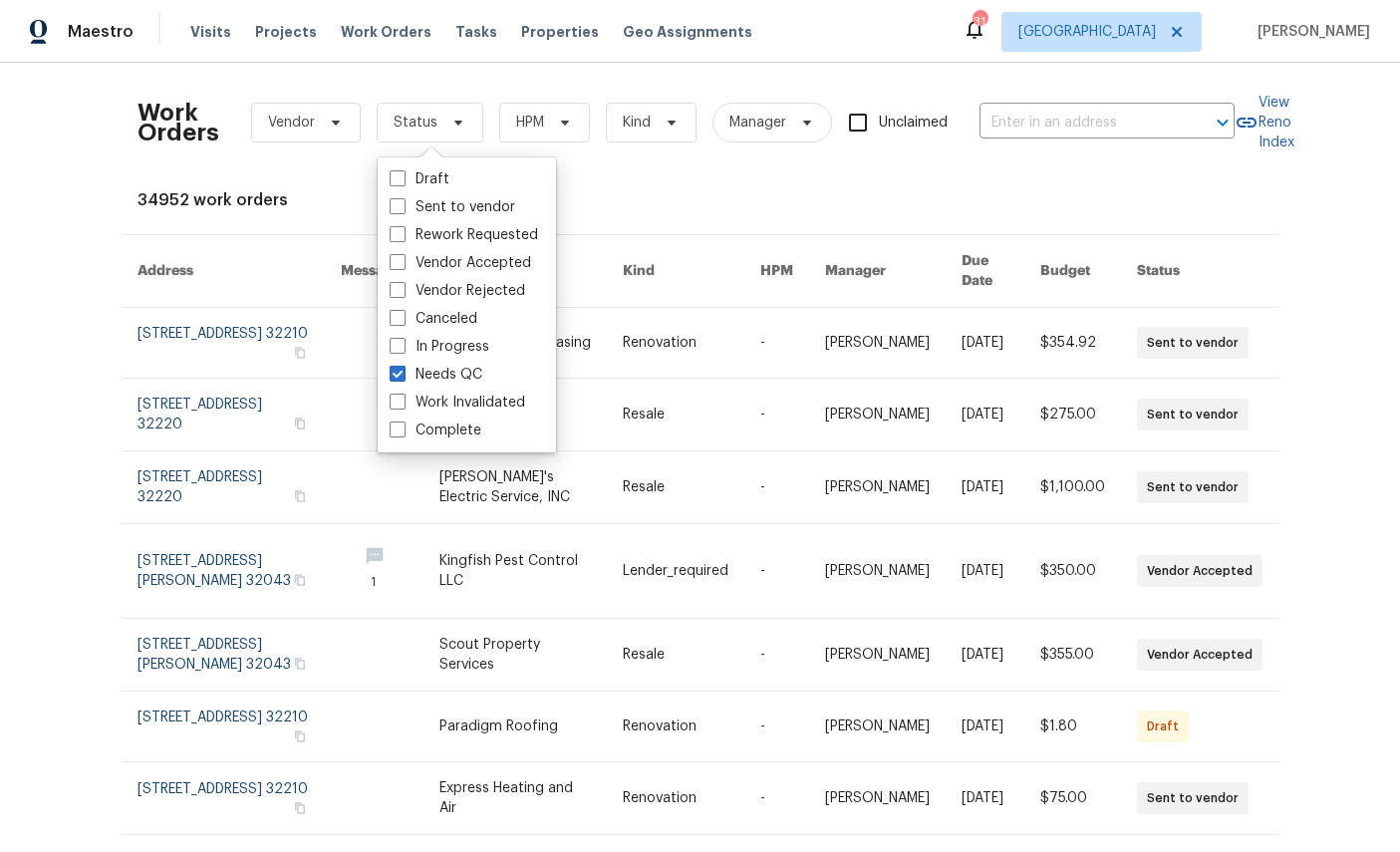 checkbox on "true" 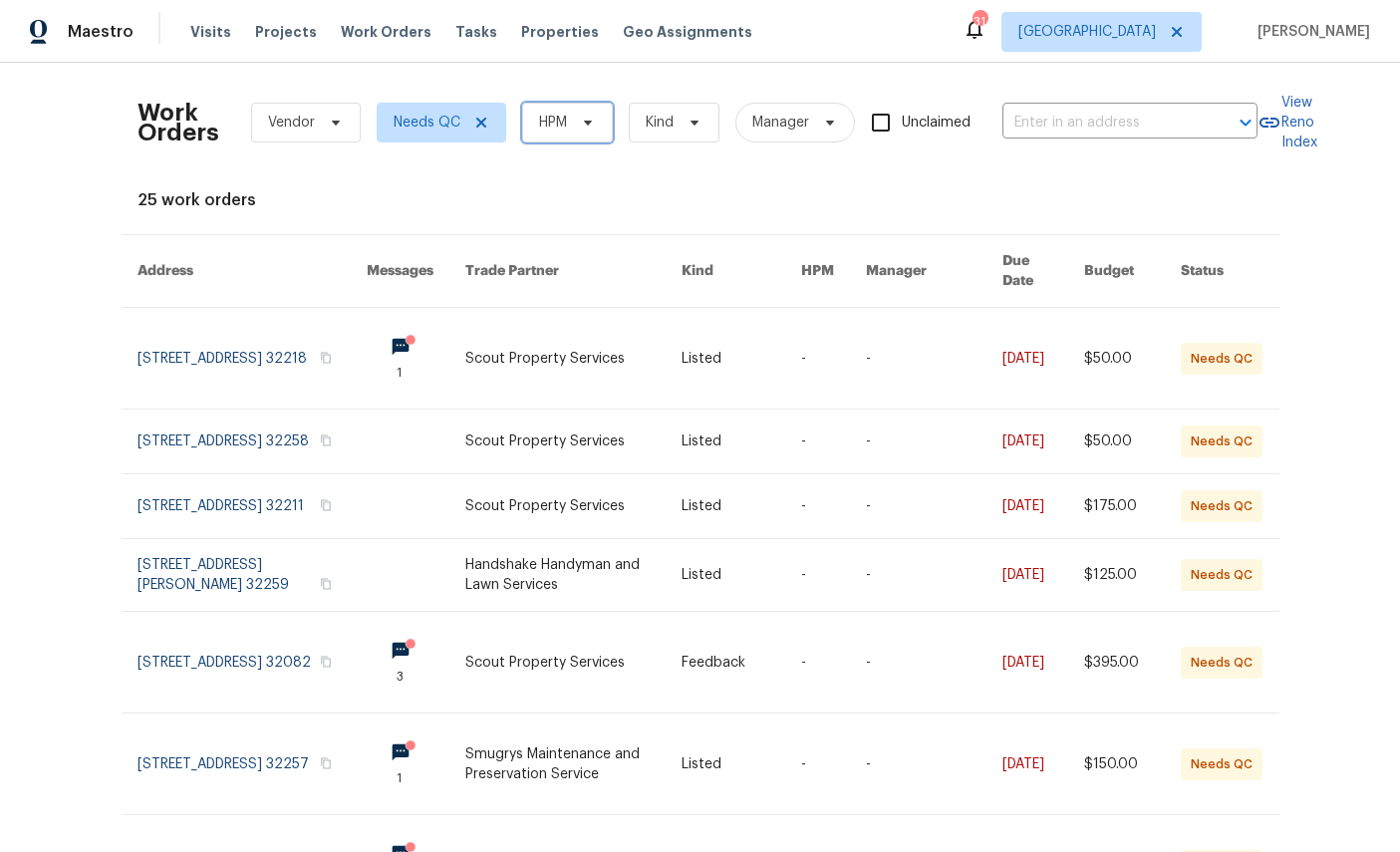 click 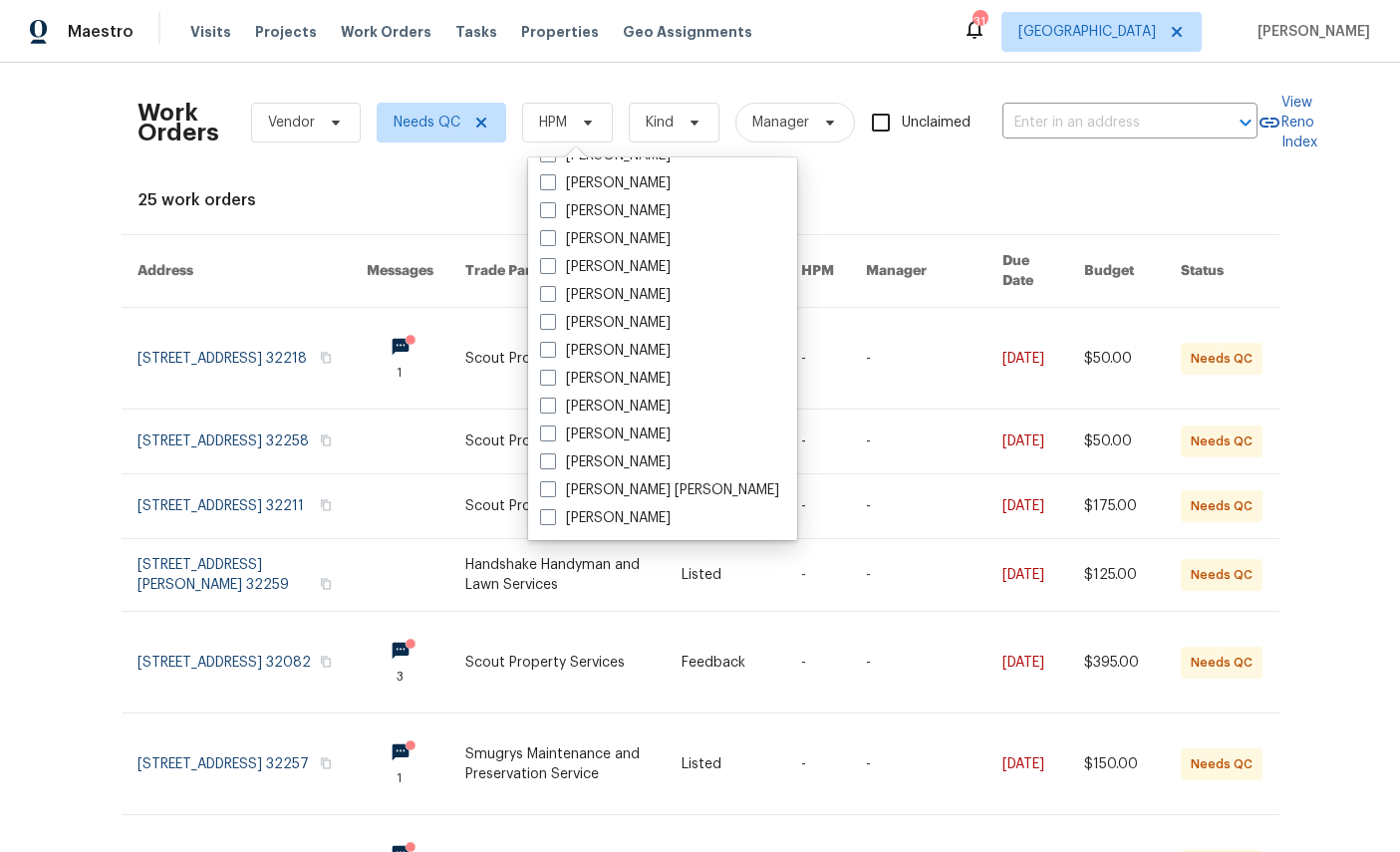 scroll, scrollTop: 387, scrollLeft: 0, axis: vertical 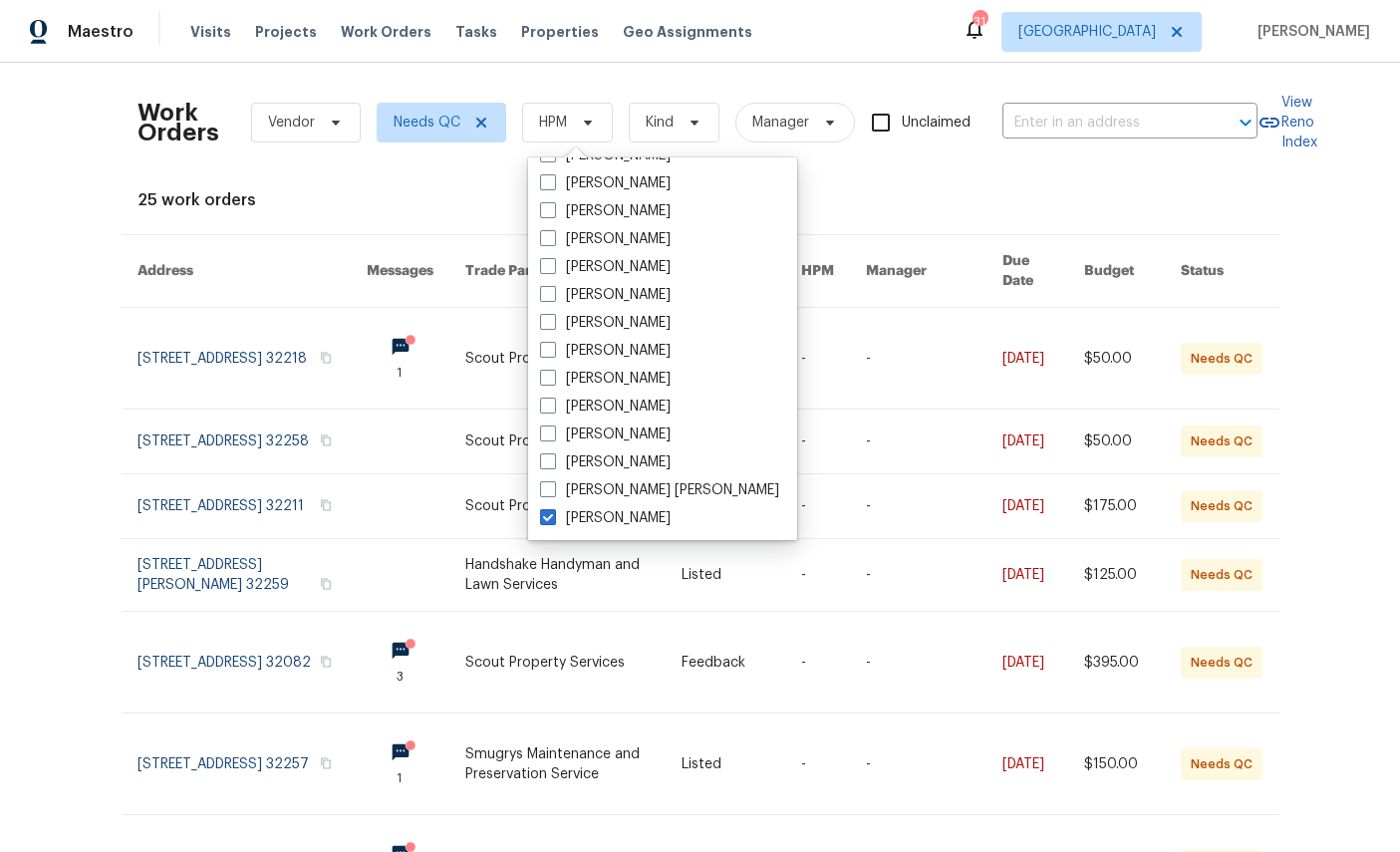 checkbox on "true" 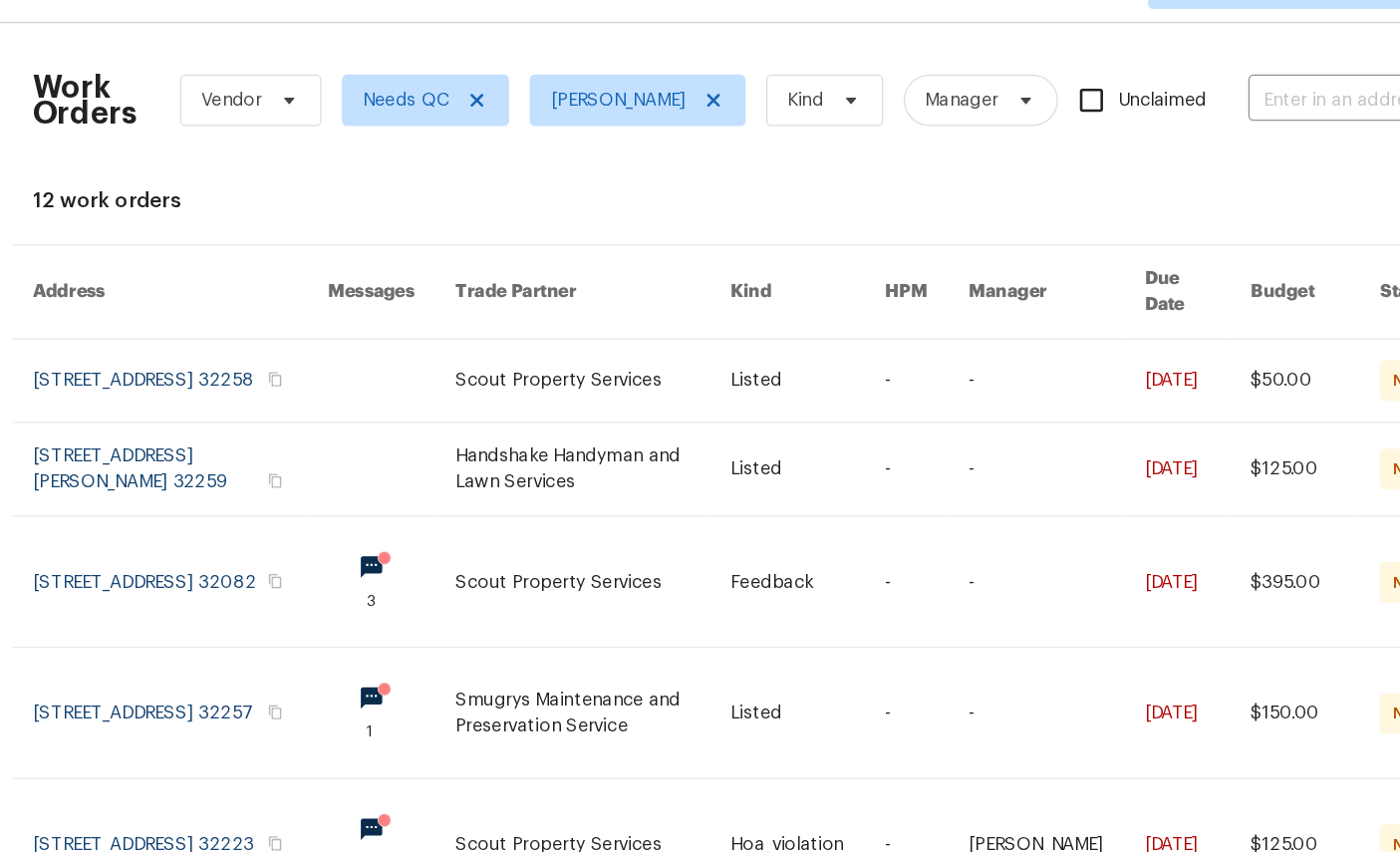 click at bounding box center (252, 340) 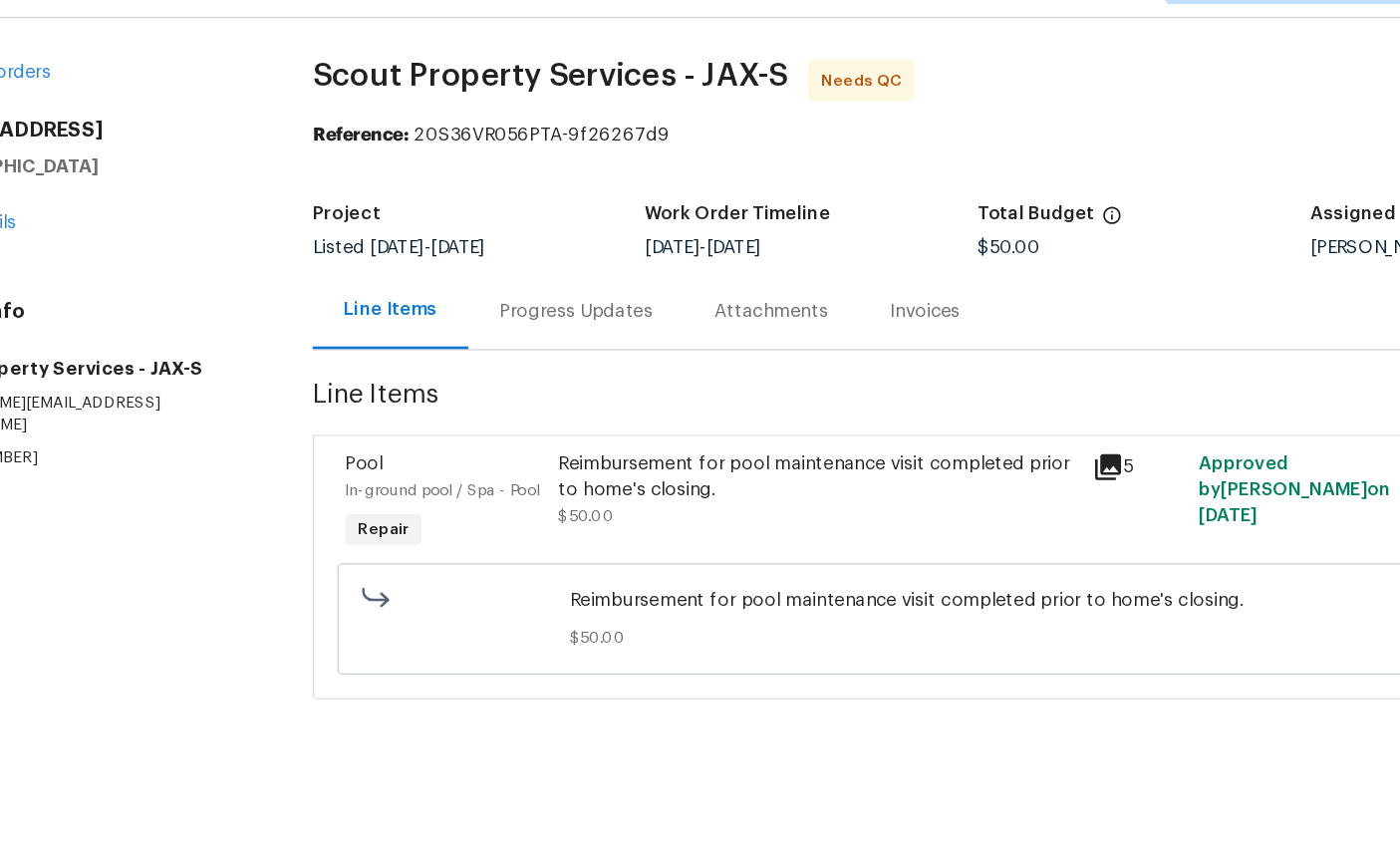 click on "In-ground pool / Spa - Pool" at bounding box center (447, 426) 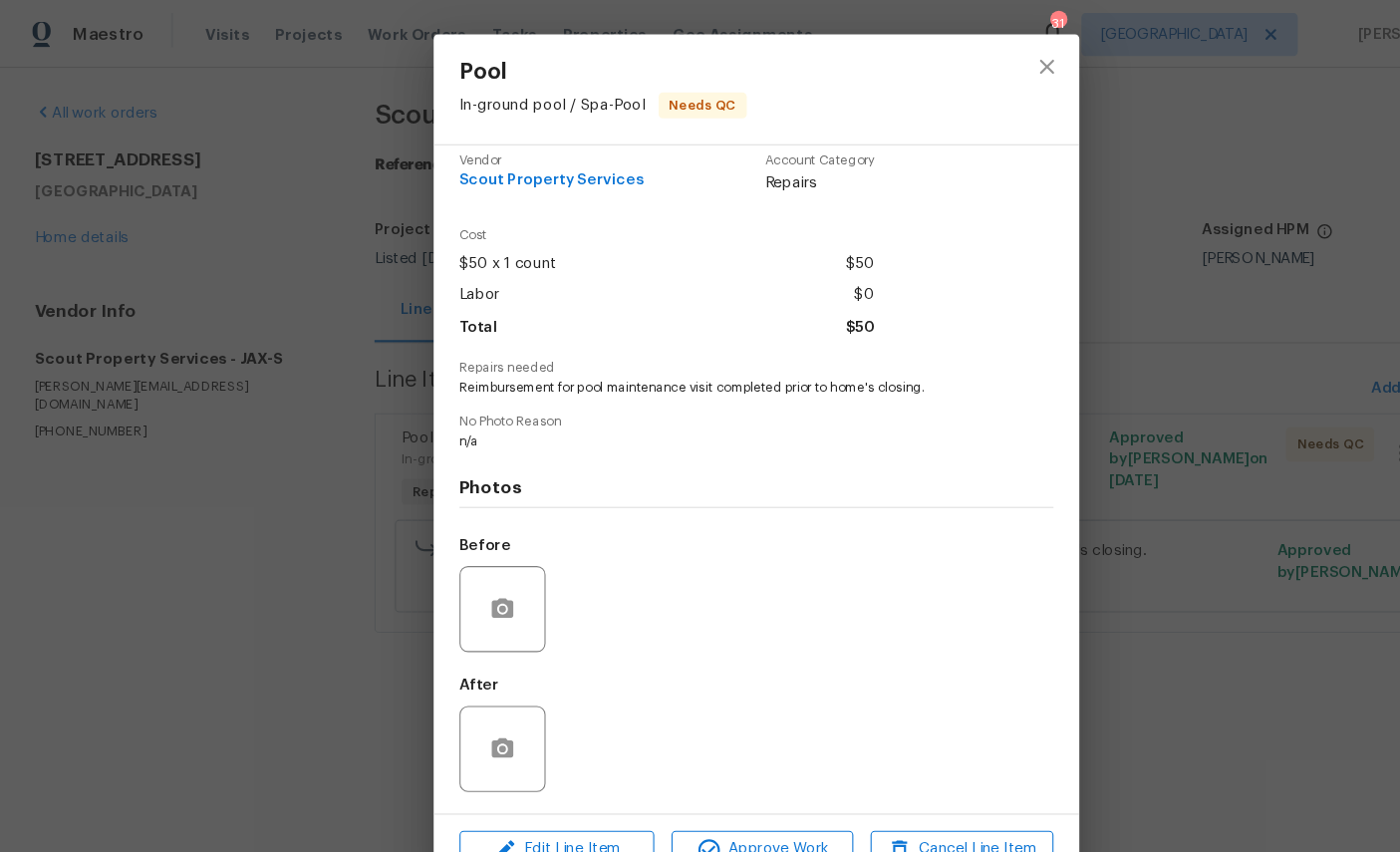 scroll, scrollTop: 38, scrollLeft: 0, axis: vertical 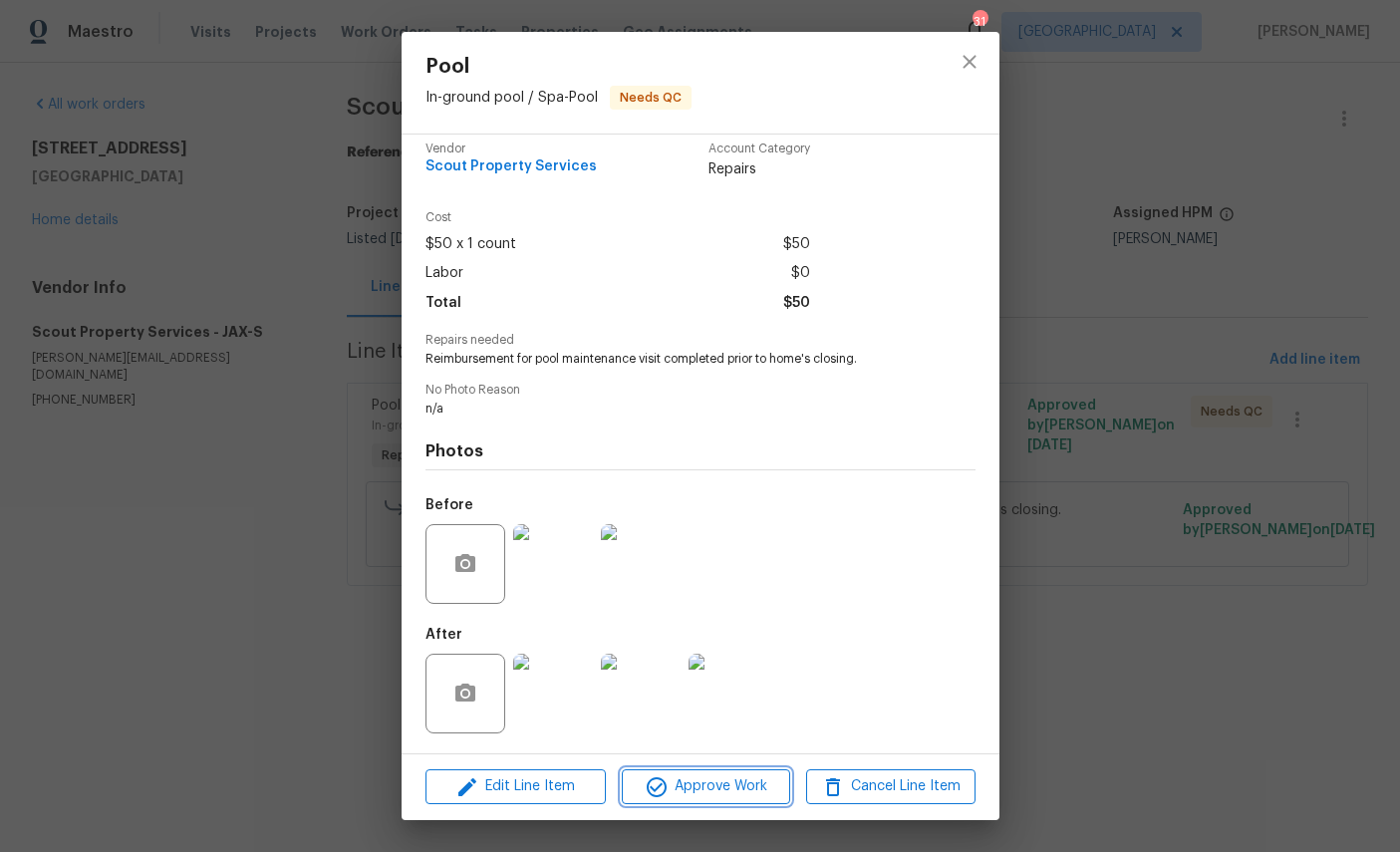 click on "Approve Work" at bounding box center (705, 786) 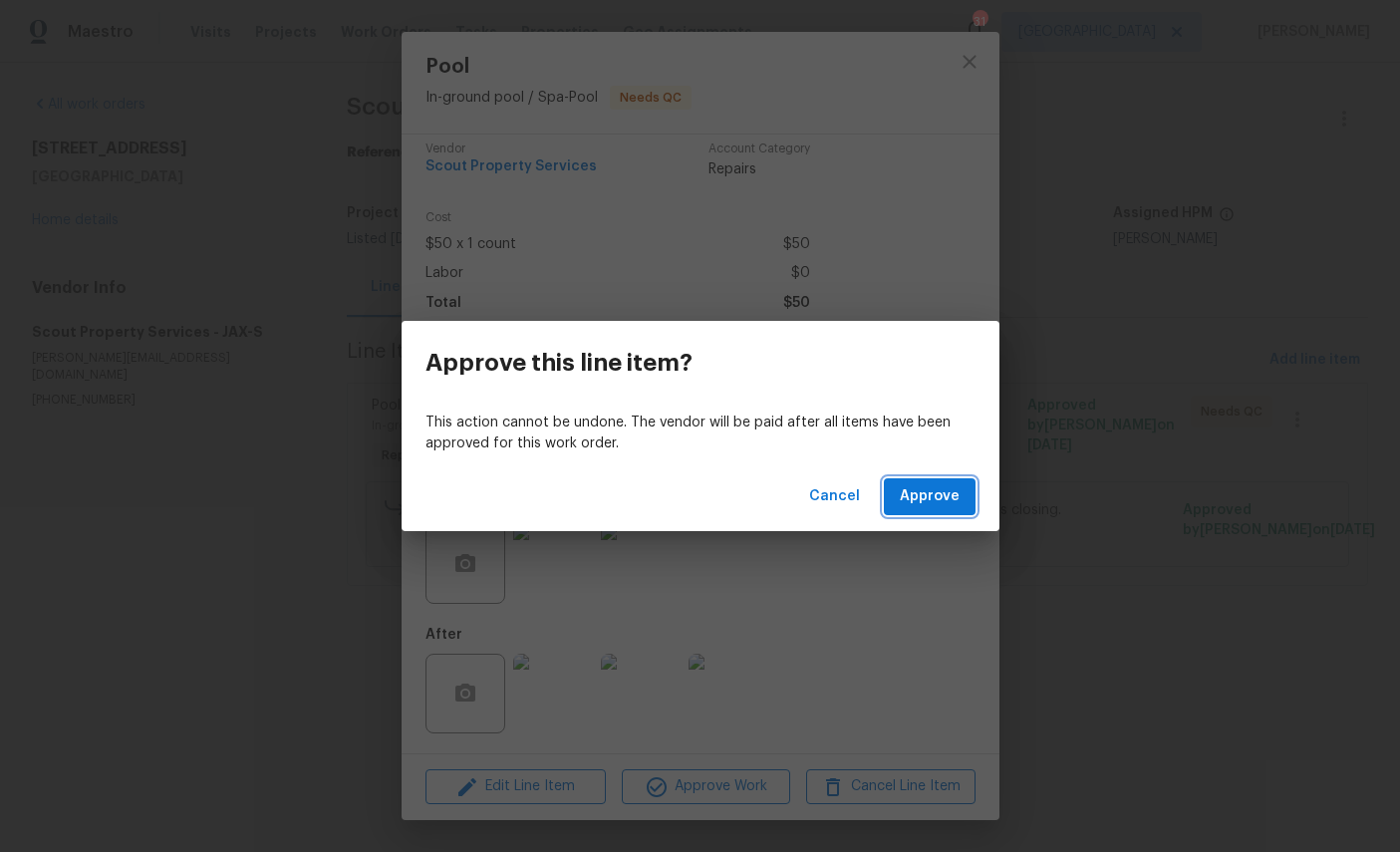 click on "Approve" at bounding box center [930, 496] 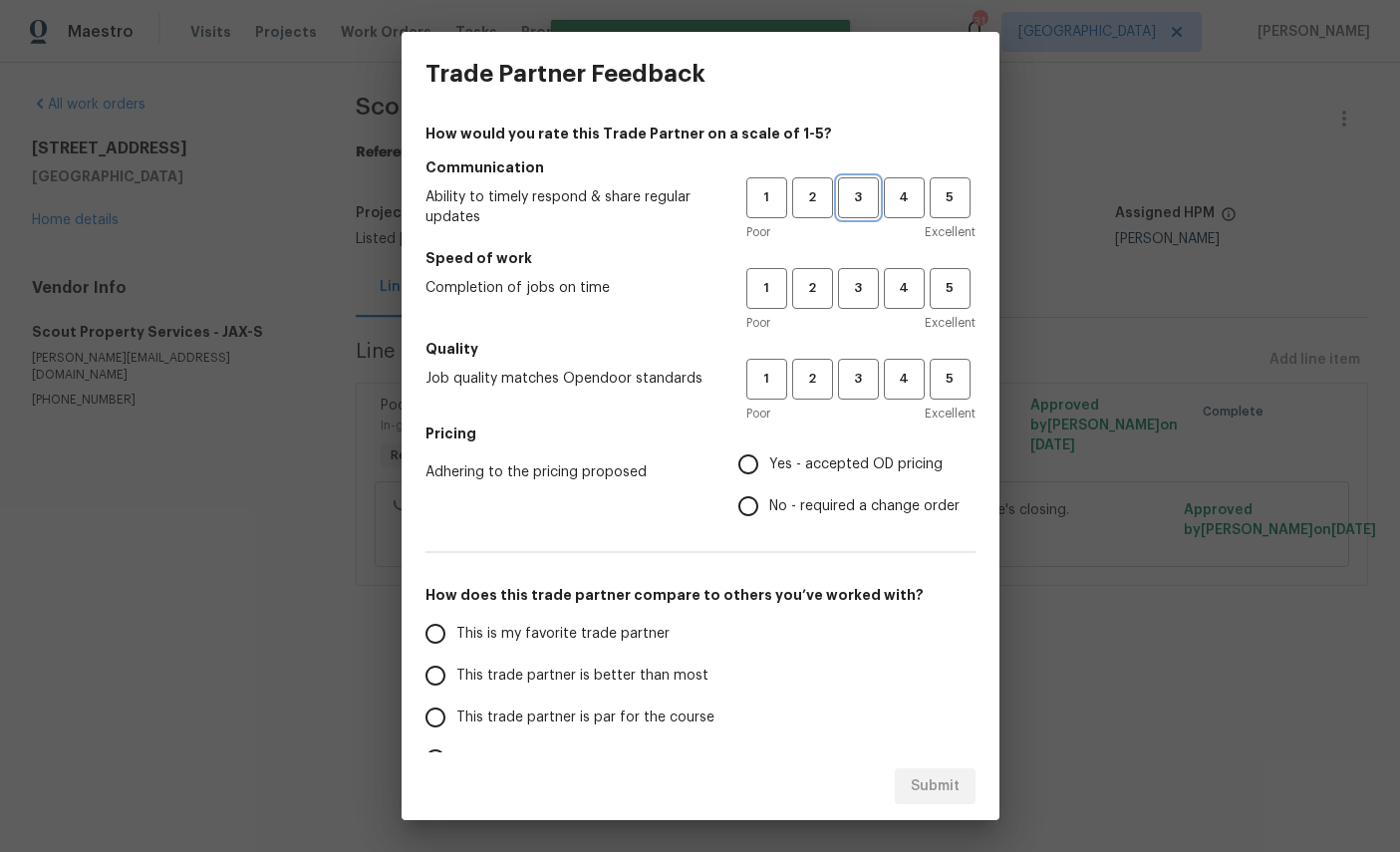 click on "3" at bounding box center [858, 197] 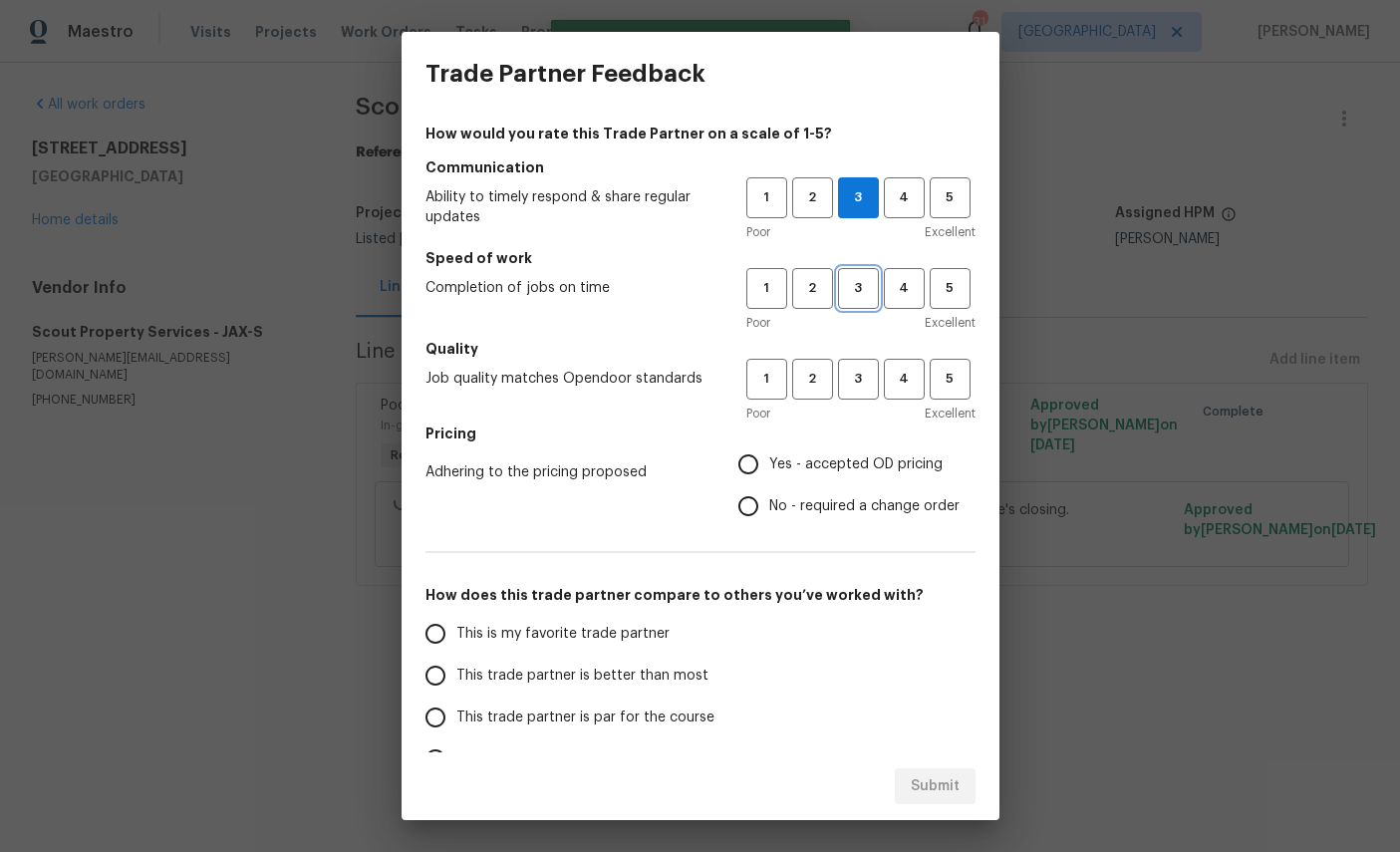 click on "3" at bounding box center (858, 288) 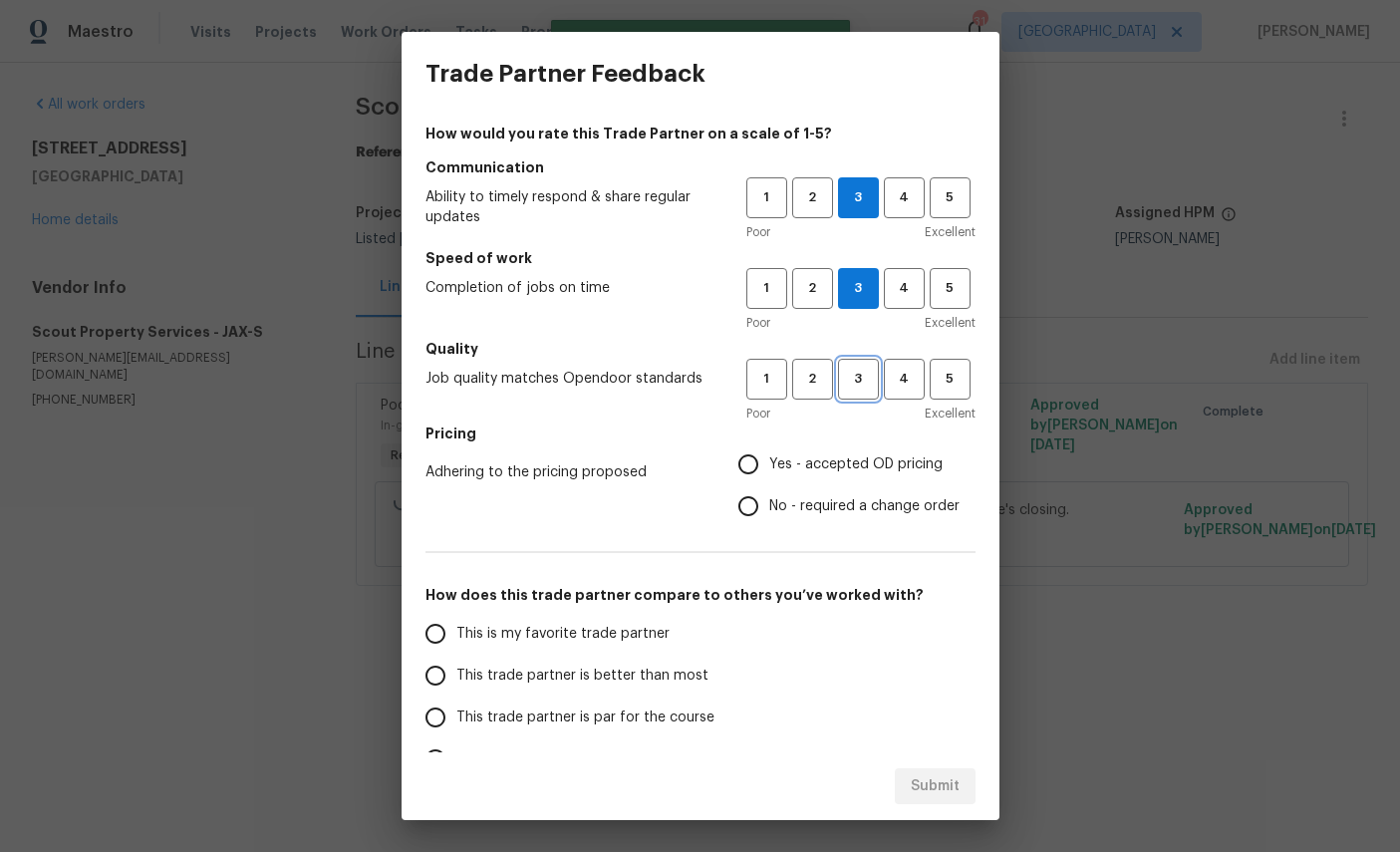 click on "3" at bounding box center [858, 379] 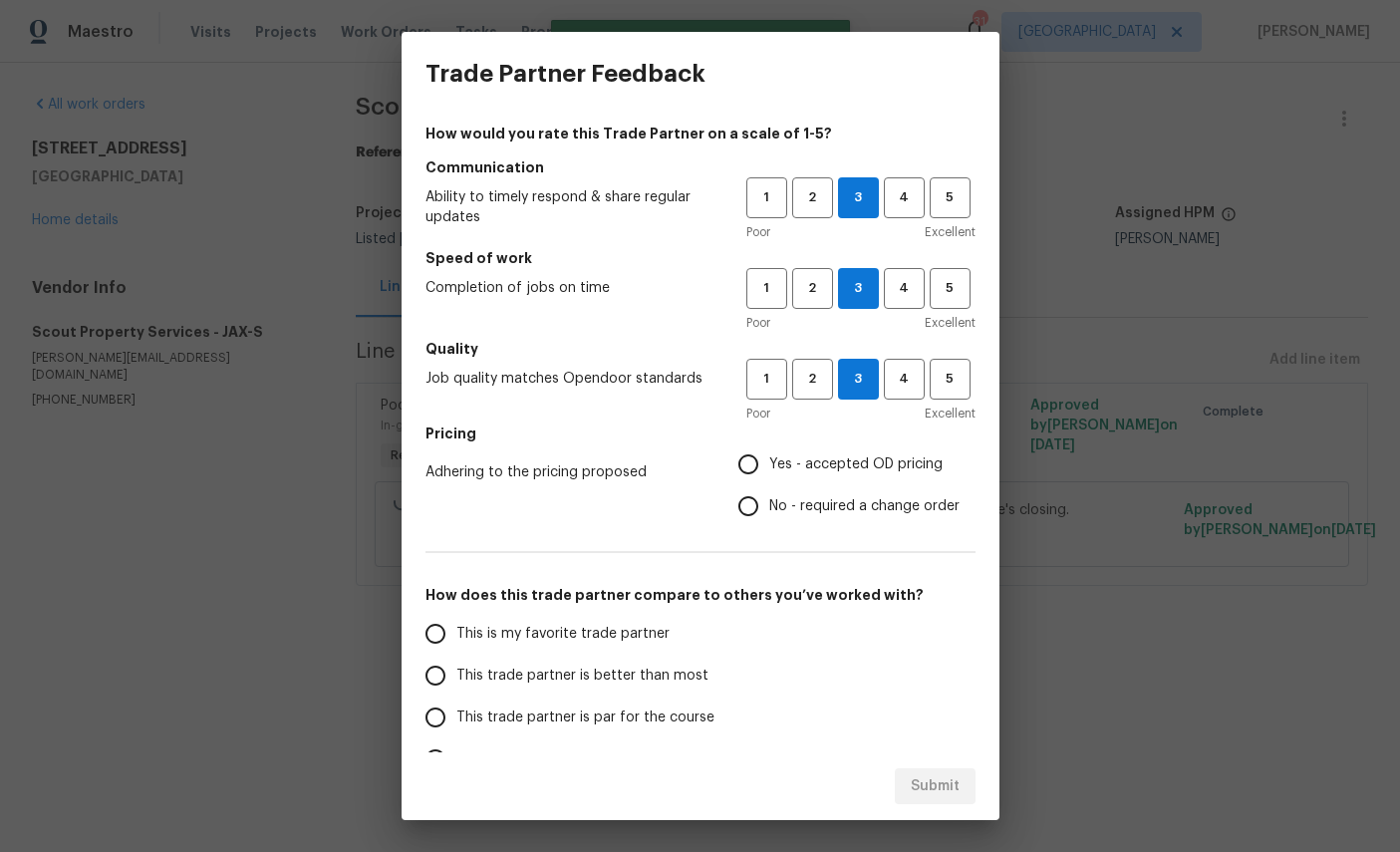 click on "Yes - accepted OD pricing" at bounding box center (856, 464) 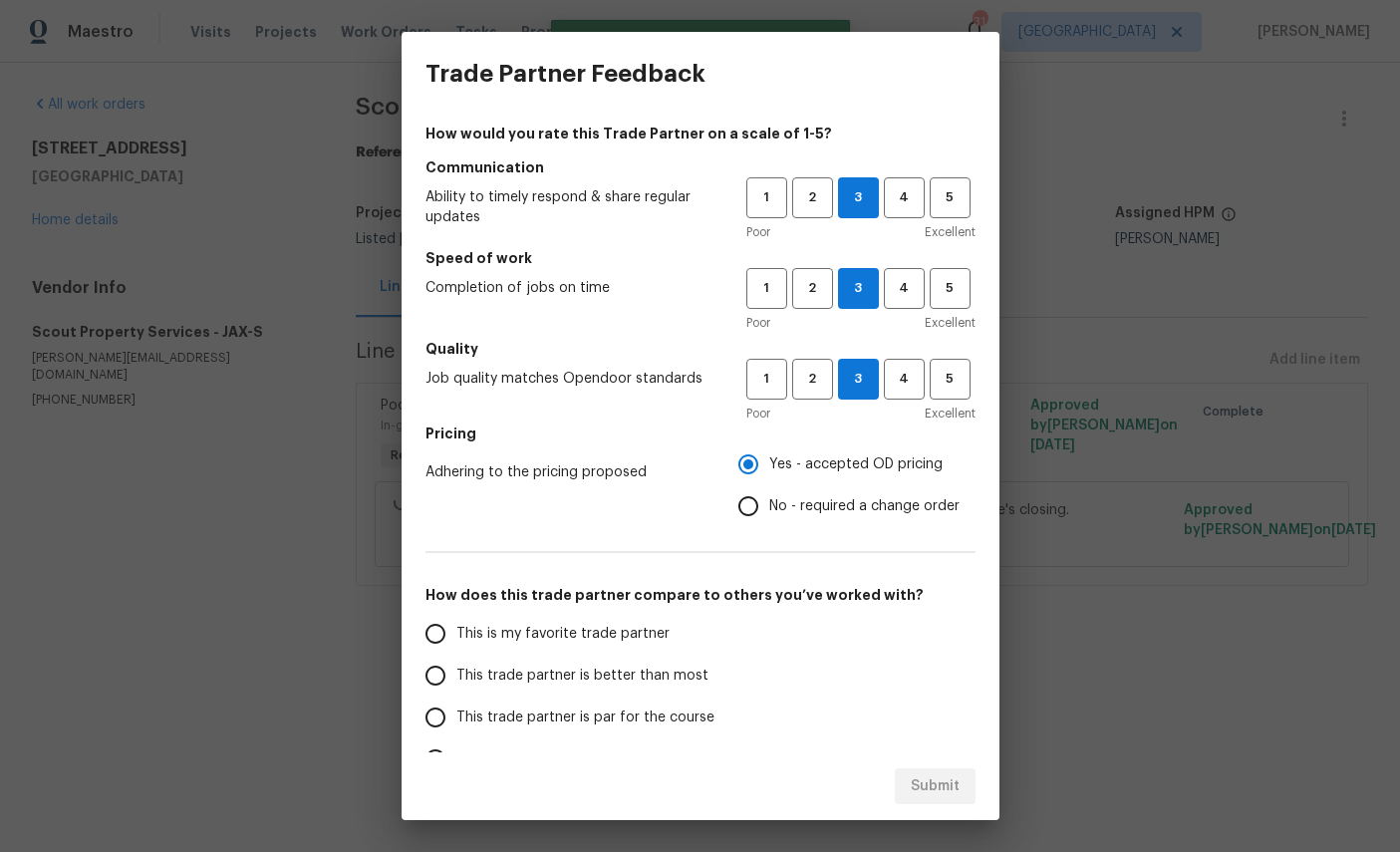 click on "This is my favorite trade partner" at bounding box center [572, 634] 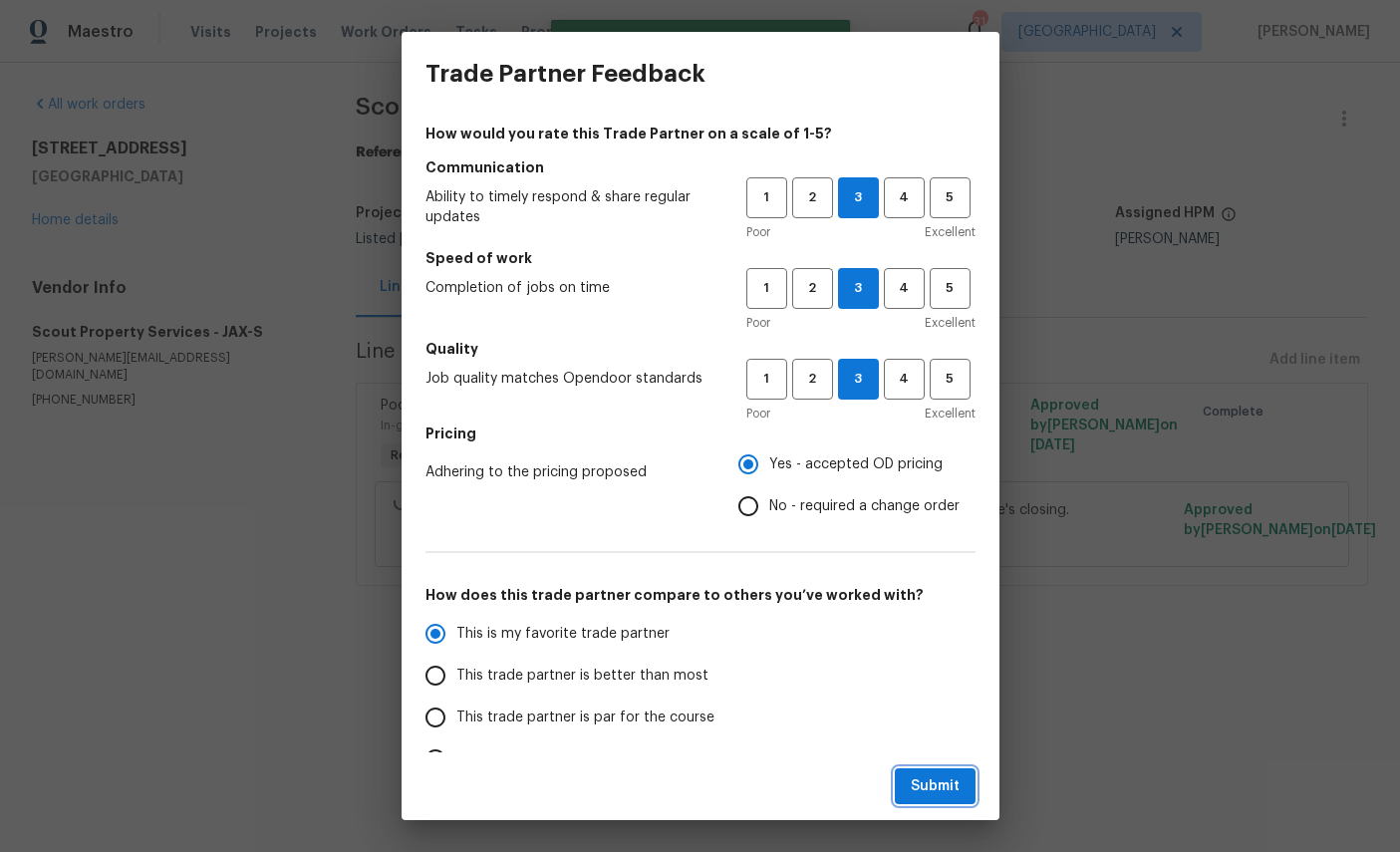 click on "Submit" at bounding box center [935, 786] 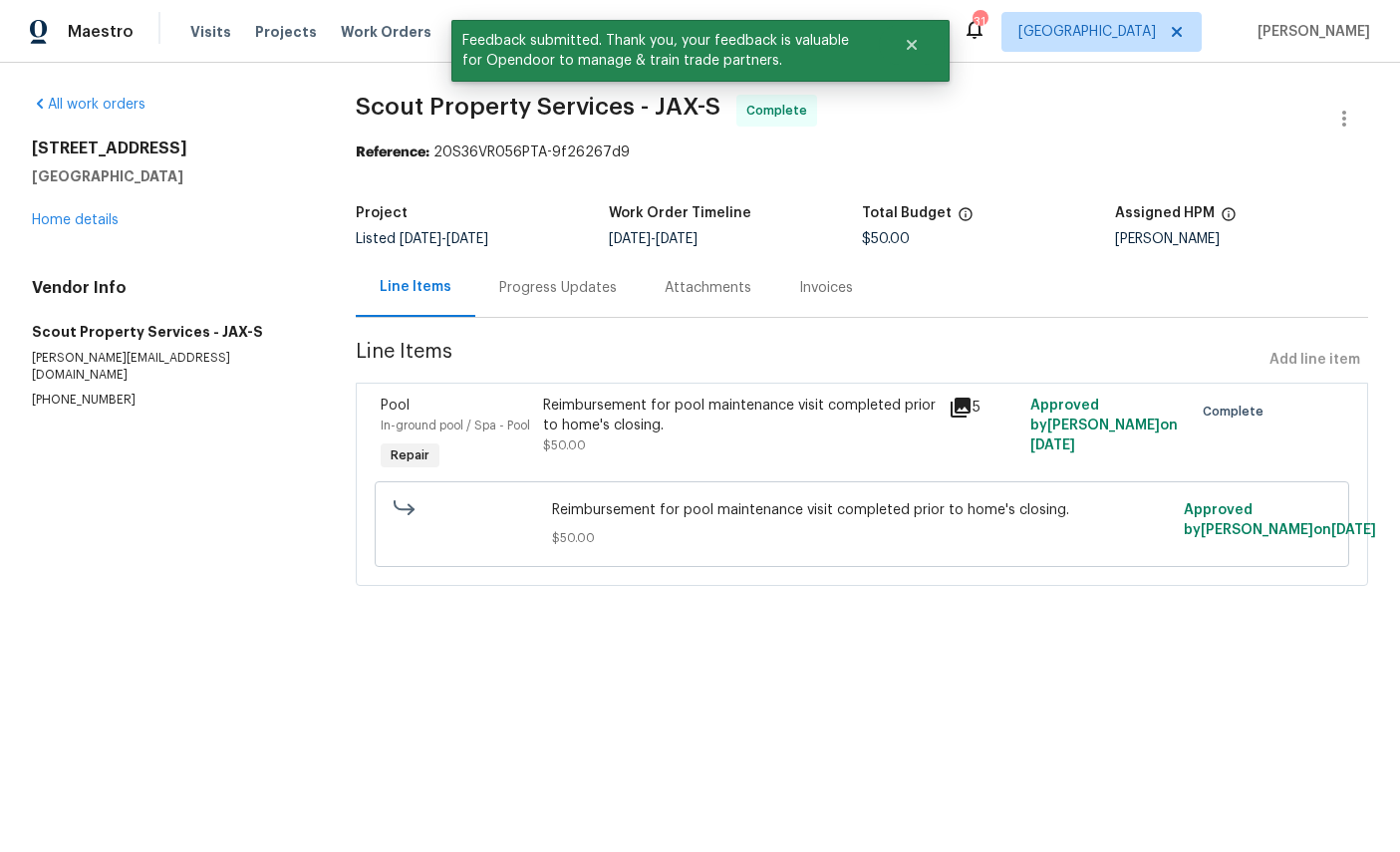 click on "Work Orders" at bounding box center (386, 32) 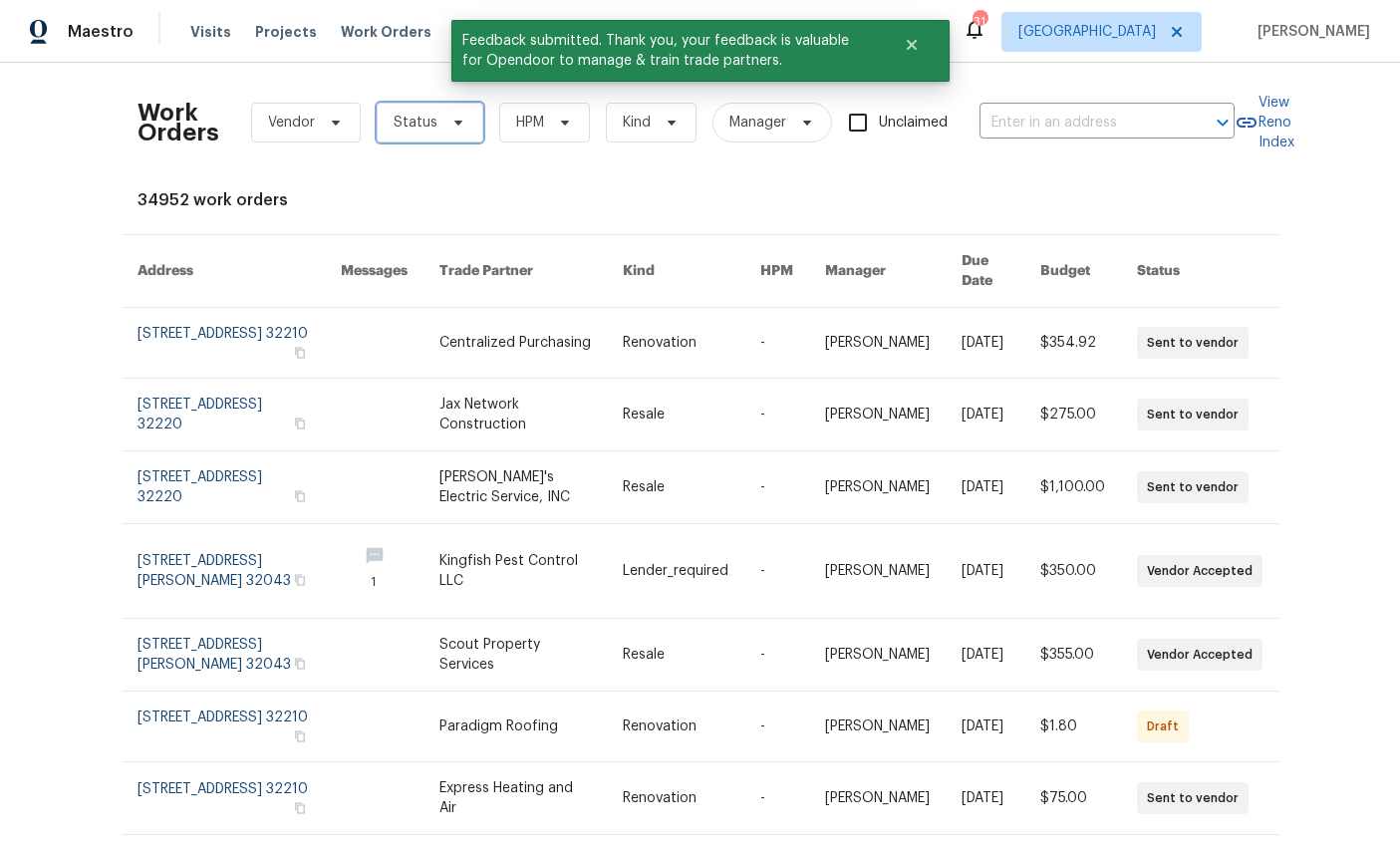 click on "Status" at bounding box center [416, 123] 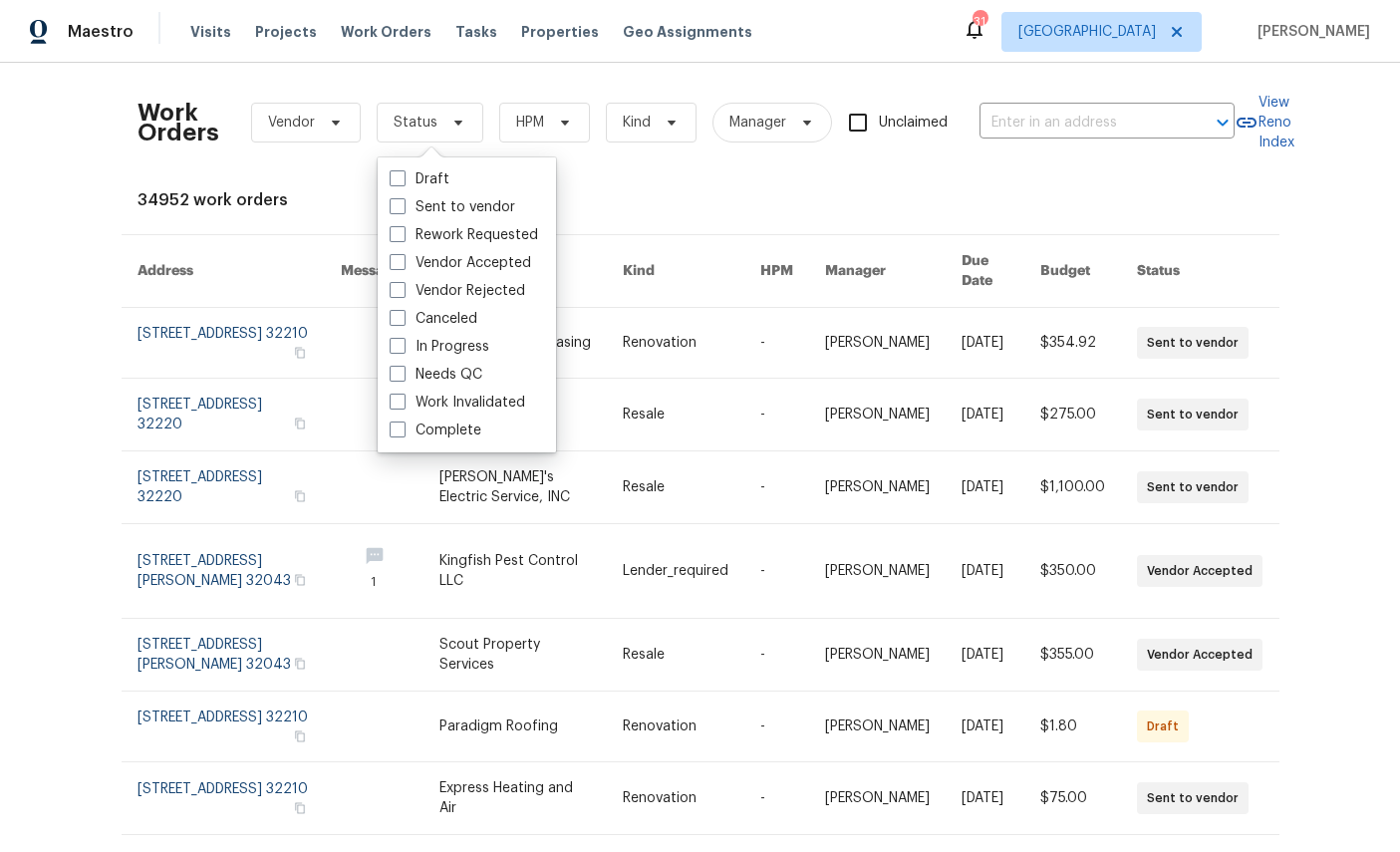 click on "Needs QC" at bounding box center [435, 375] 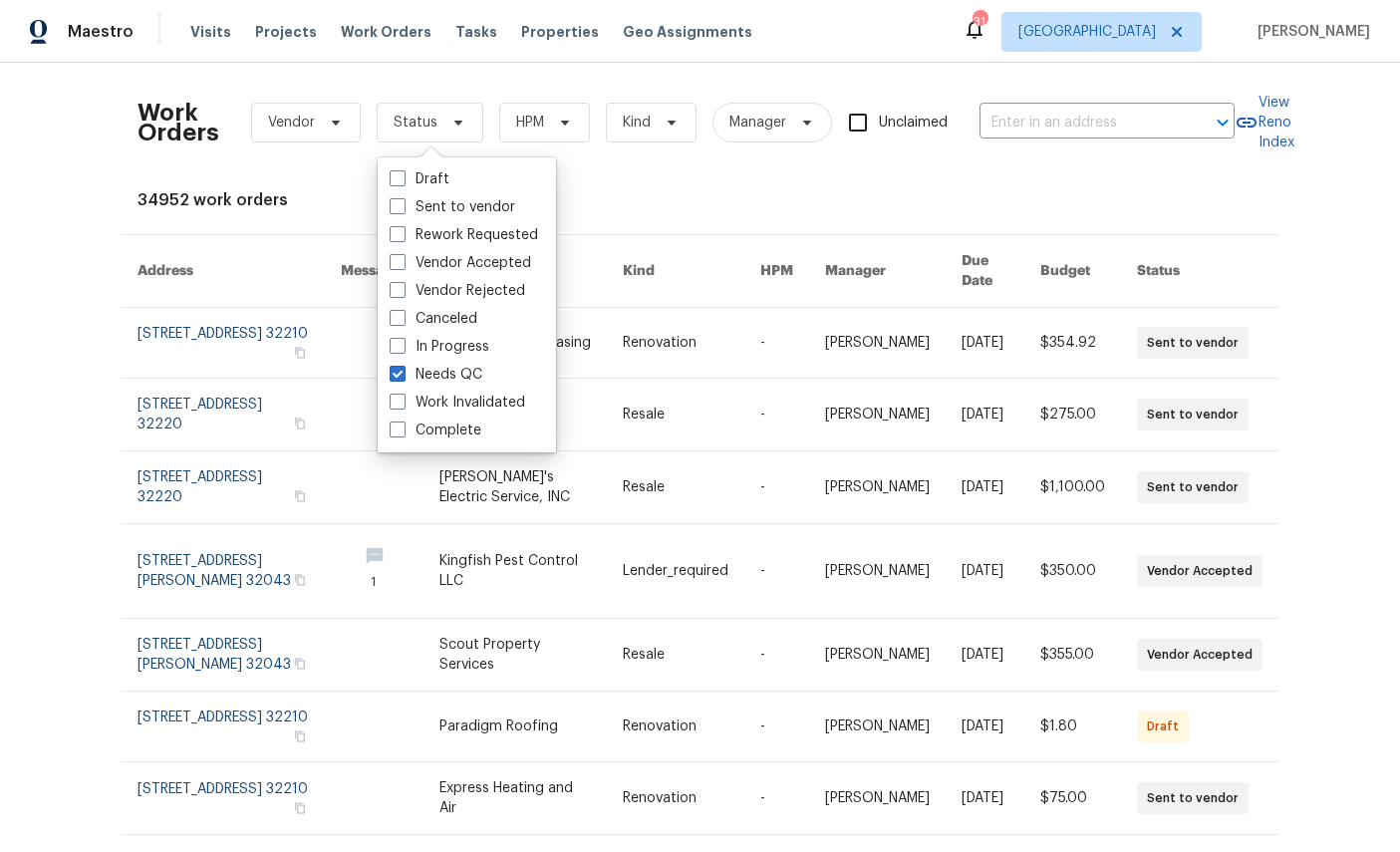 checkbox on "true" 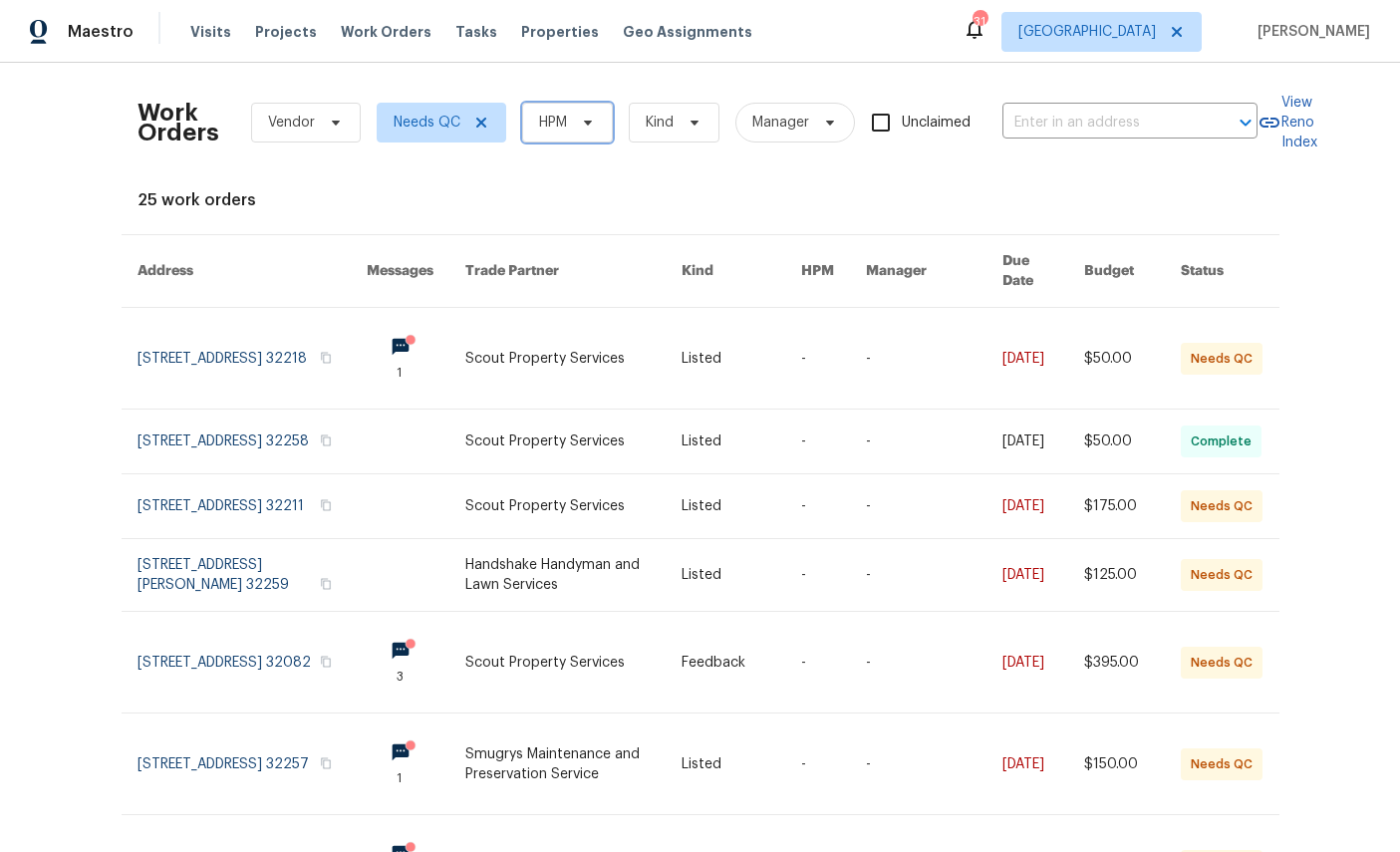 click on "HPM" at bounding box center (567, 123) 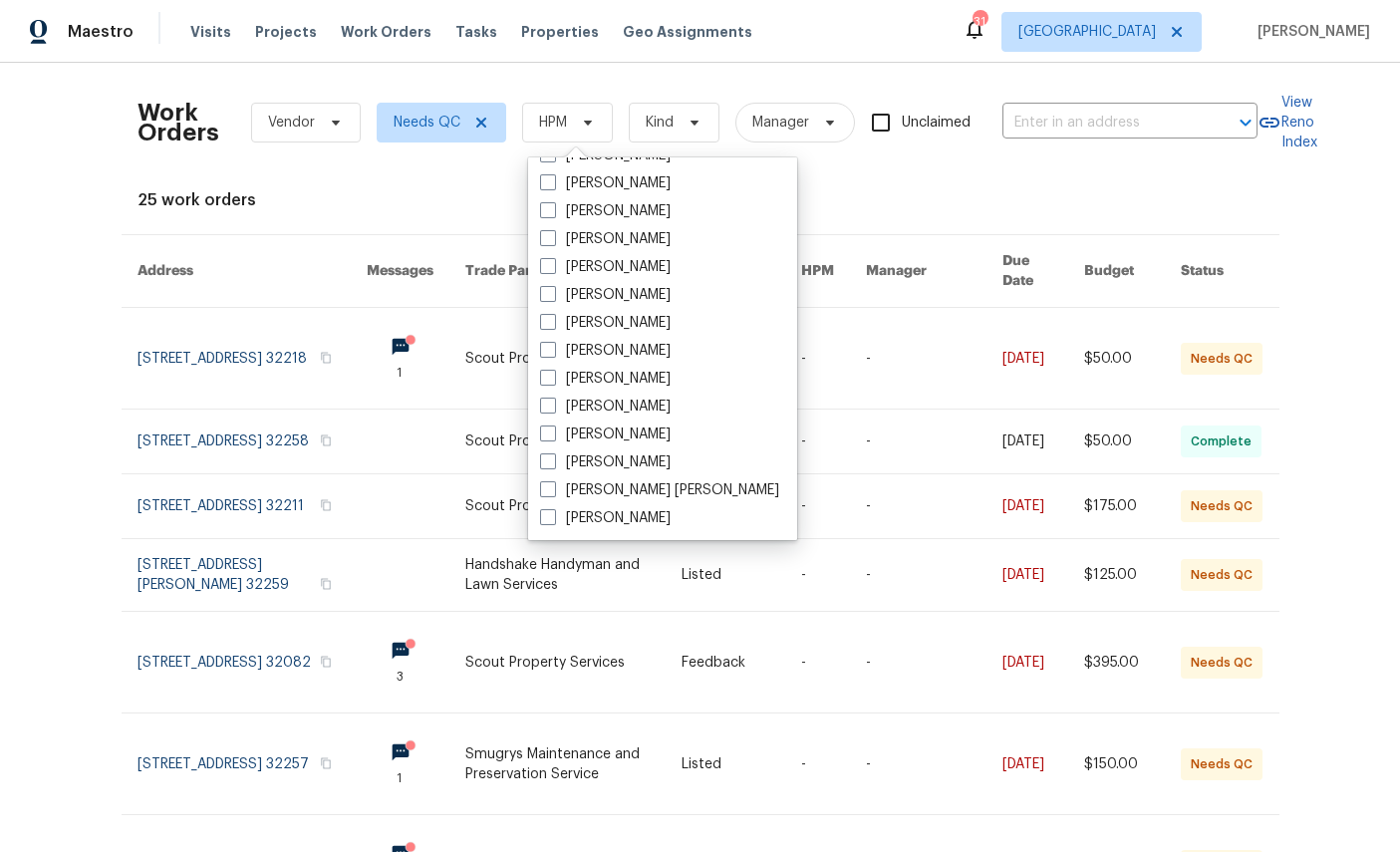 scroll, scrollTop: 387, scrollLeft: 0, axis: vertical 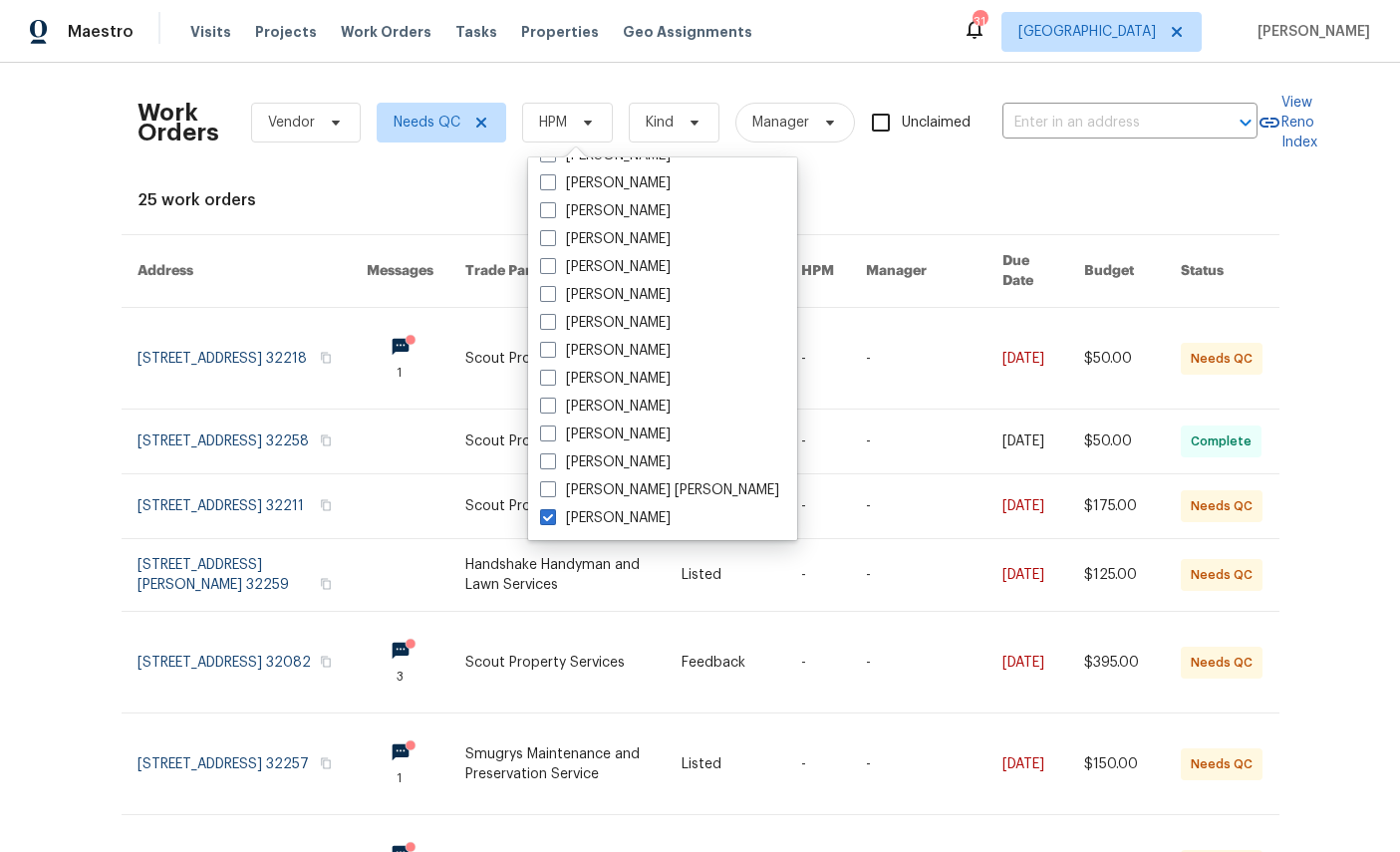 checkbox on "true" 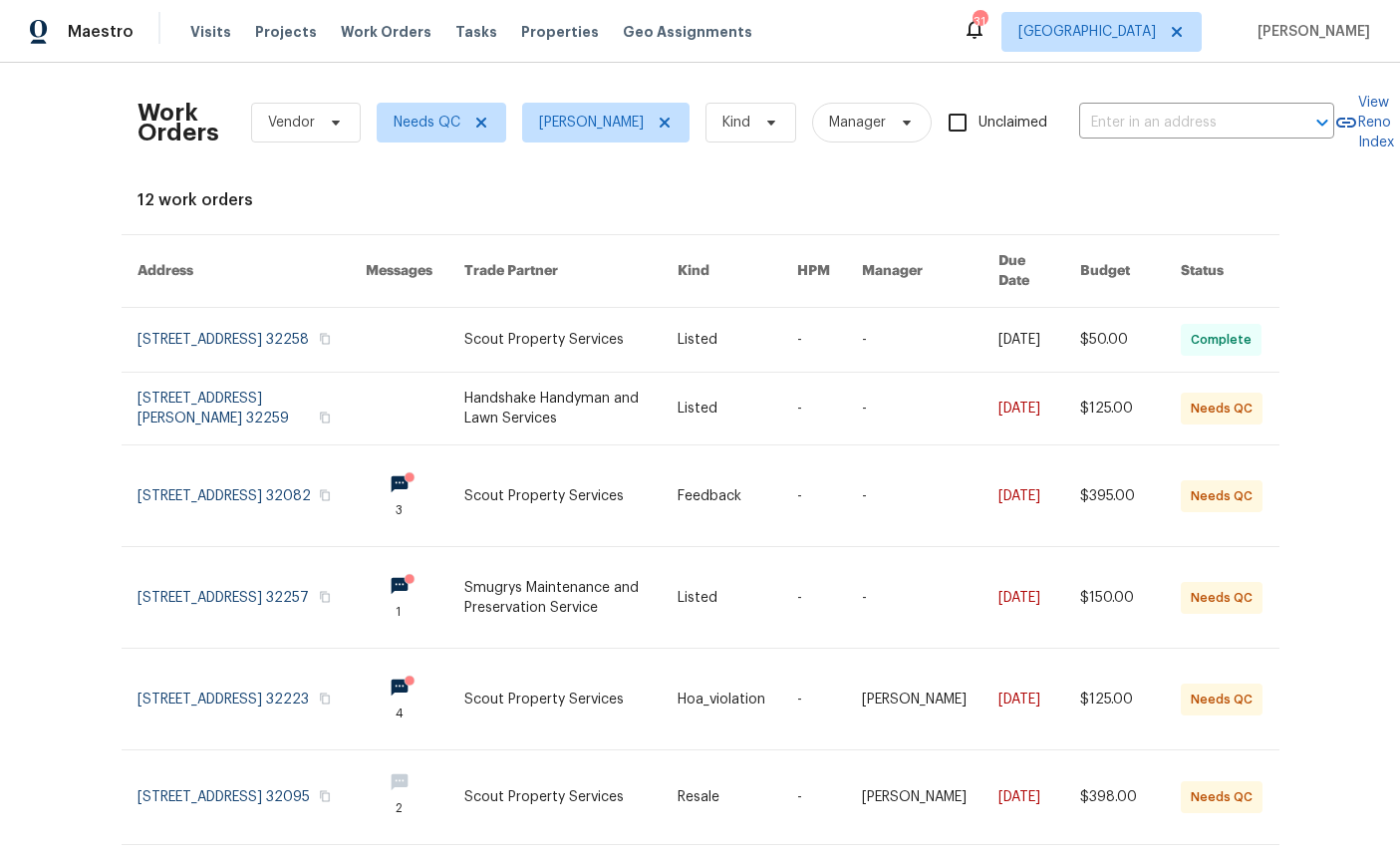 click at bounding box center (252, 409) 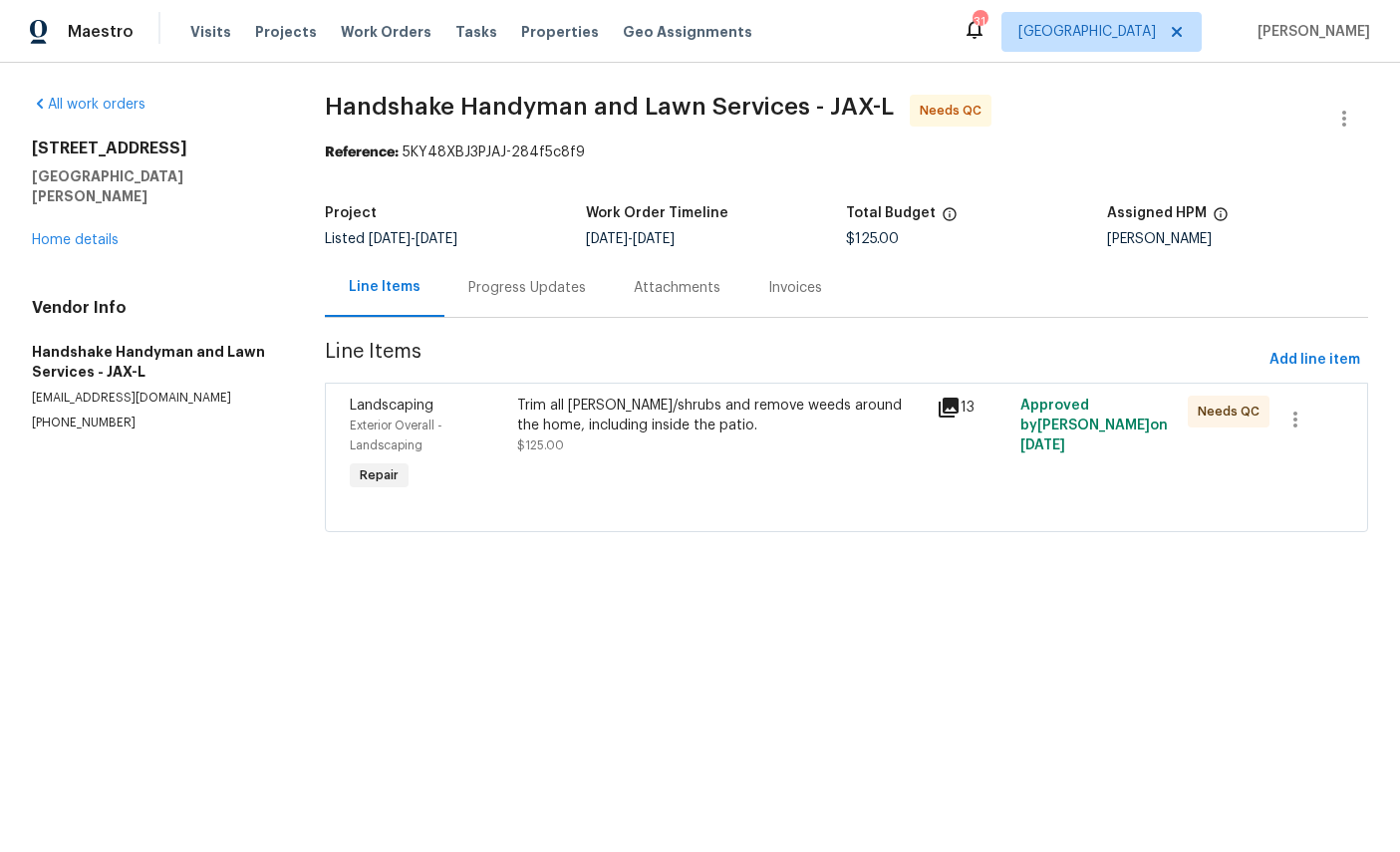click on "Exterior Overall - Landscaping" at bounding box center (396, 435) 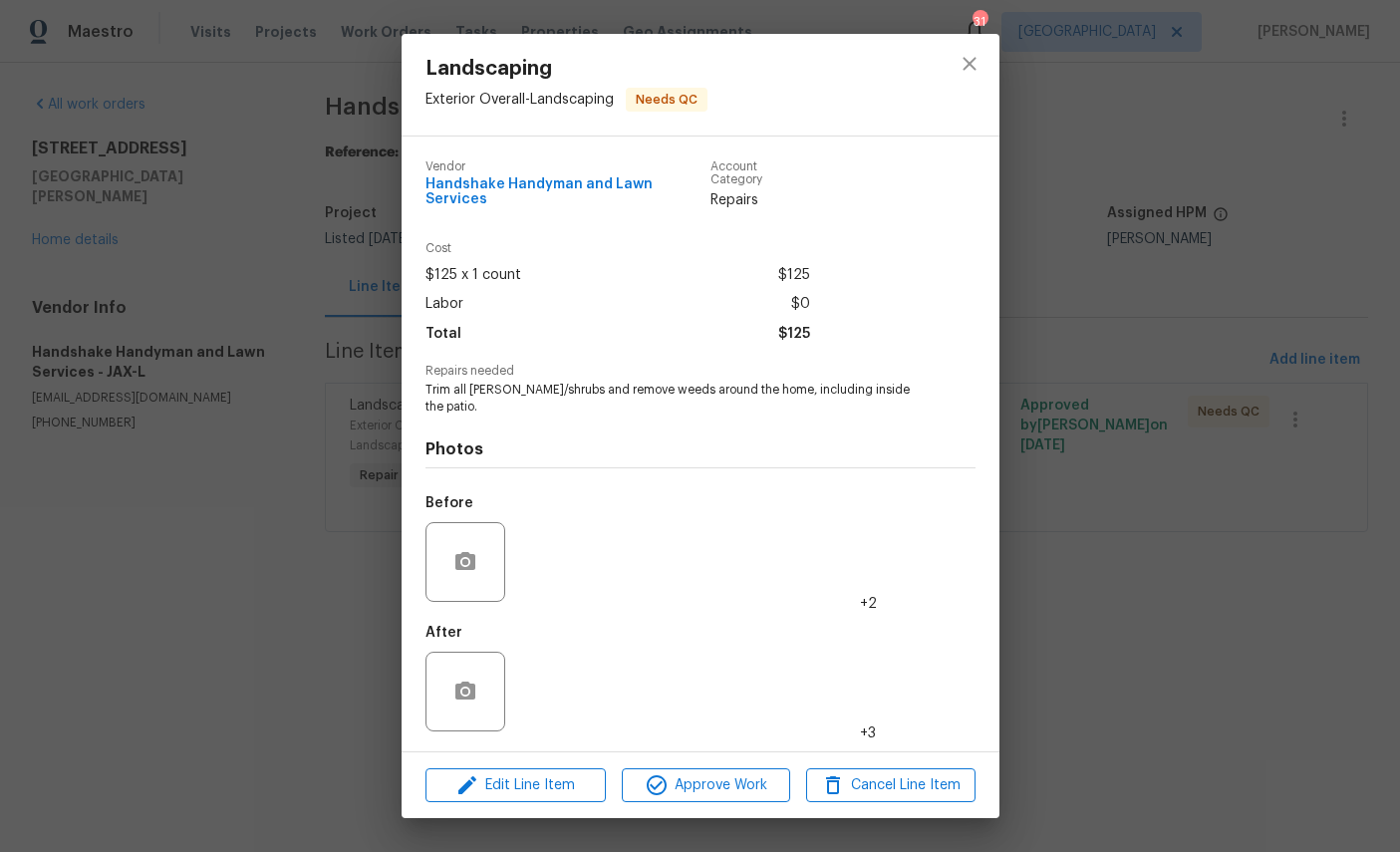 click at bounding box center [553, 562] 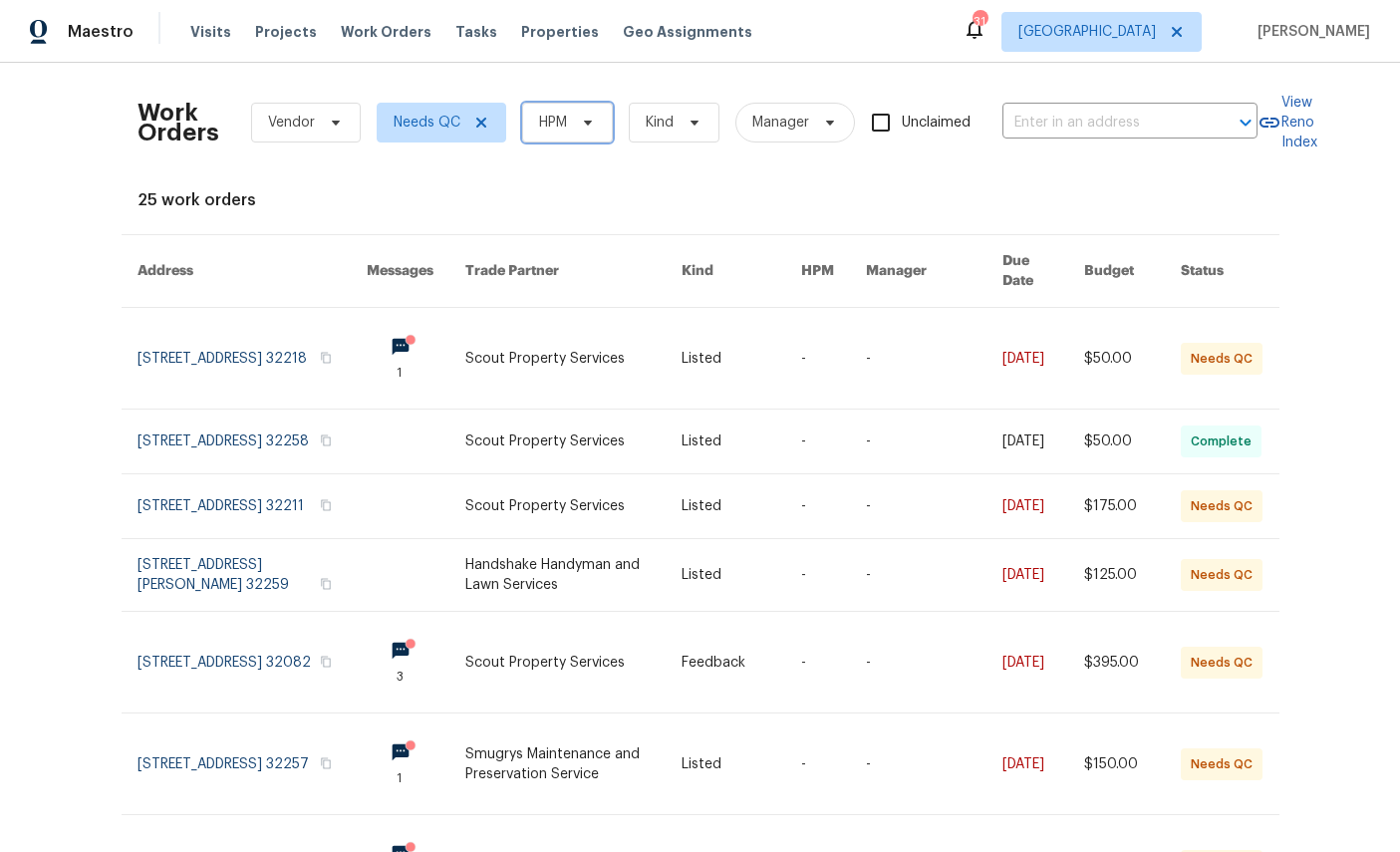 click on "HPM" at bounding box center [567, 123] 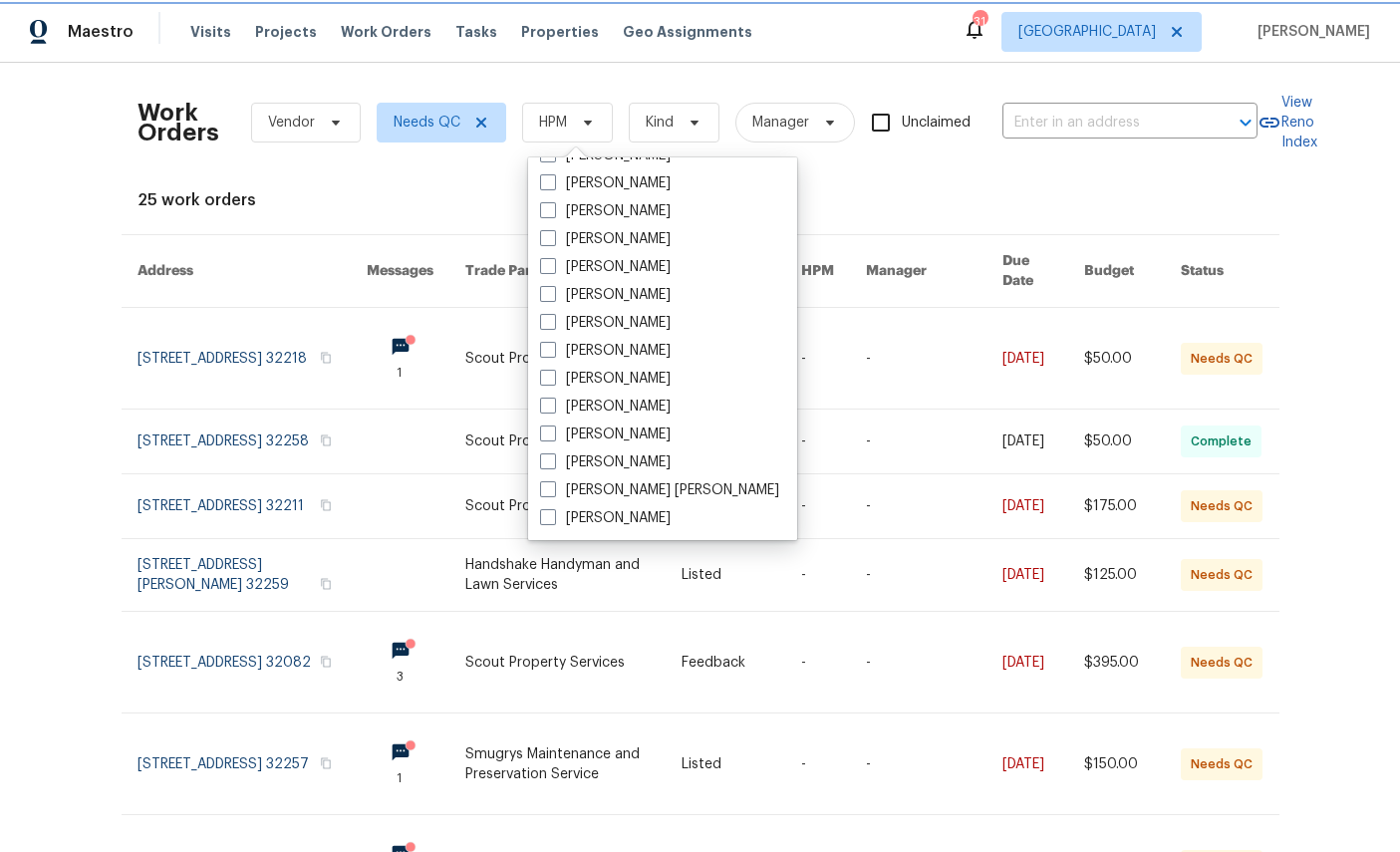 scroll, scrollTop: 387, scrollLeft: 0, axis: vertical 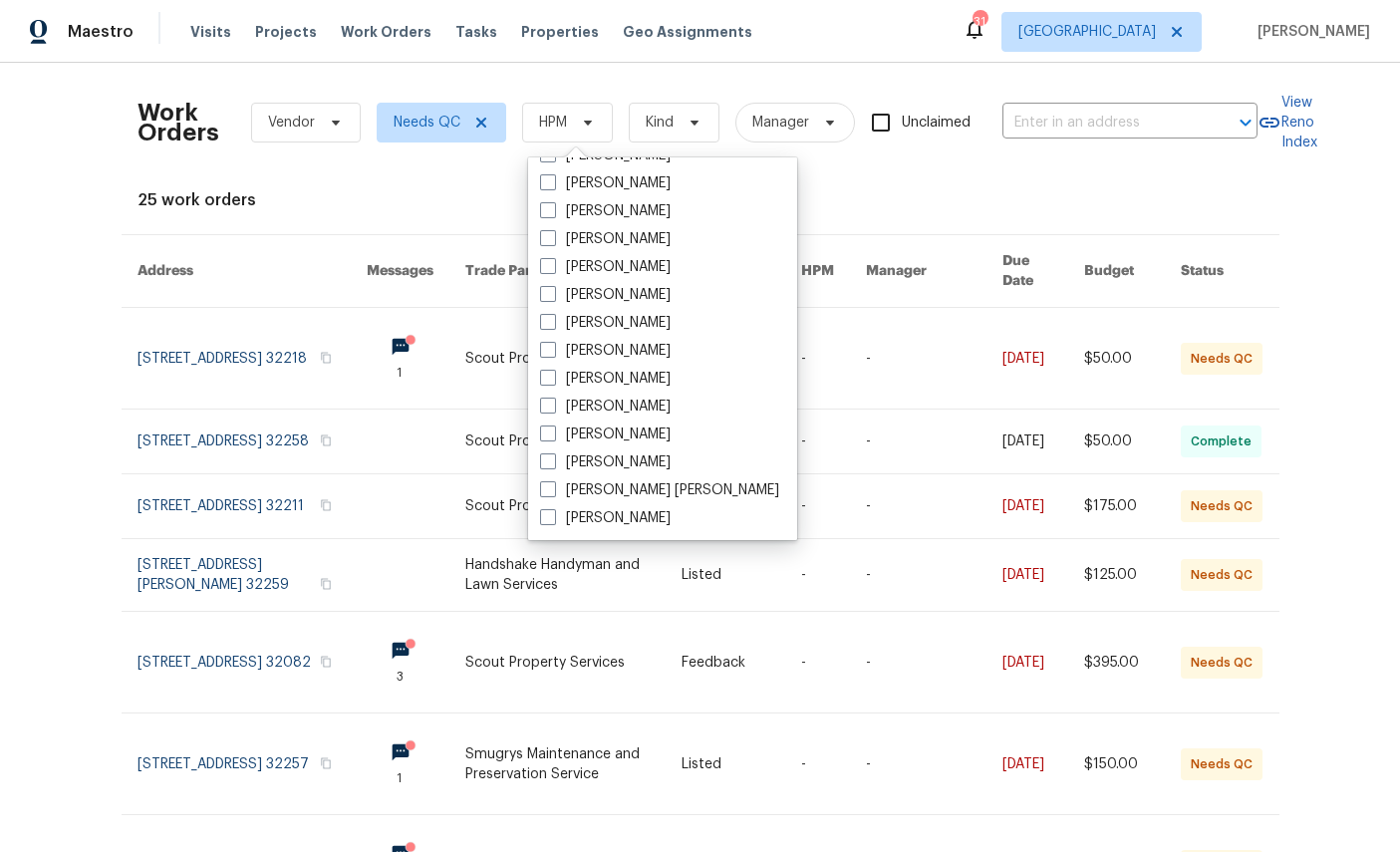 click on "[PERSON_NAME]" at bounding box center (605, 518) 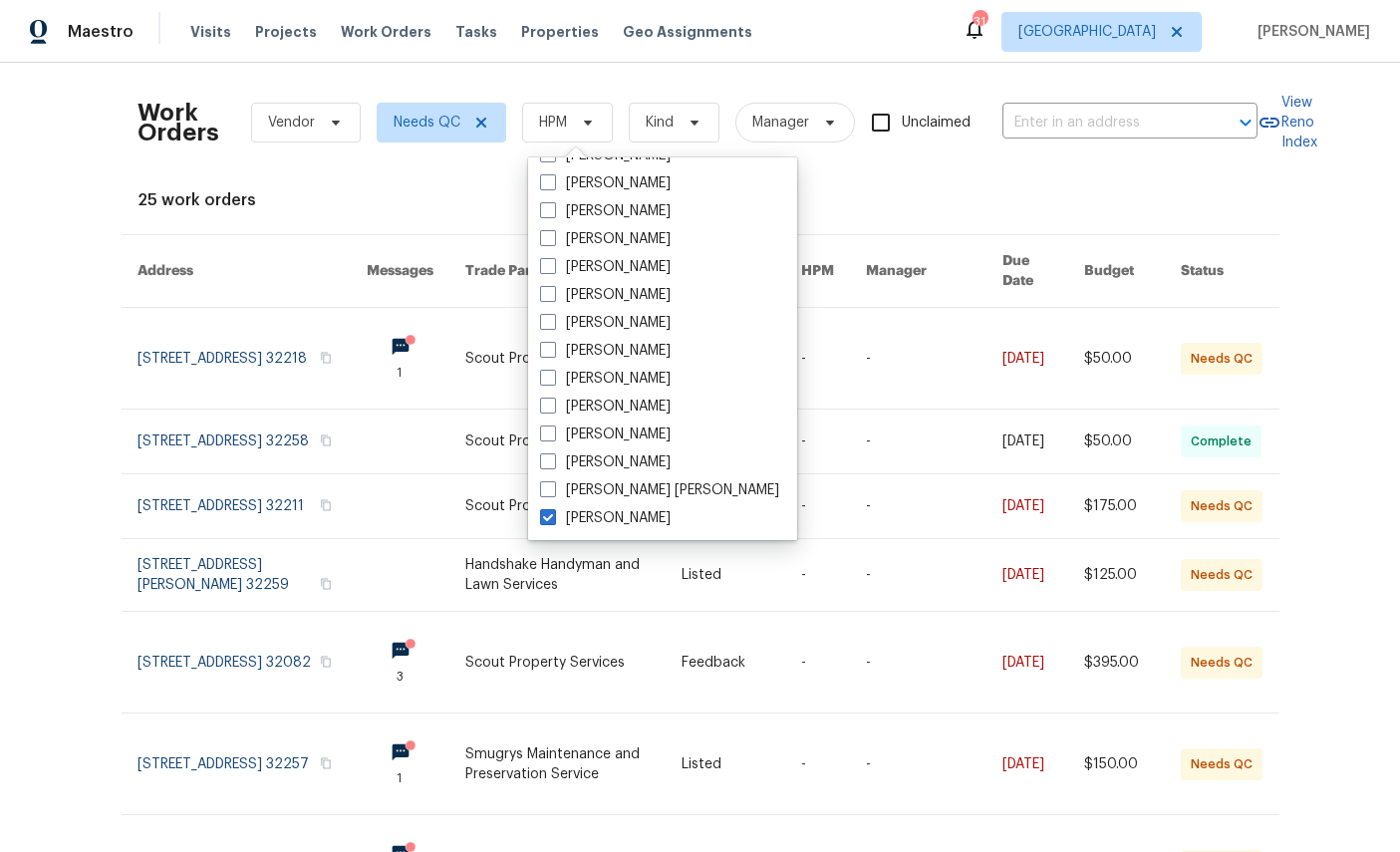 checkbox on "true" 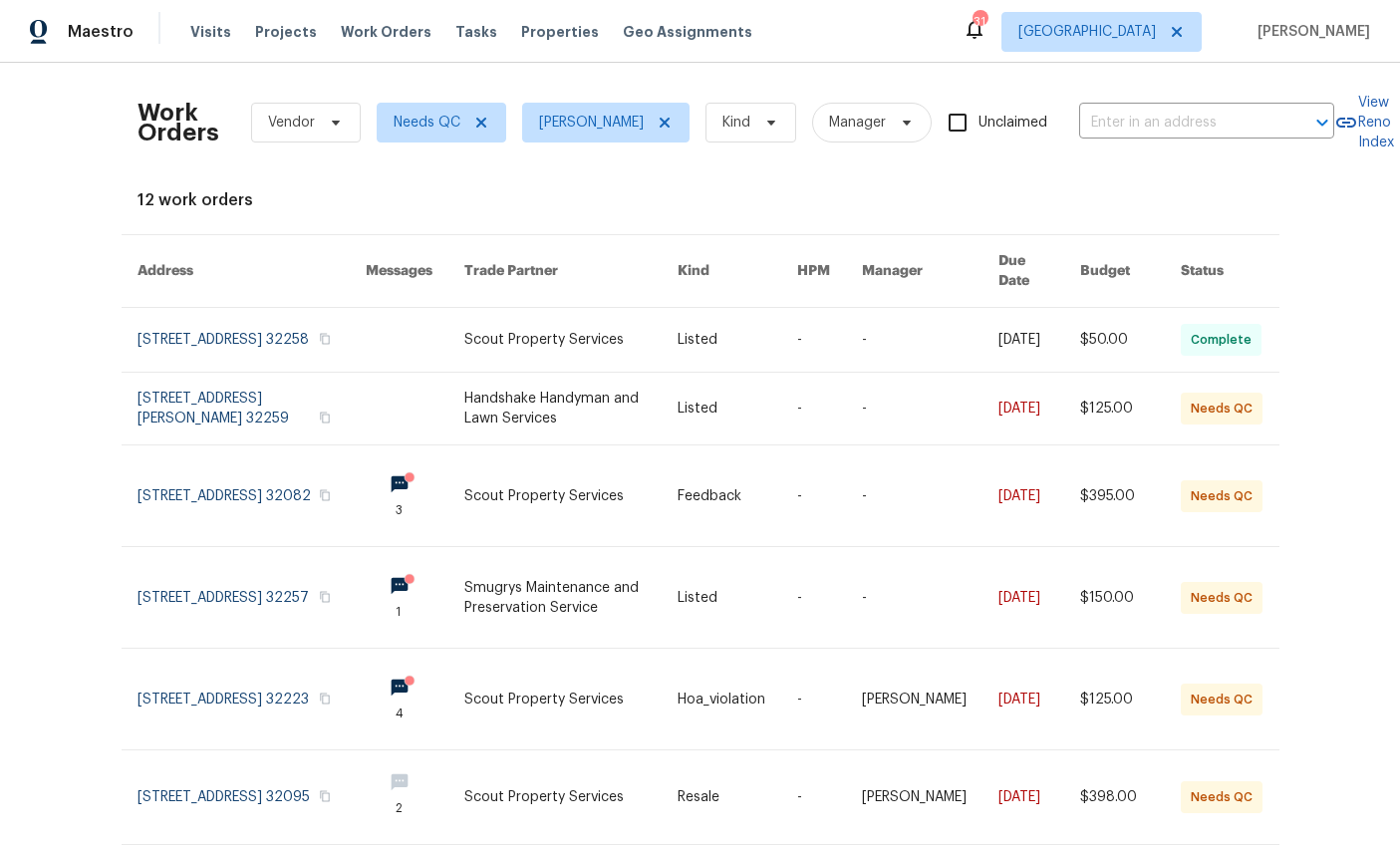 click at bounding box center [252, 409] 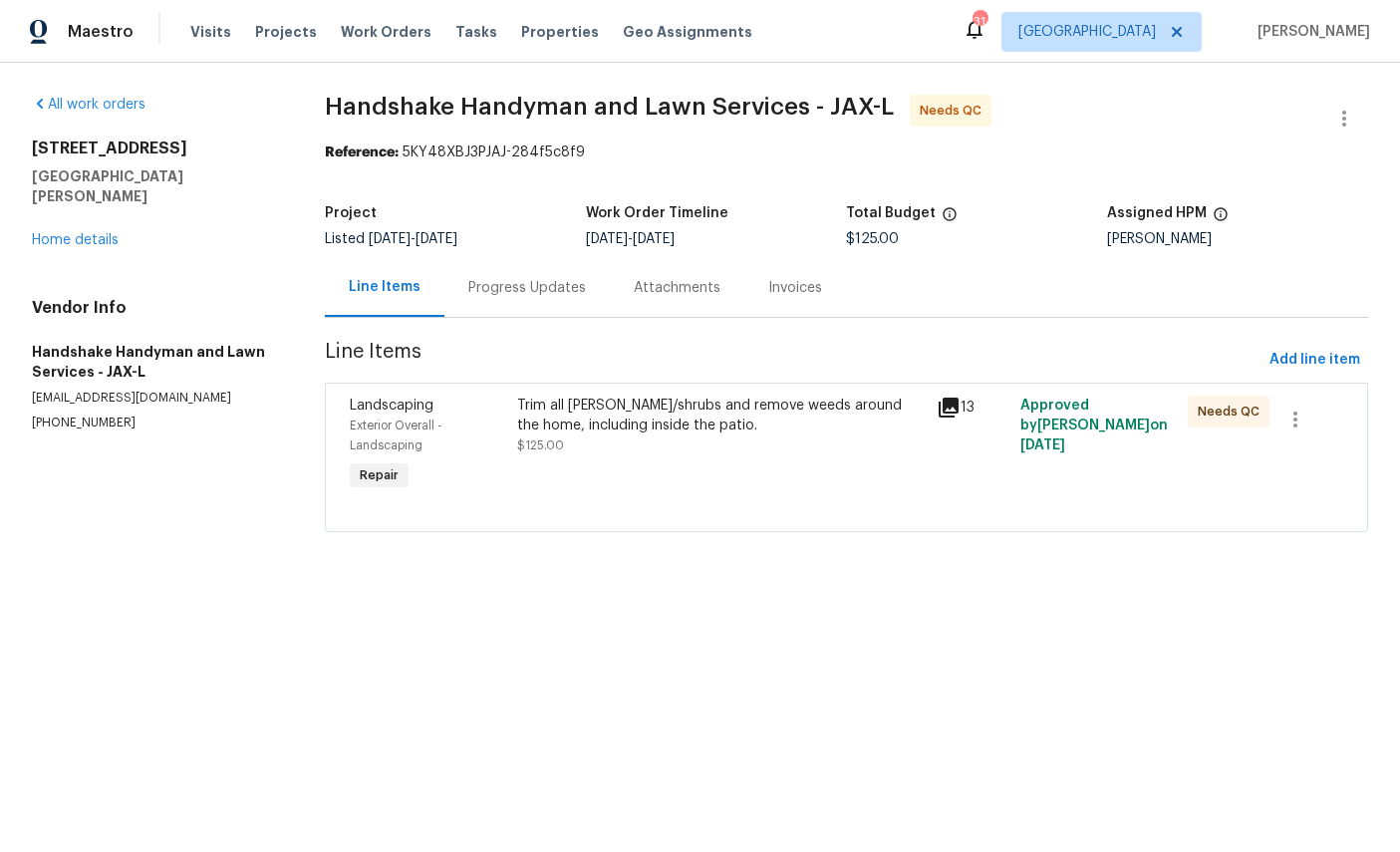 click on "Exterior Overall - Landscaping" at bounding box center (396, 435) 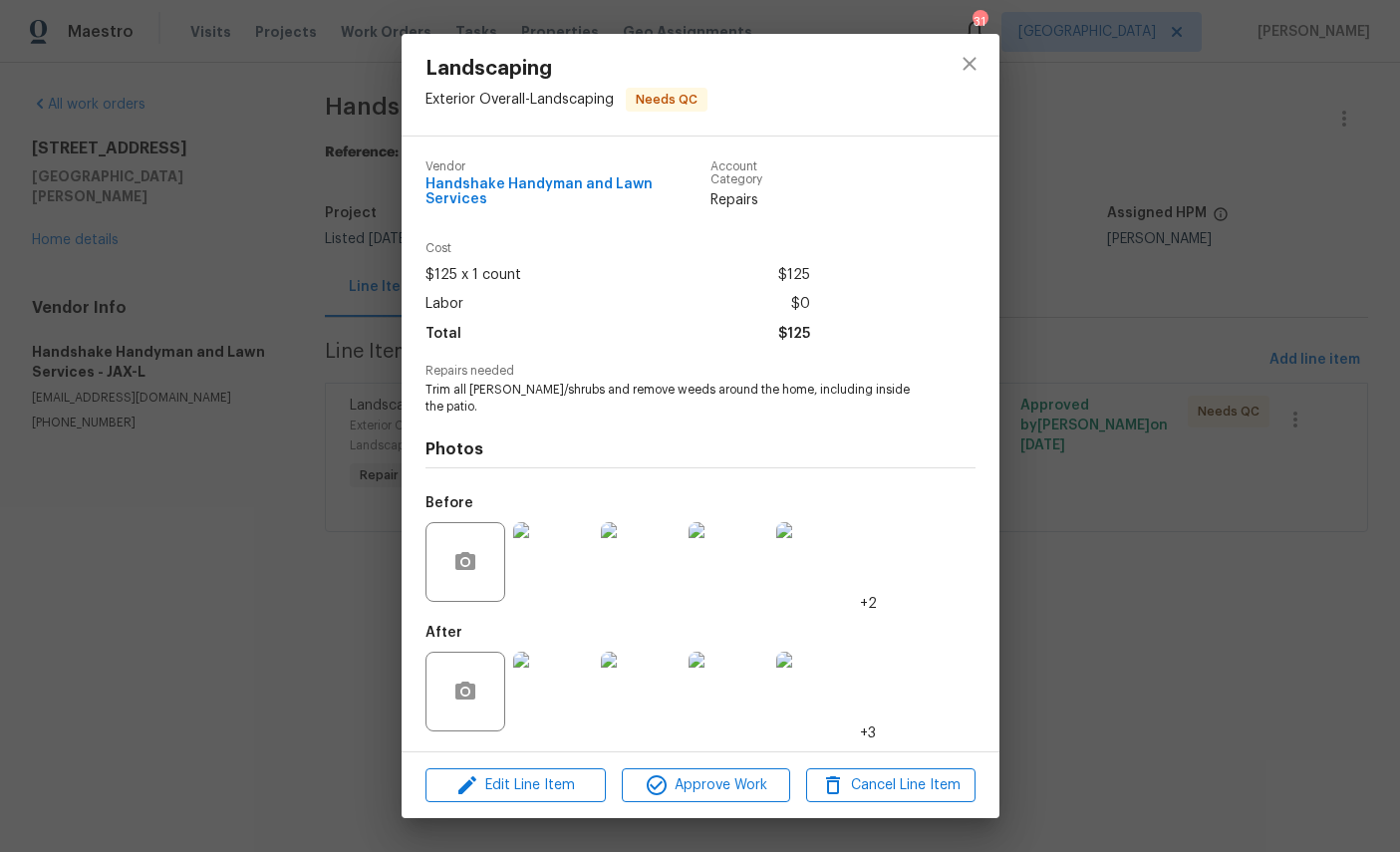 click at bounding box center [553, 692] 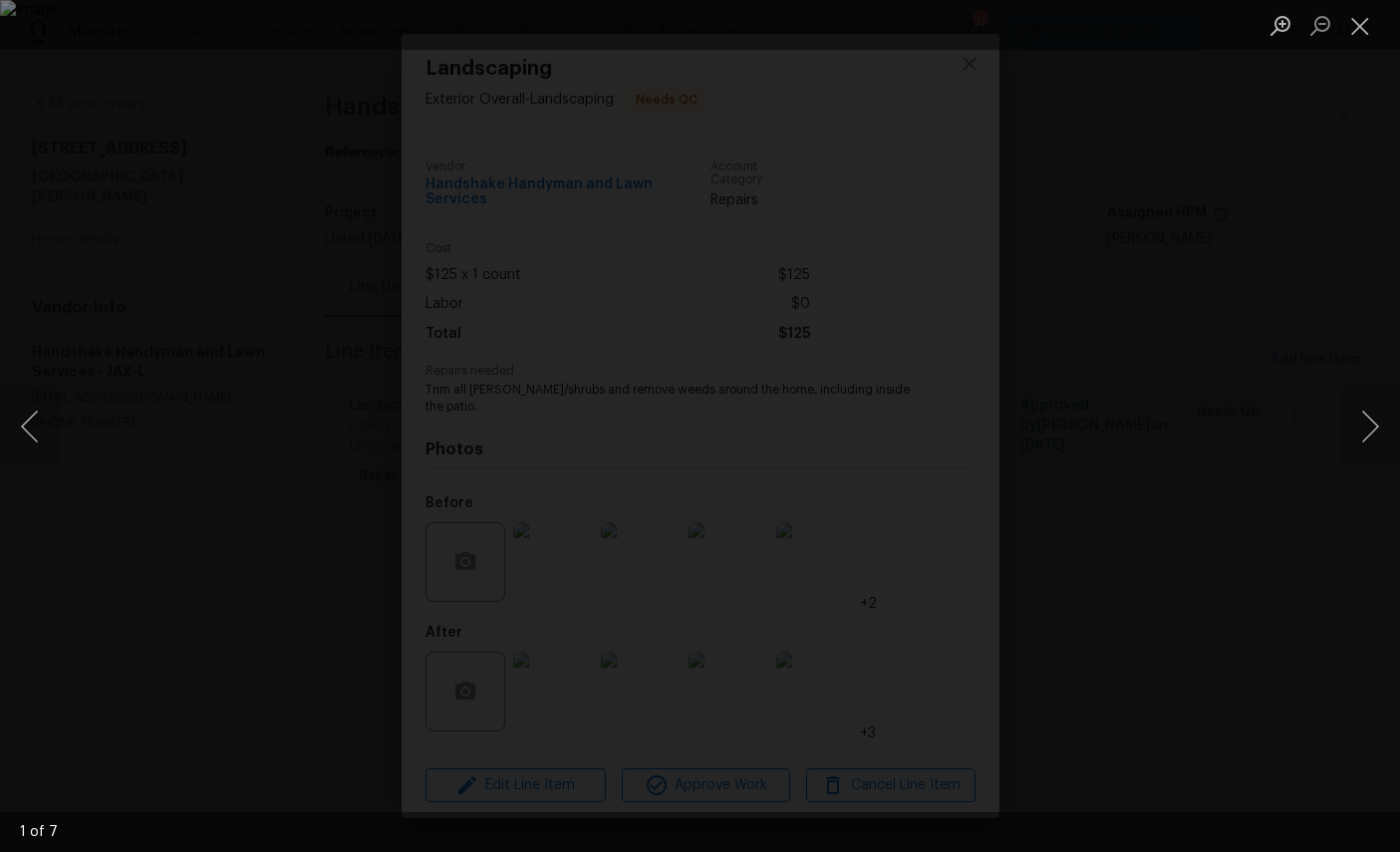 click at bounding box center [1370, 426] 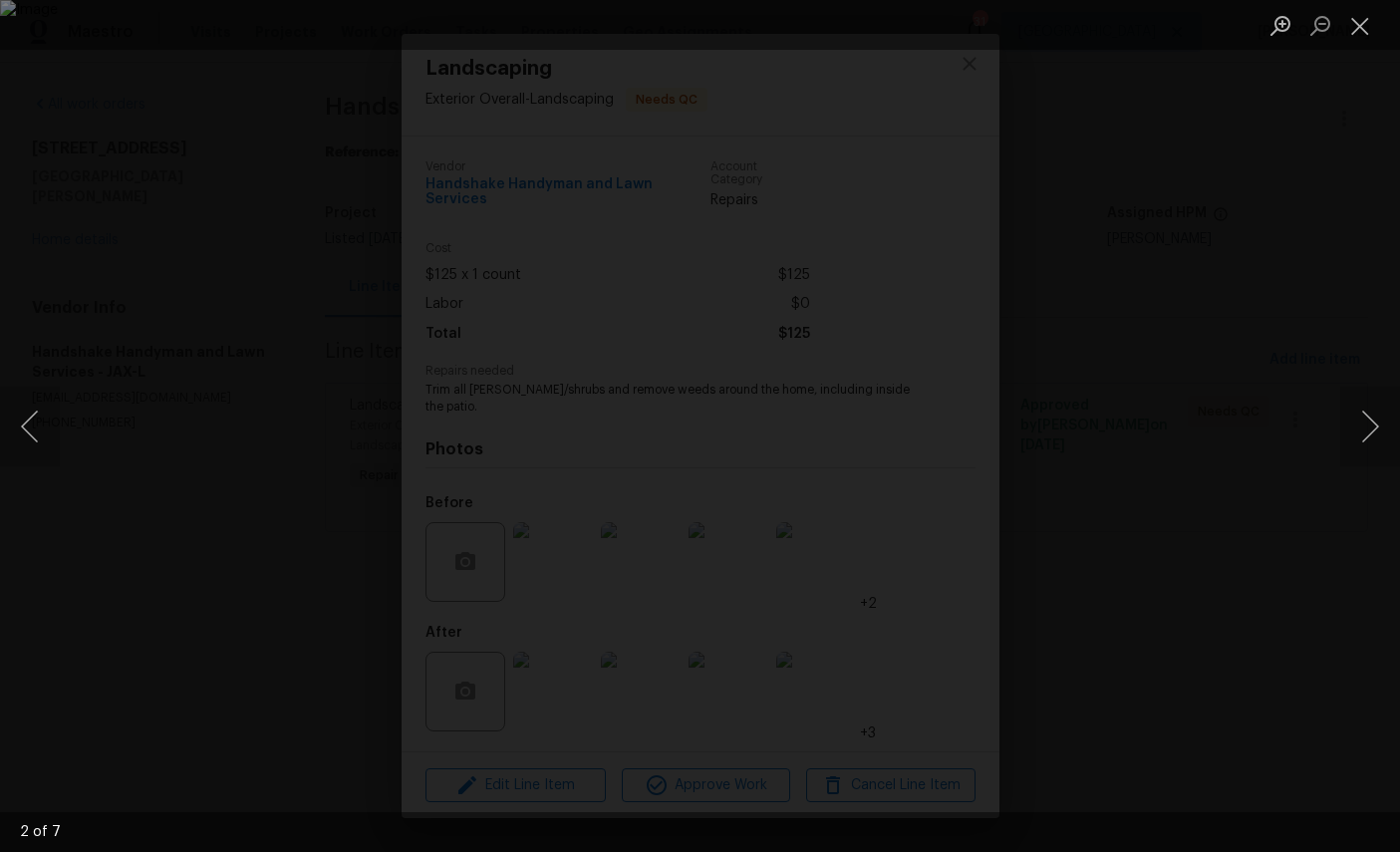 click at bounding box center (1370, 426) 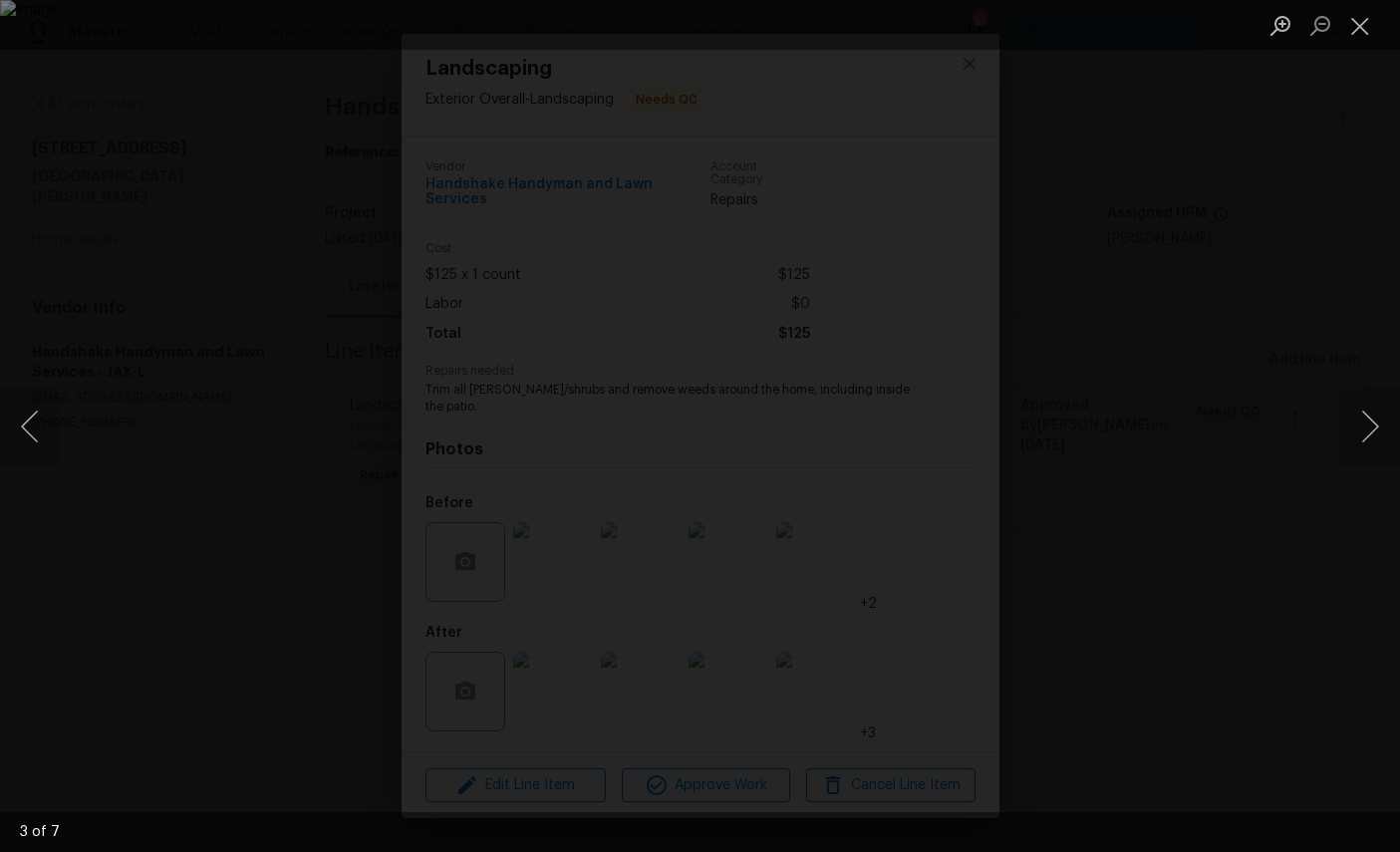 click at bounding box center (1370, 426) 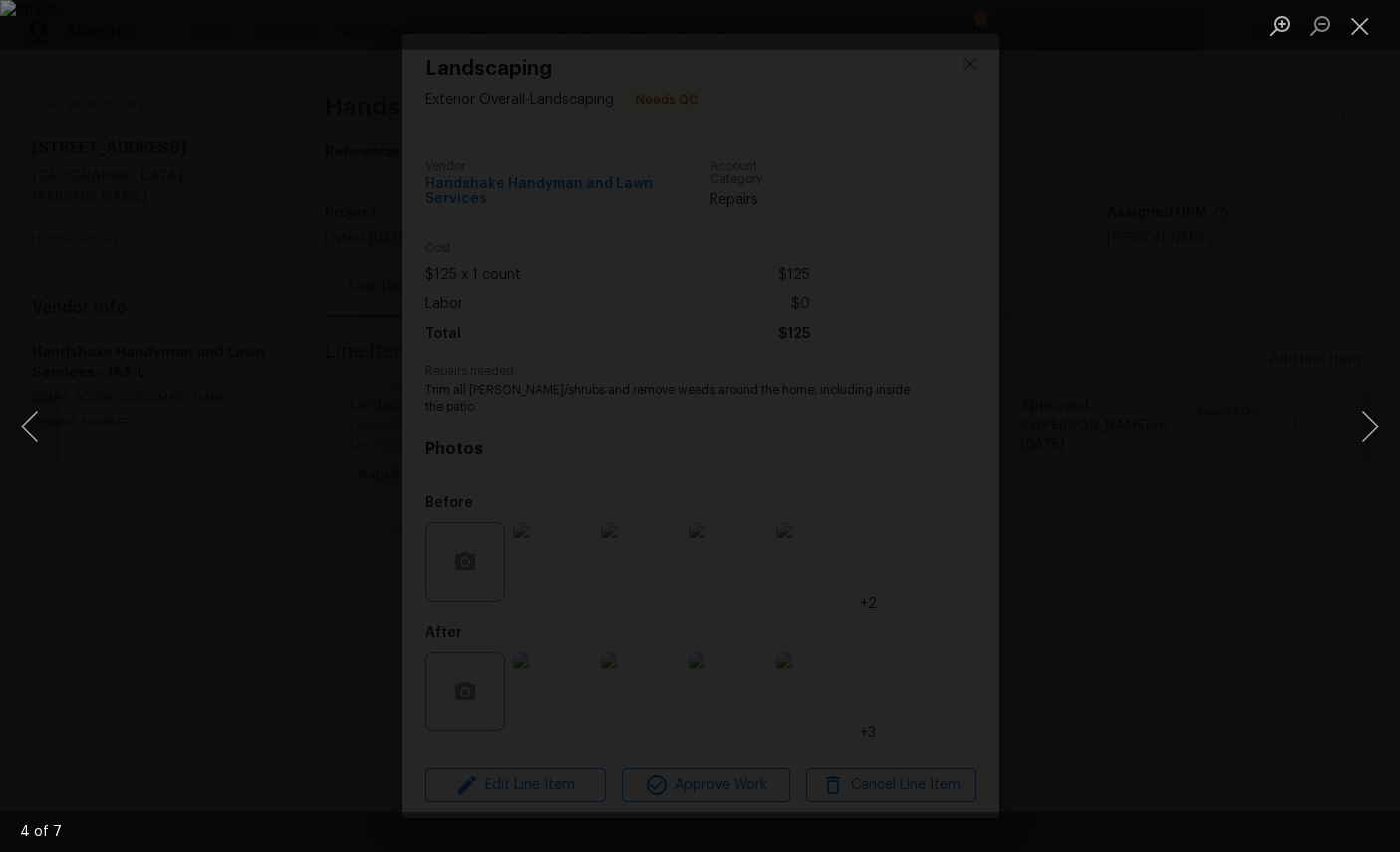 click at bounding box center [1370, 426] 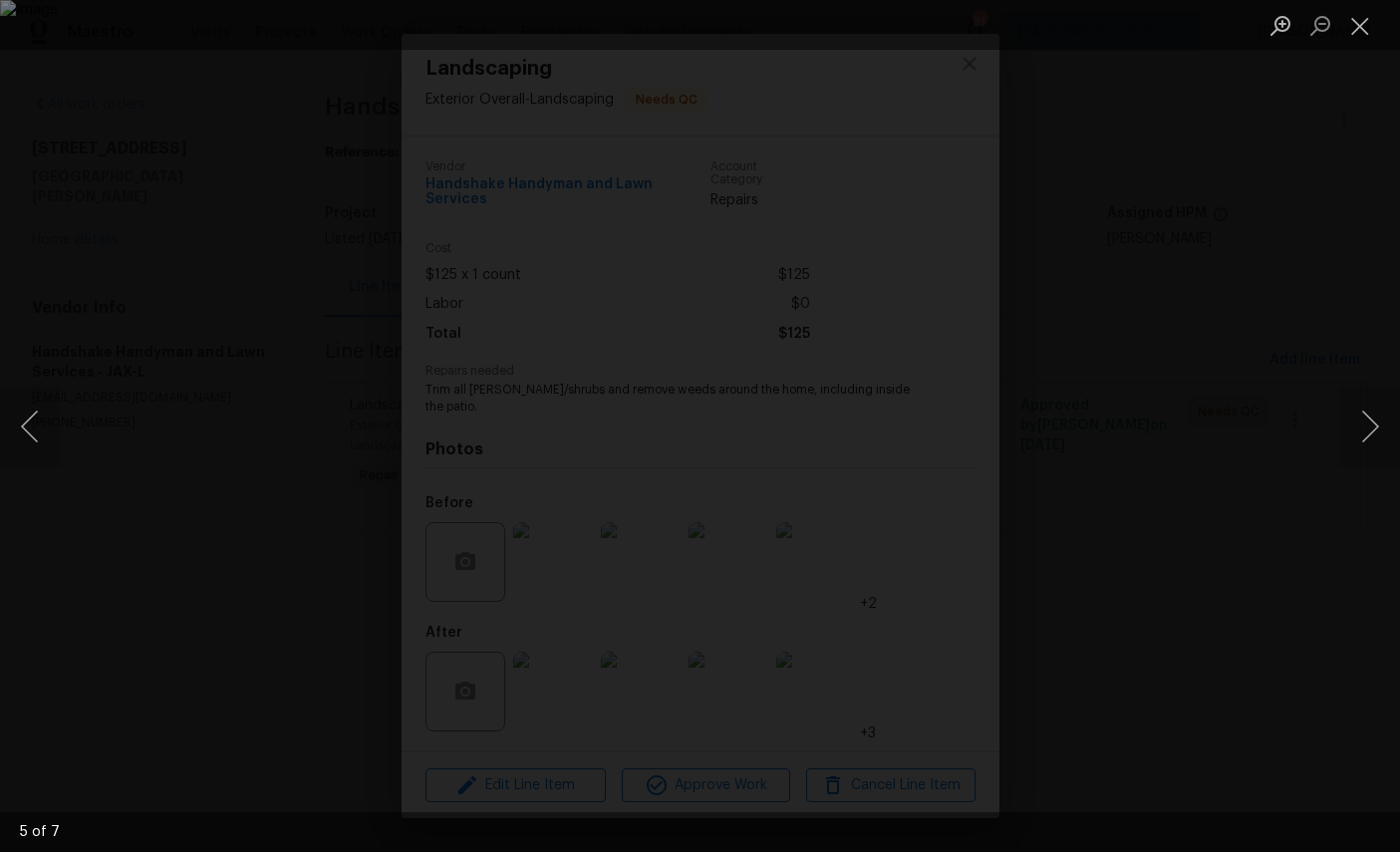 click at bounding box center (1370, 426) 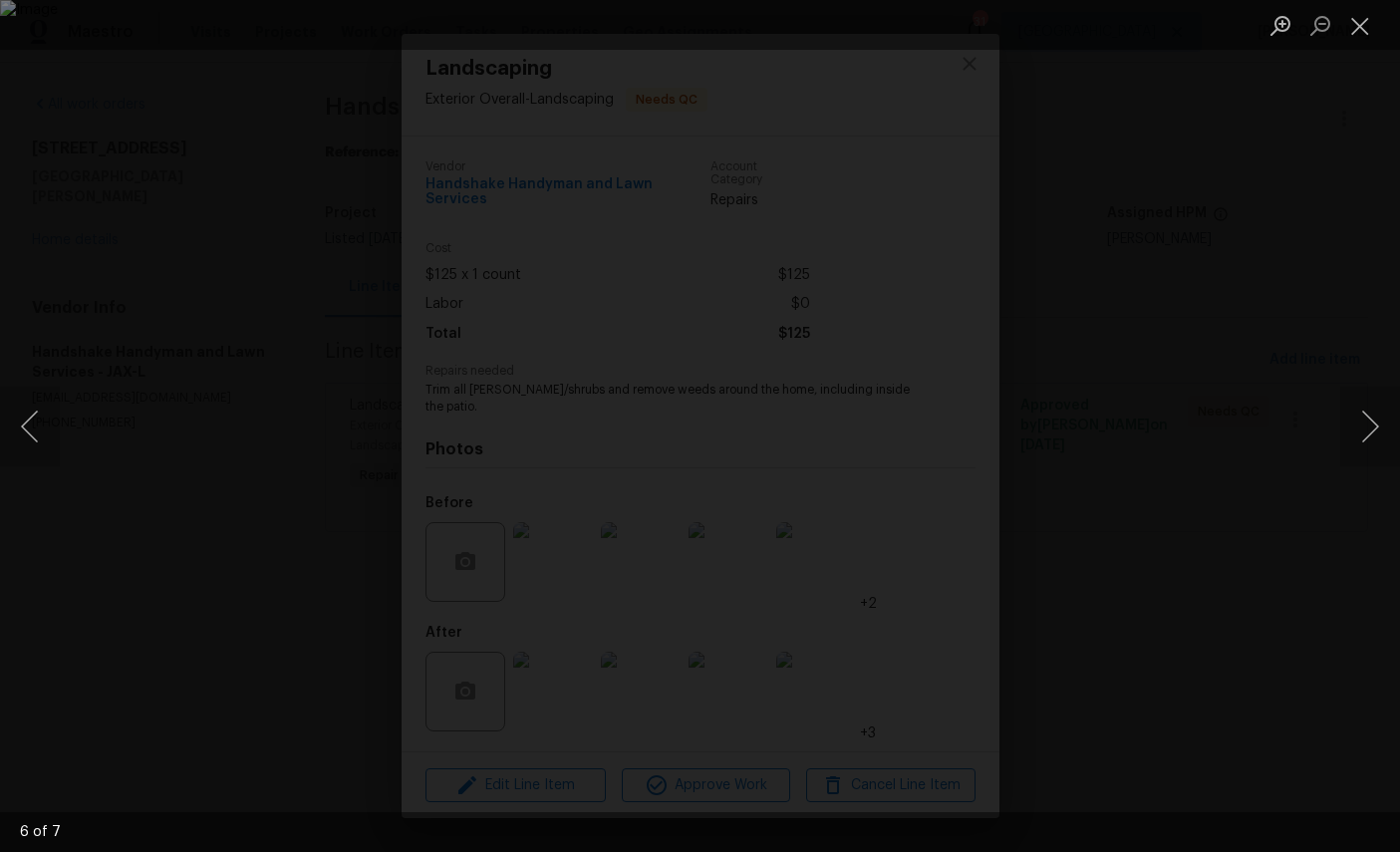 click at bounding box center [1370, 426] 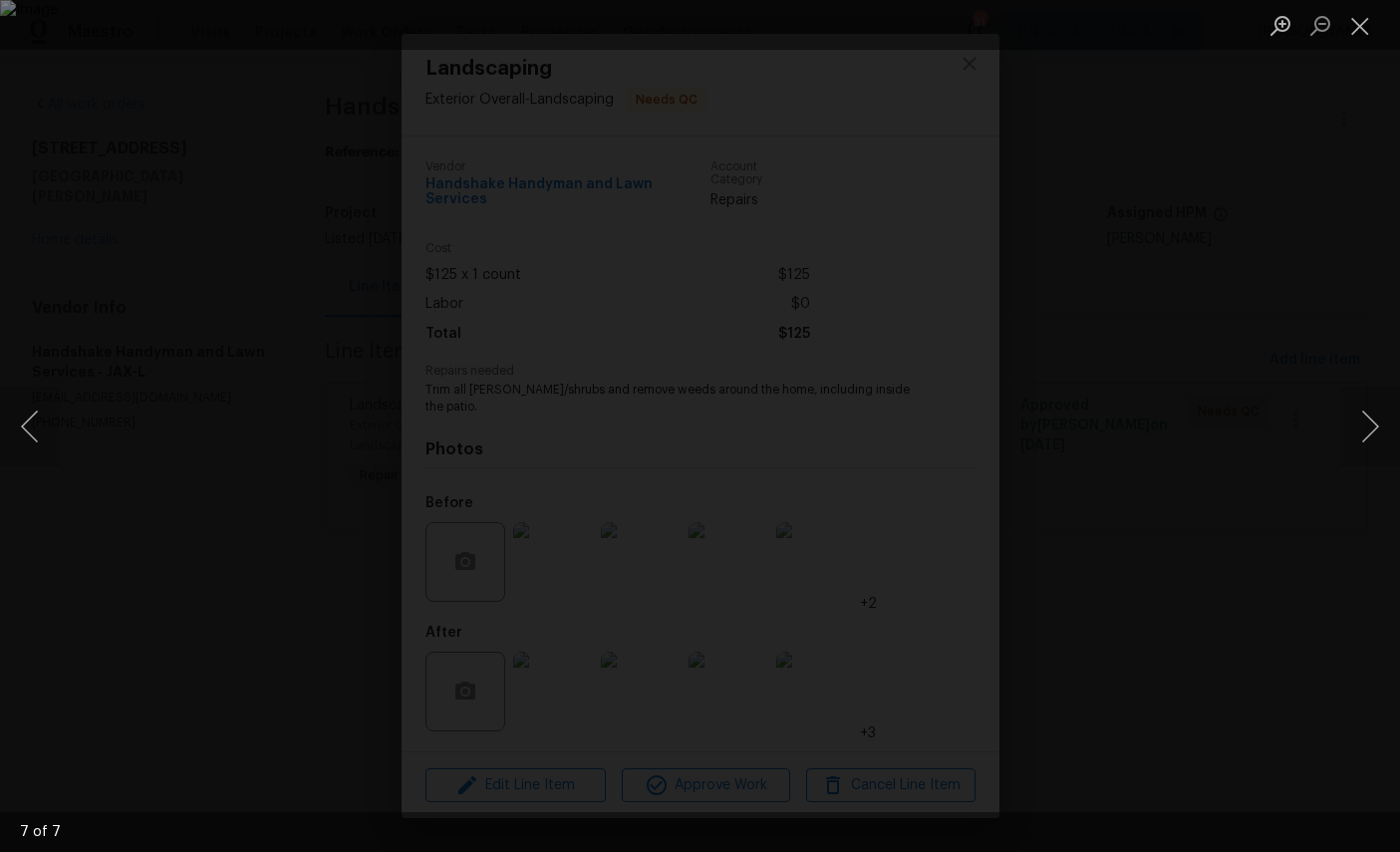 click at bounding box center (1370, 426) 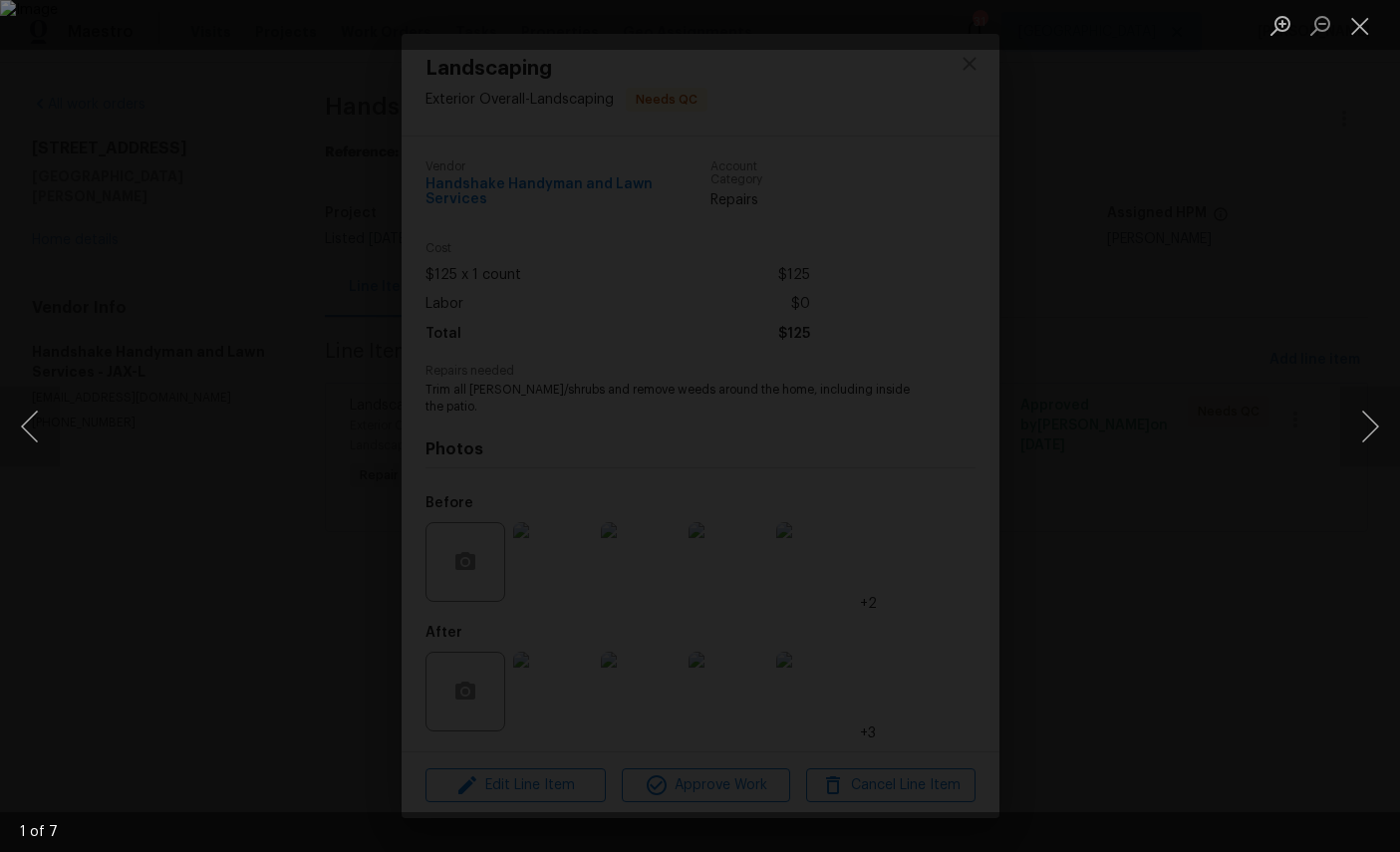 click at bounding box center [30, 426] 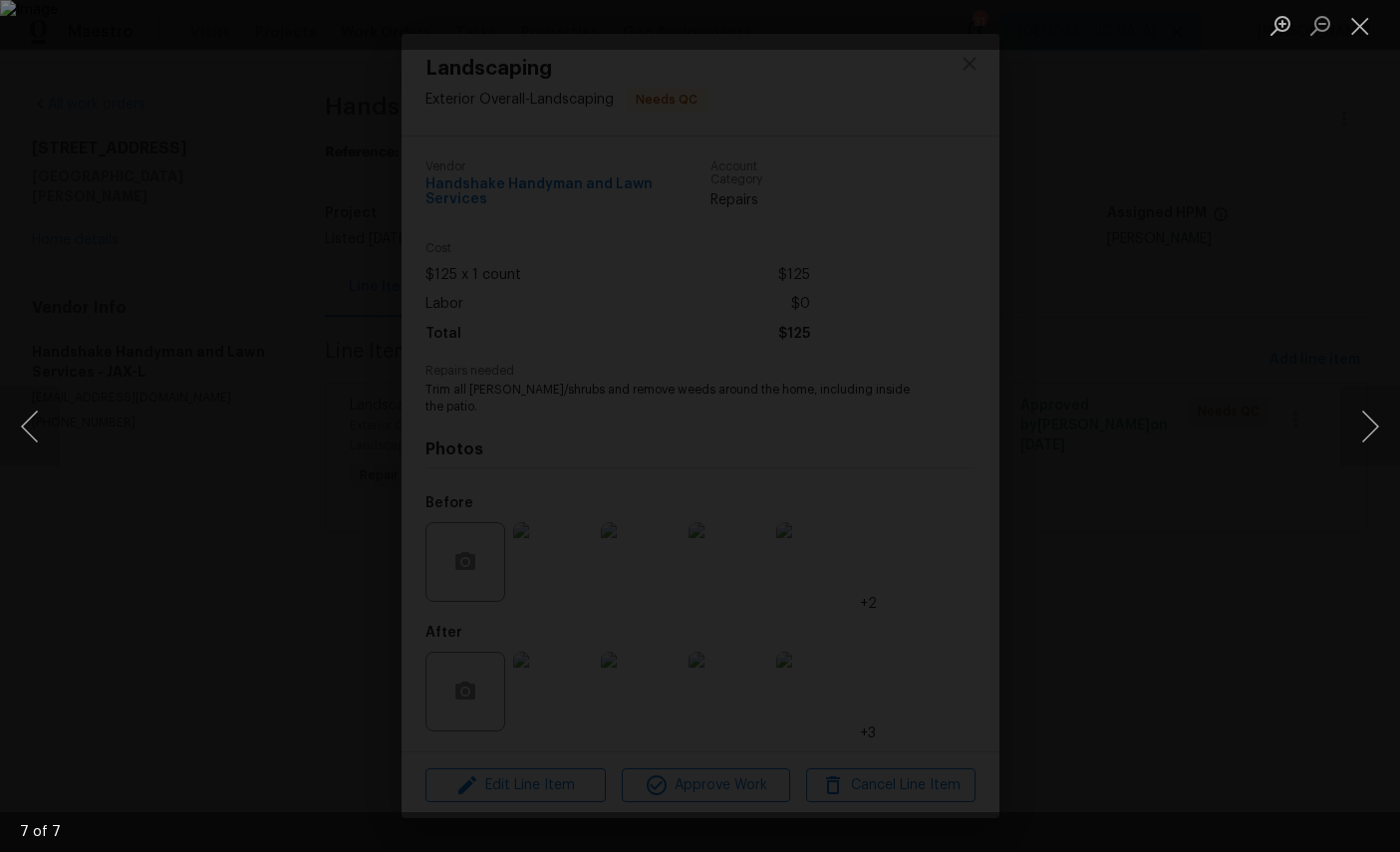 click at bounding box center [700, 426] 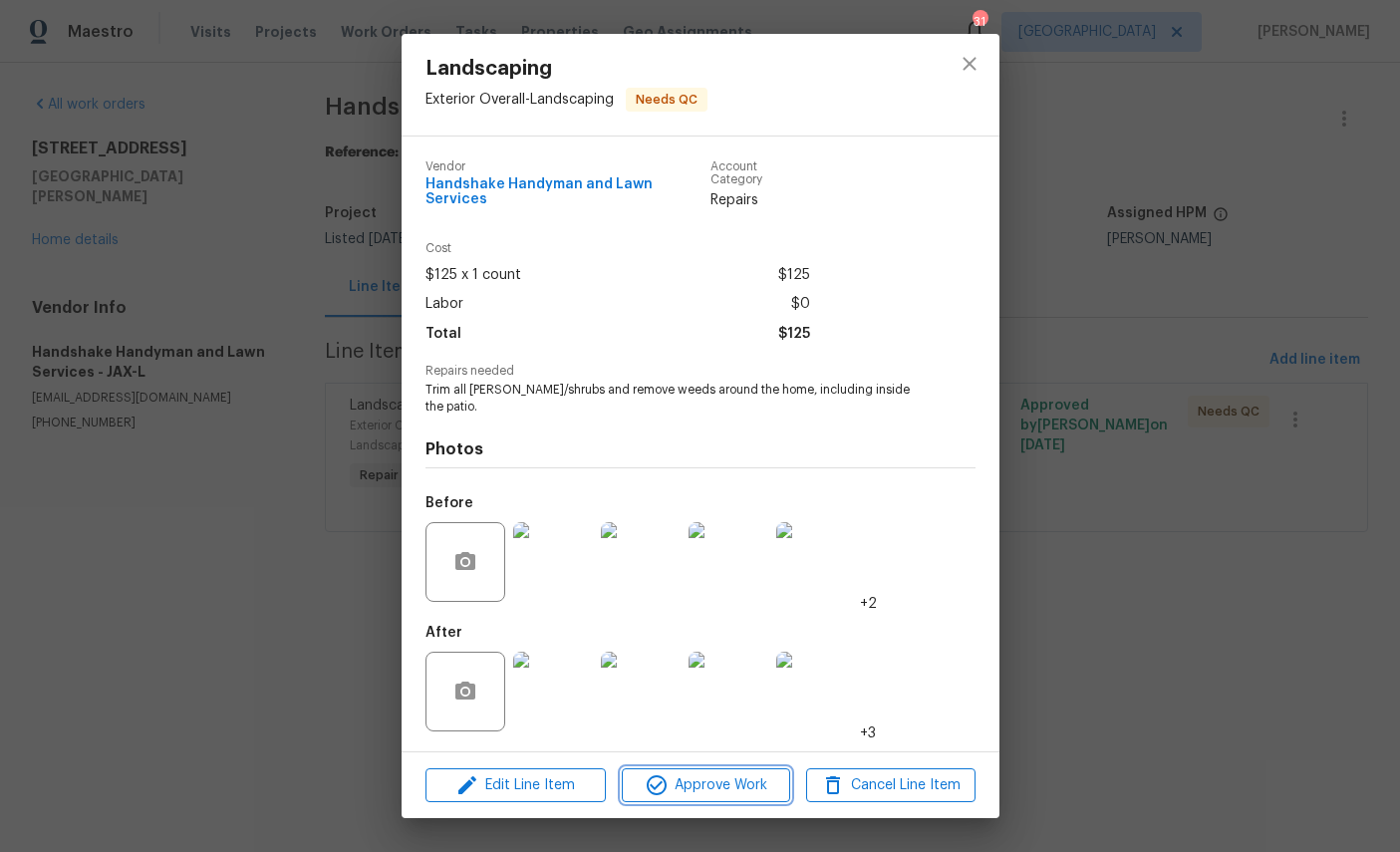 click on "Approve Work" at bounding box center (705, 785) 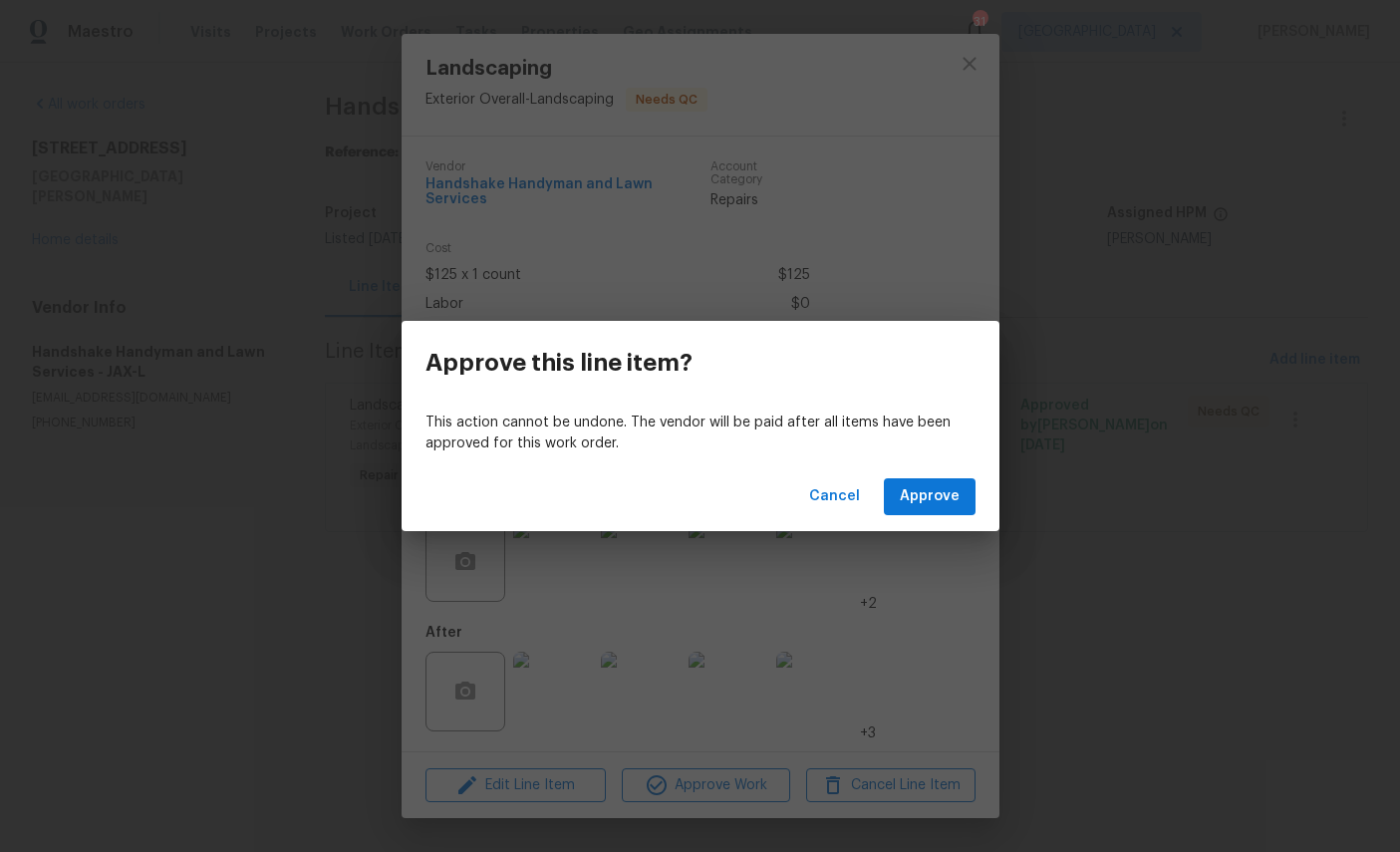 scroll, scrollTop: 18, scrollLeft: 0, axis: vertical 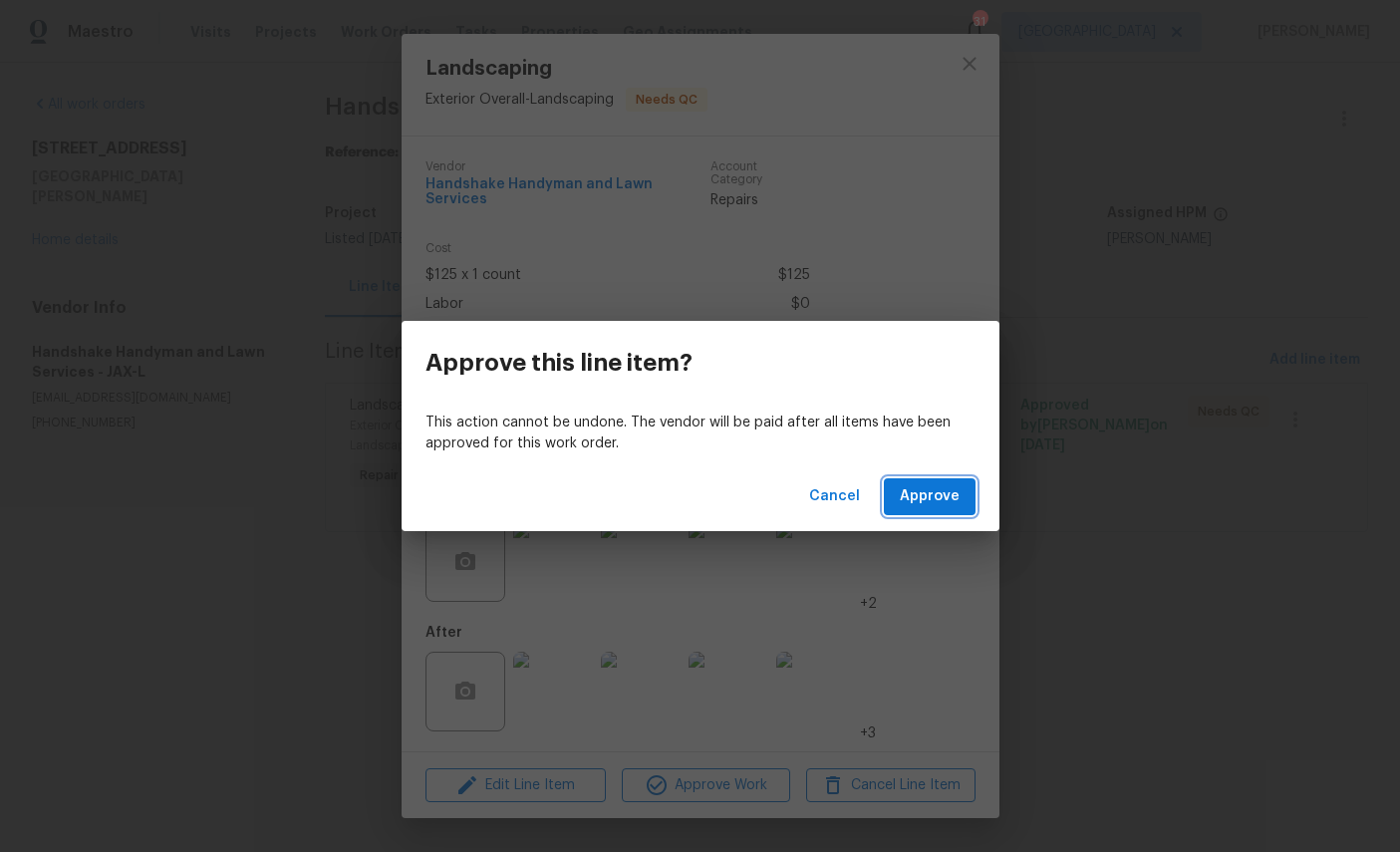 click on "Approve" at bounding box center (930, 496) 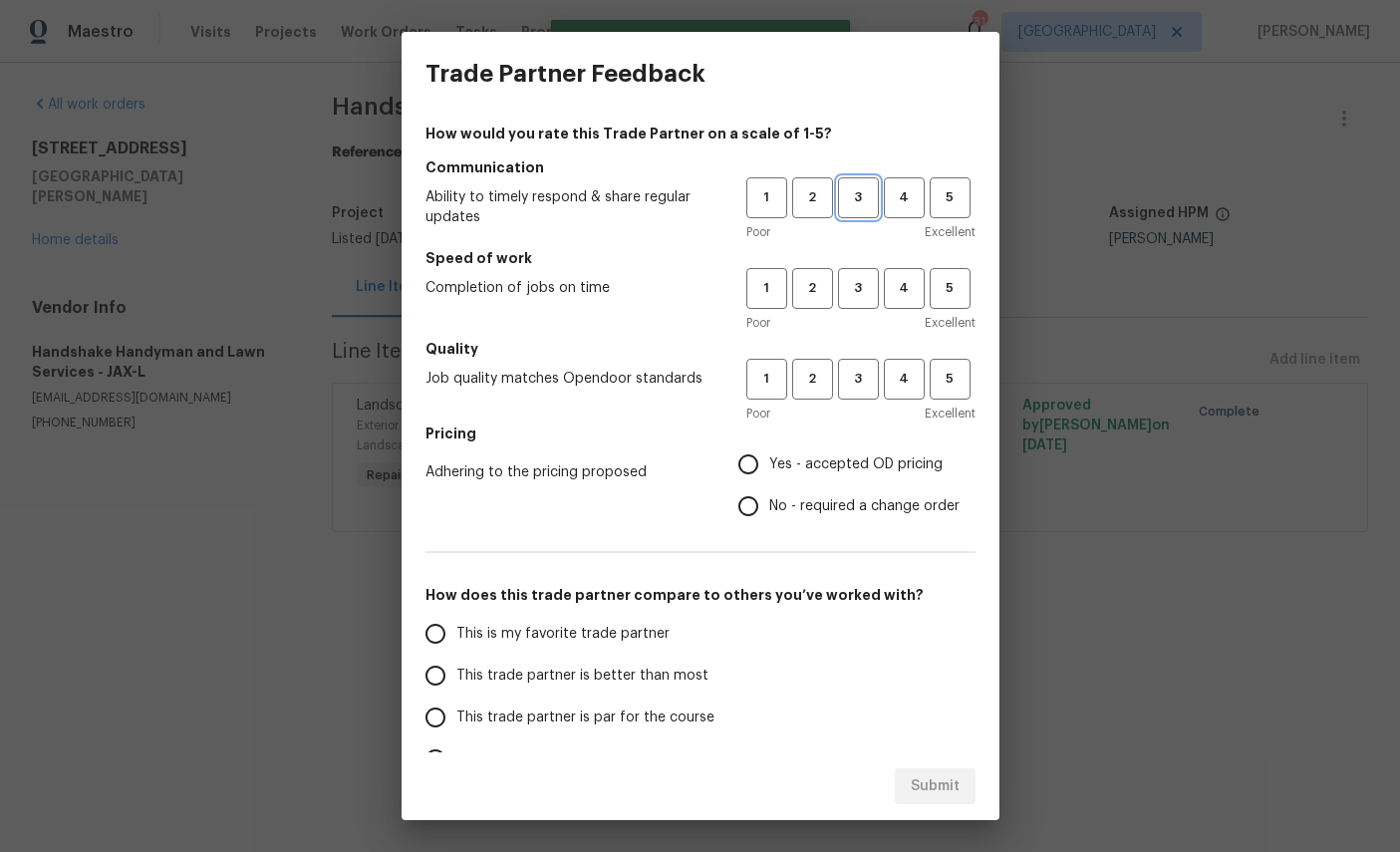 click on "3" at bounding box center [858, 197] 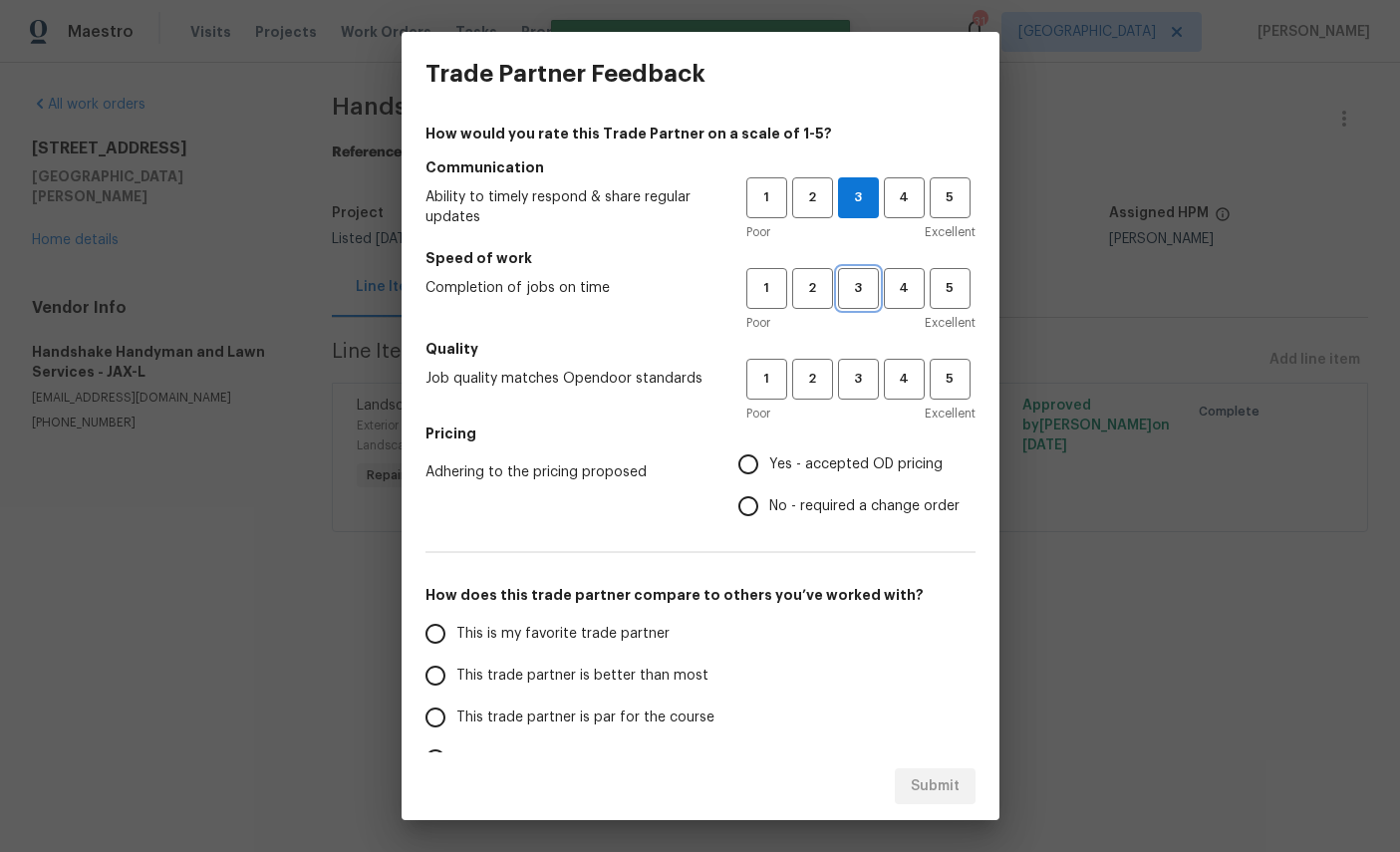 click on "3" at bounding box center (858, 288) 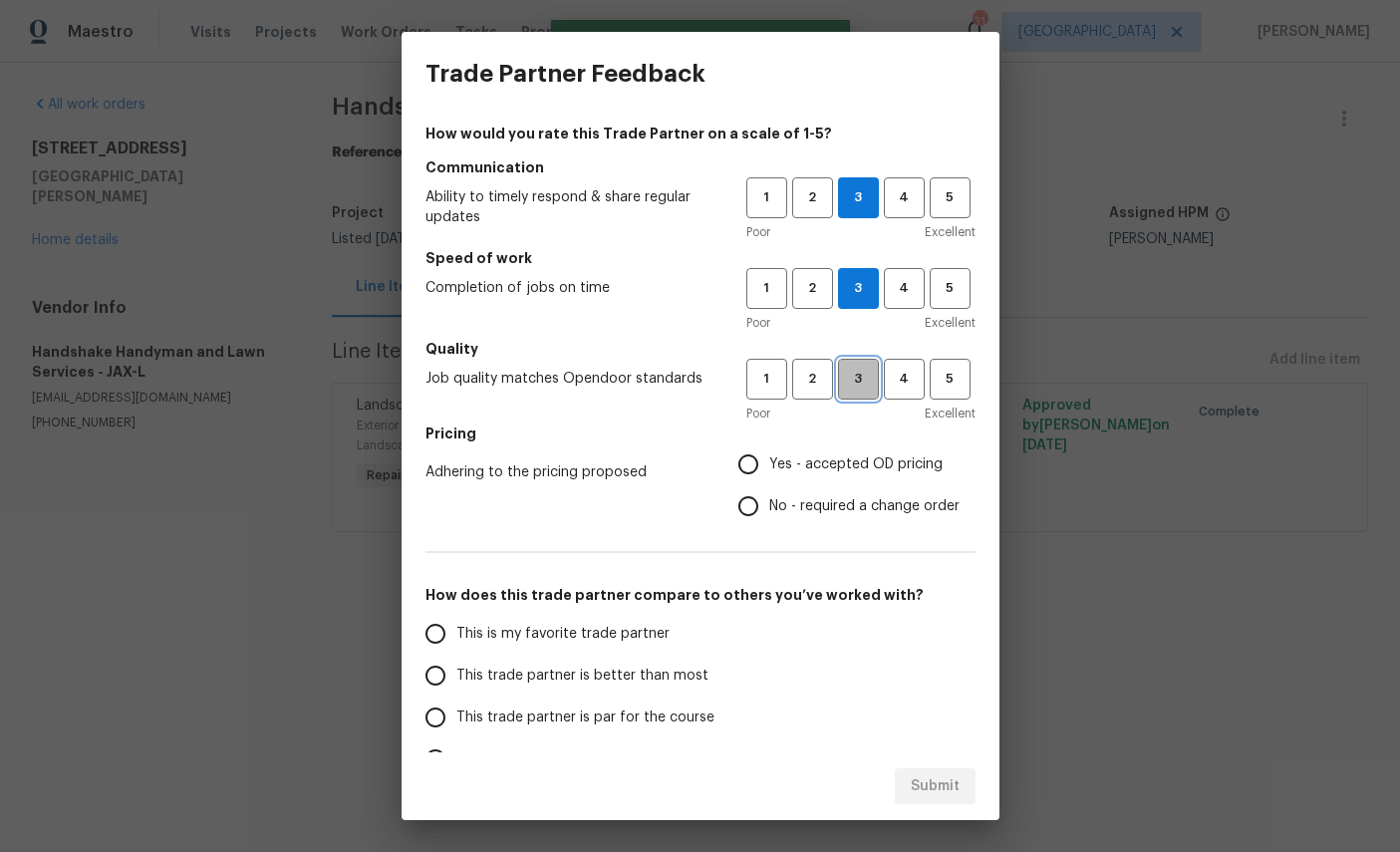 click on "3" at bounding box center [858, 379] 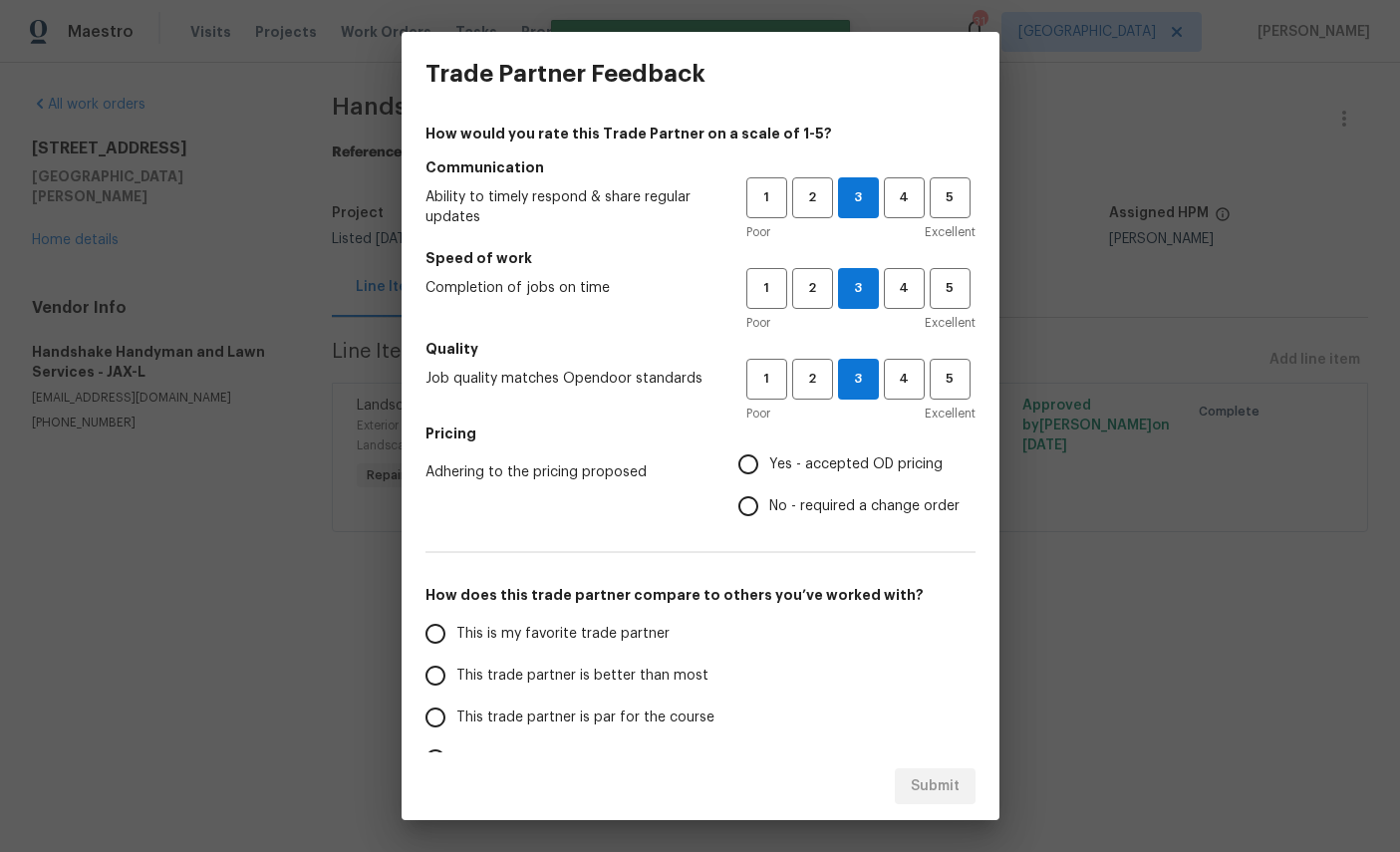 click on "Yes - accepted OD pricing" at bounding box center (856, 464) 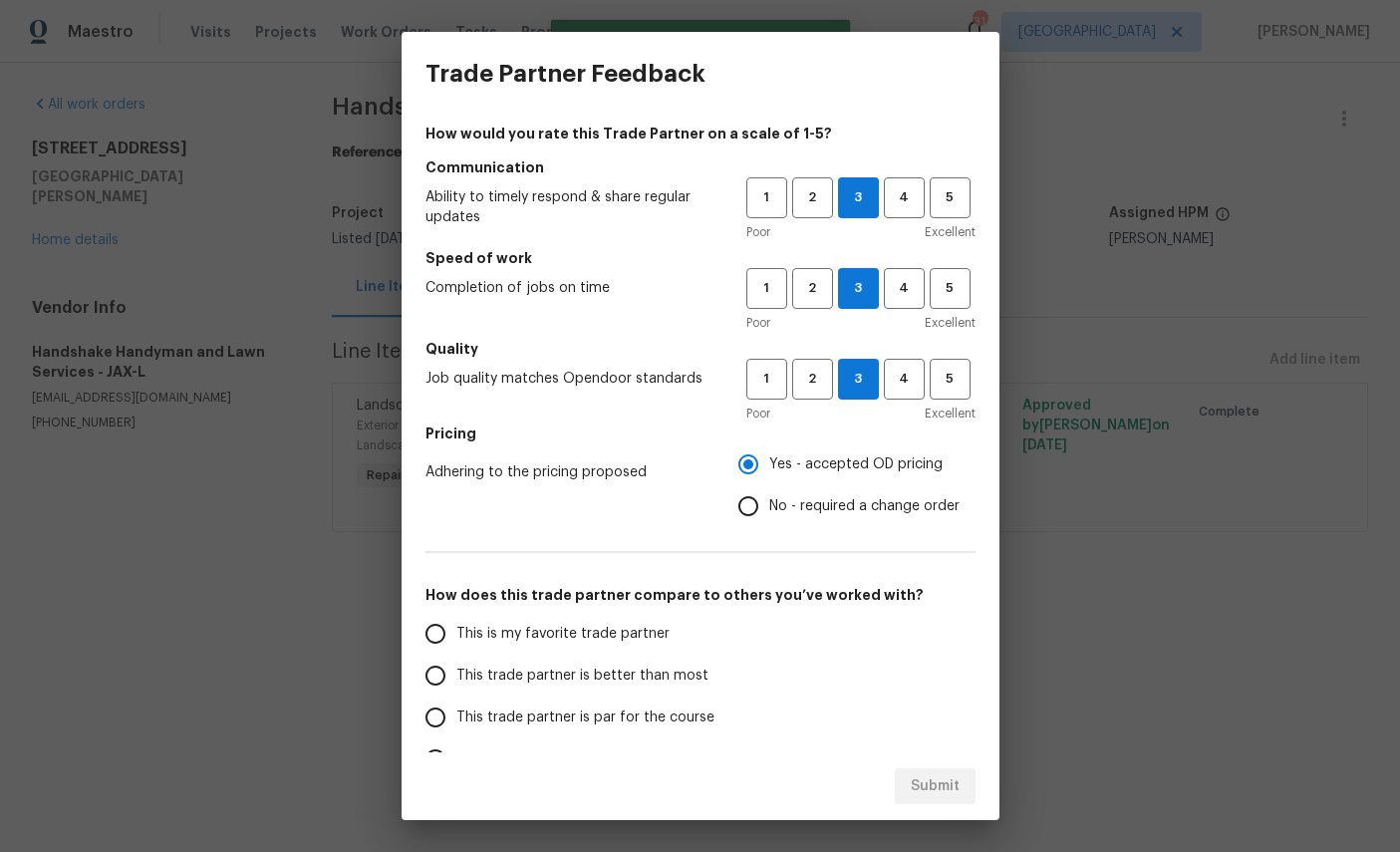 click on "This is my favorite trade partner" at bounding box center [563, 634] 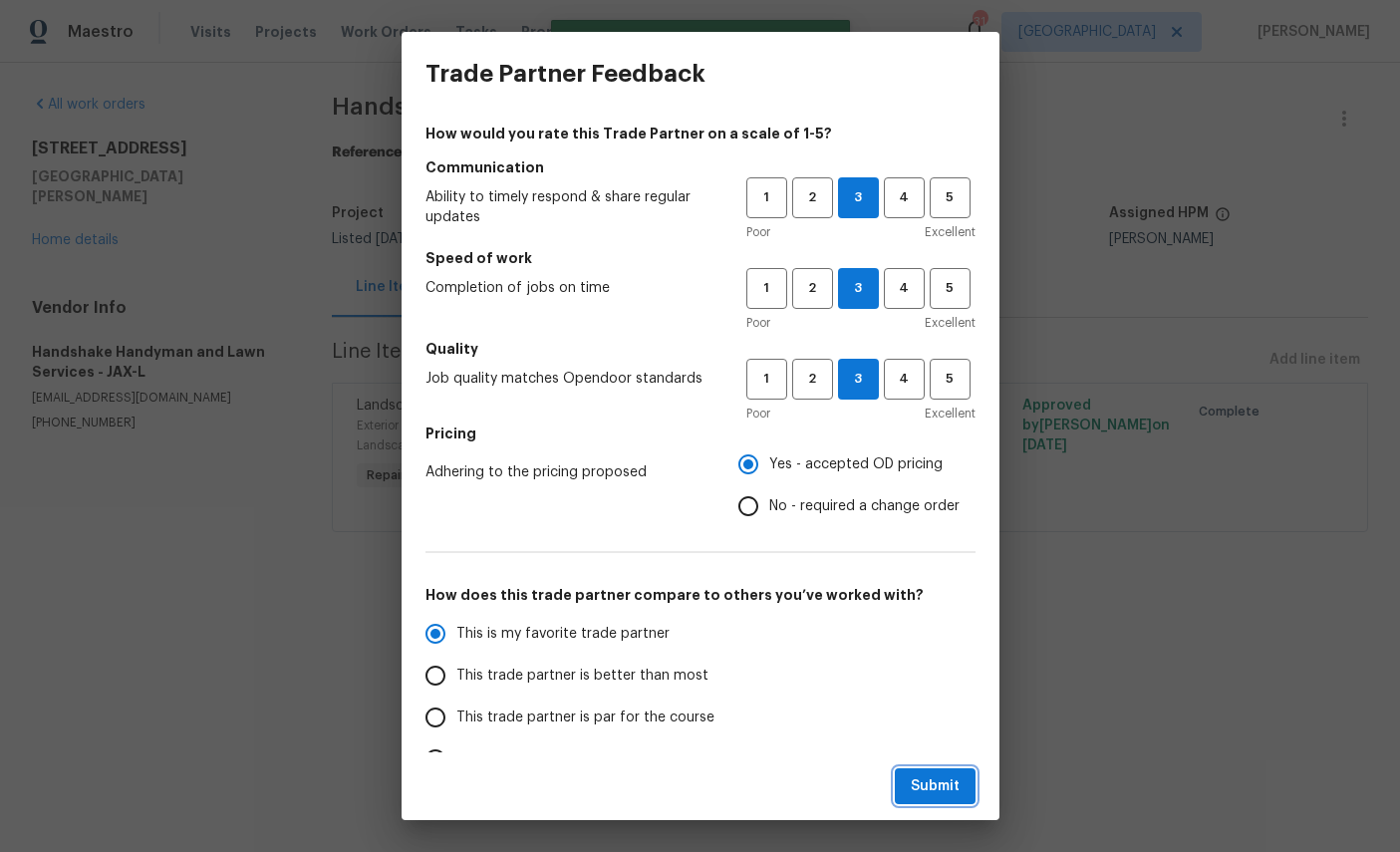 click on "Submit" at bounding box center [935, 786] 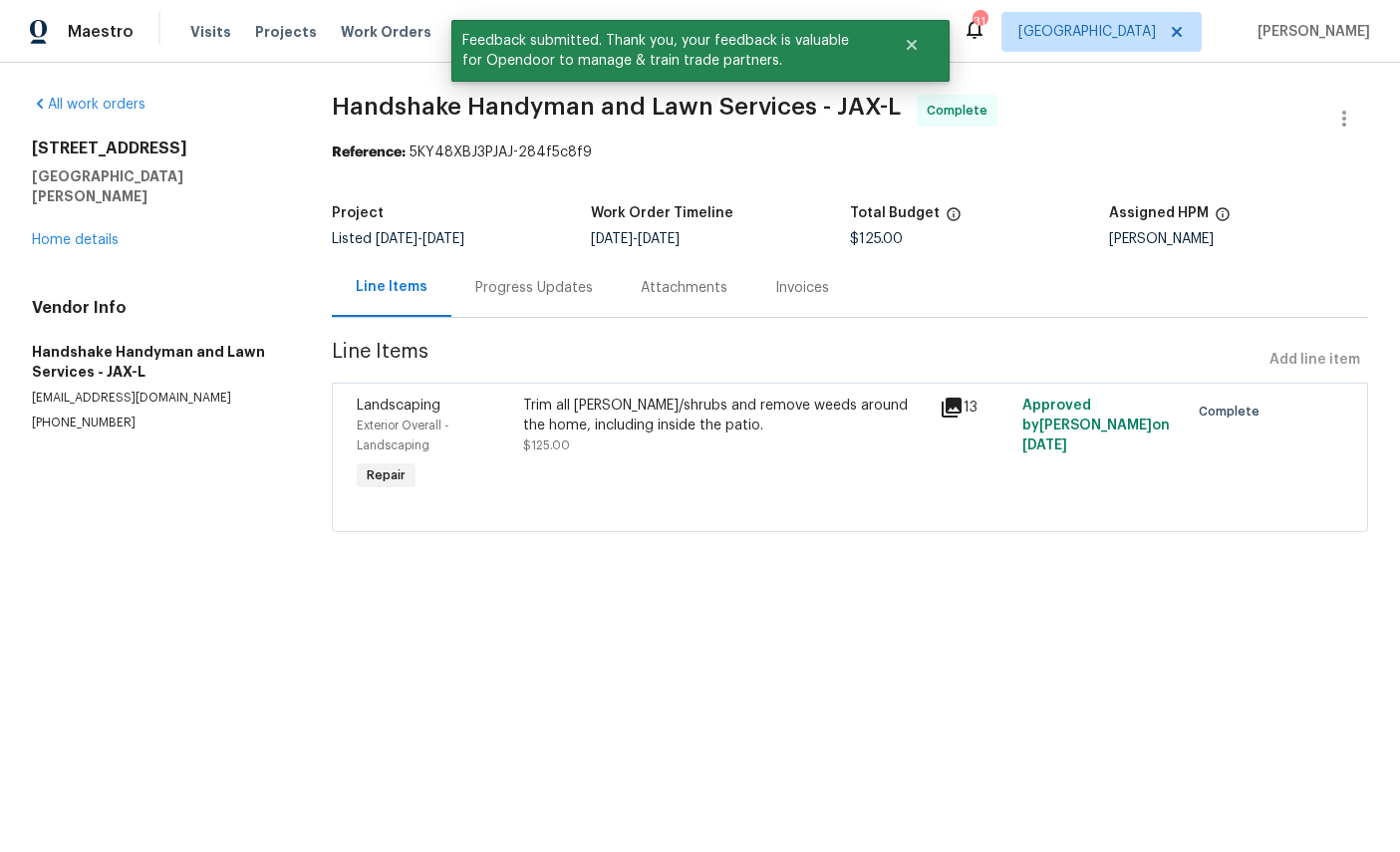 click on "Home details" at bounding box center [75, 240] 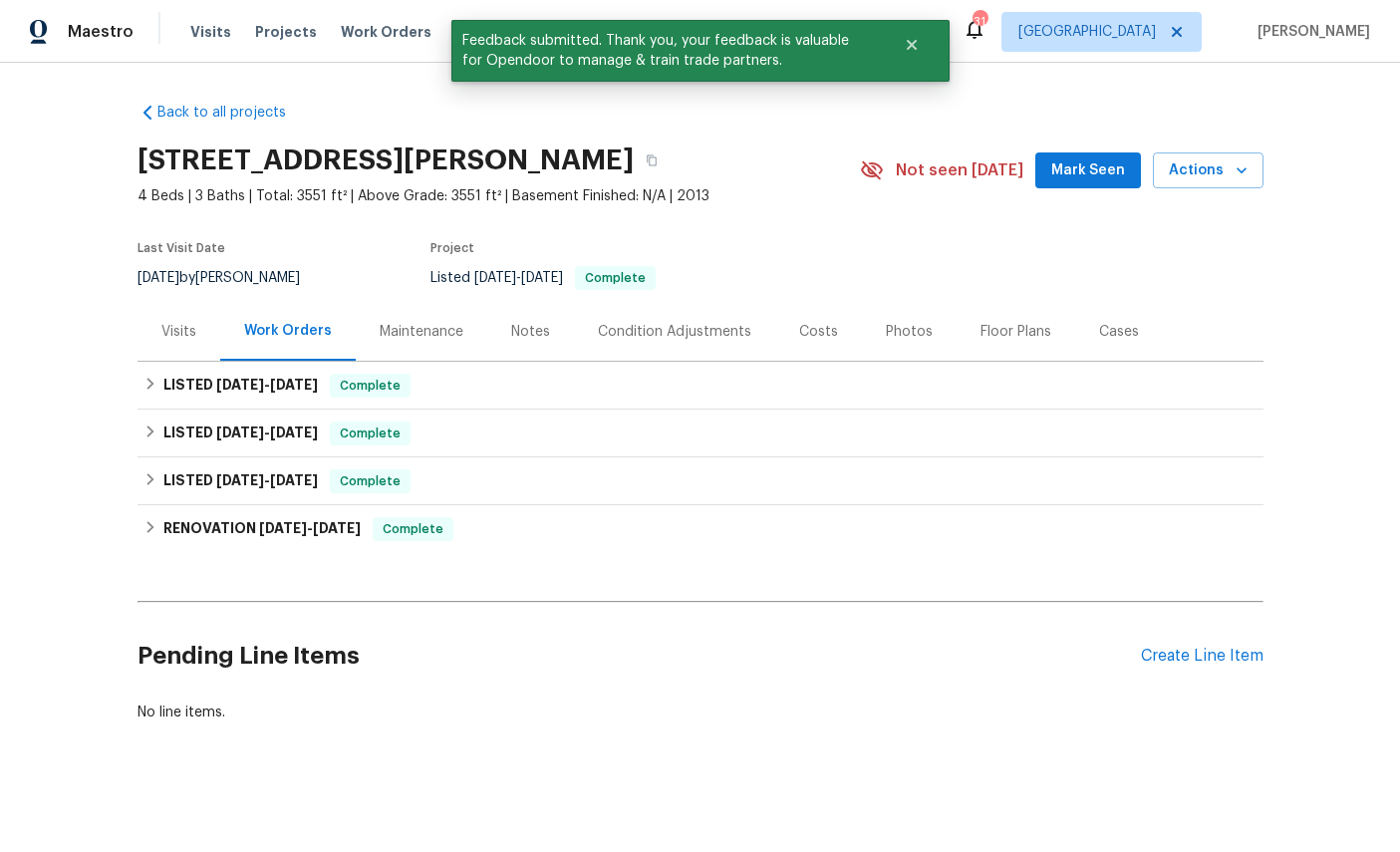 click on "Work Orders" at bounding box center [386, 32] 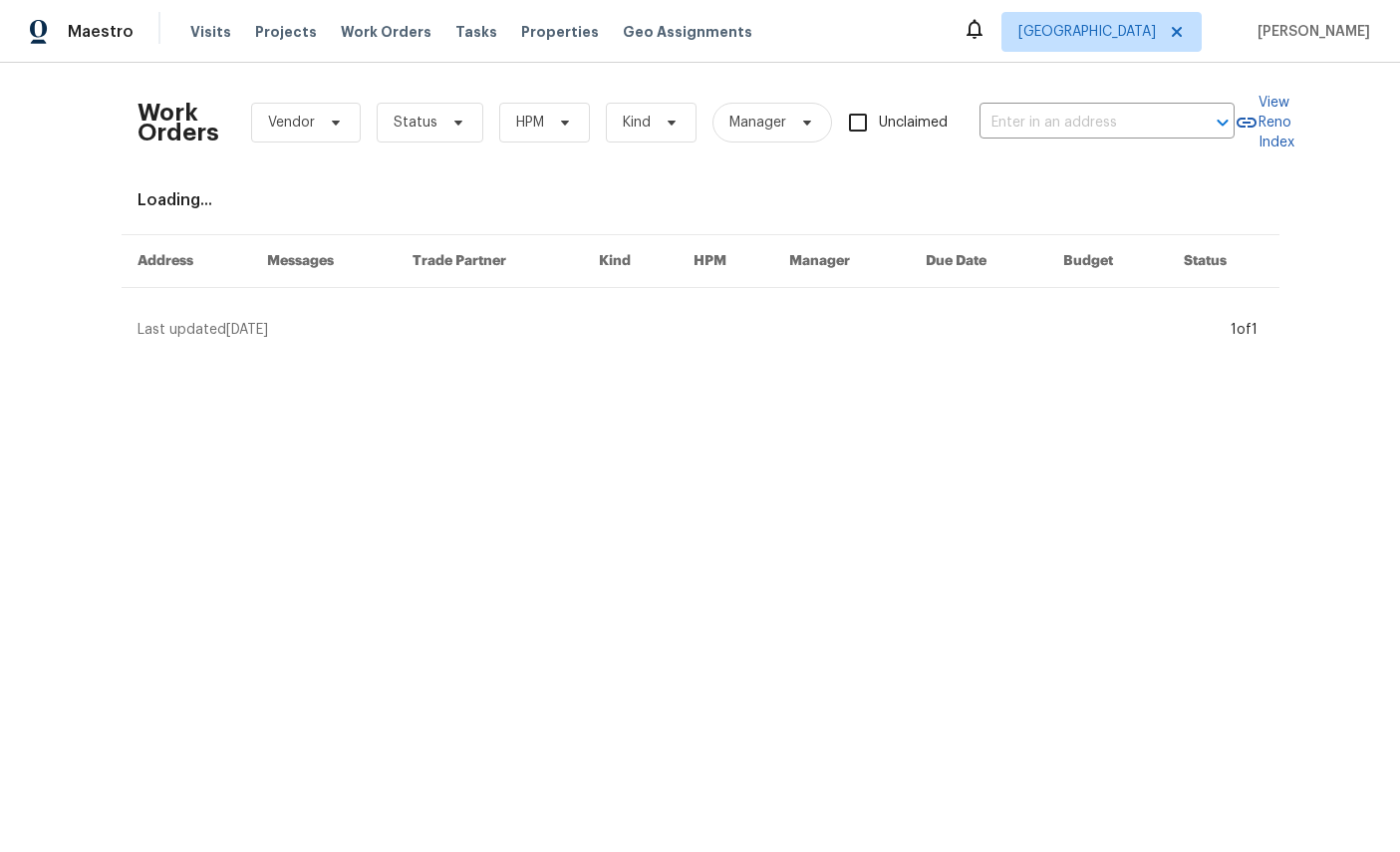 scroll, scrollTop: 0, scrollLeft: 0, axis: both 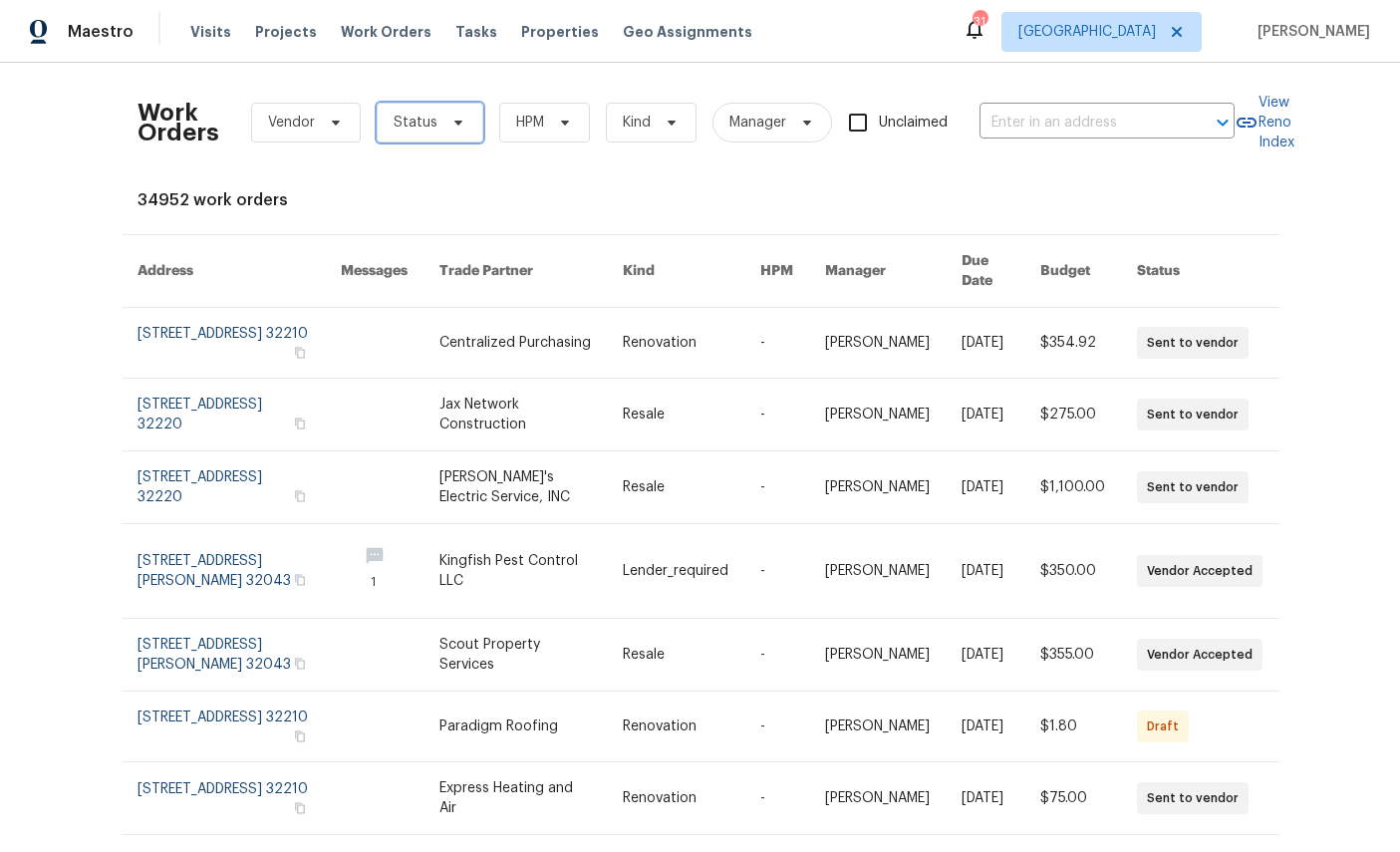 click on "Status" at bounding box center (416, 123) 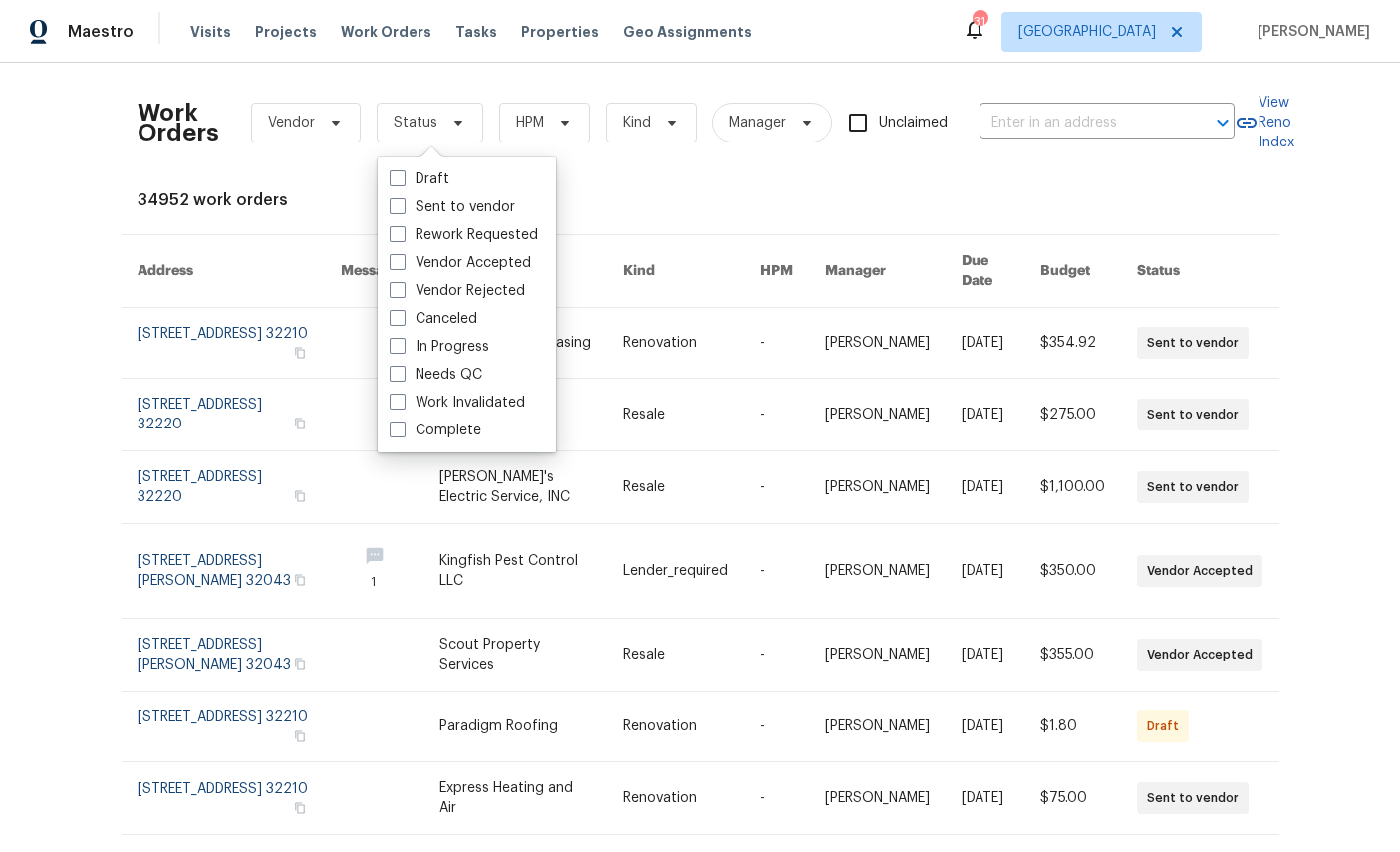 click on "Needs QC" at bounding box center (435, 375) 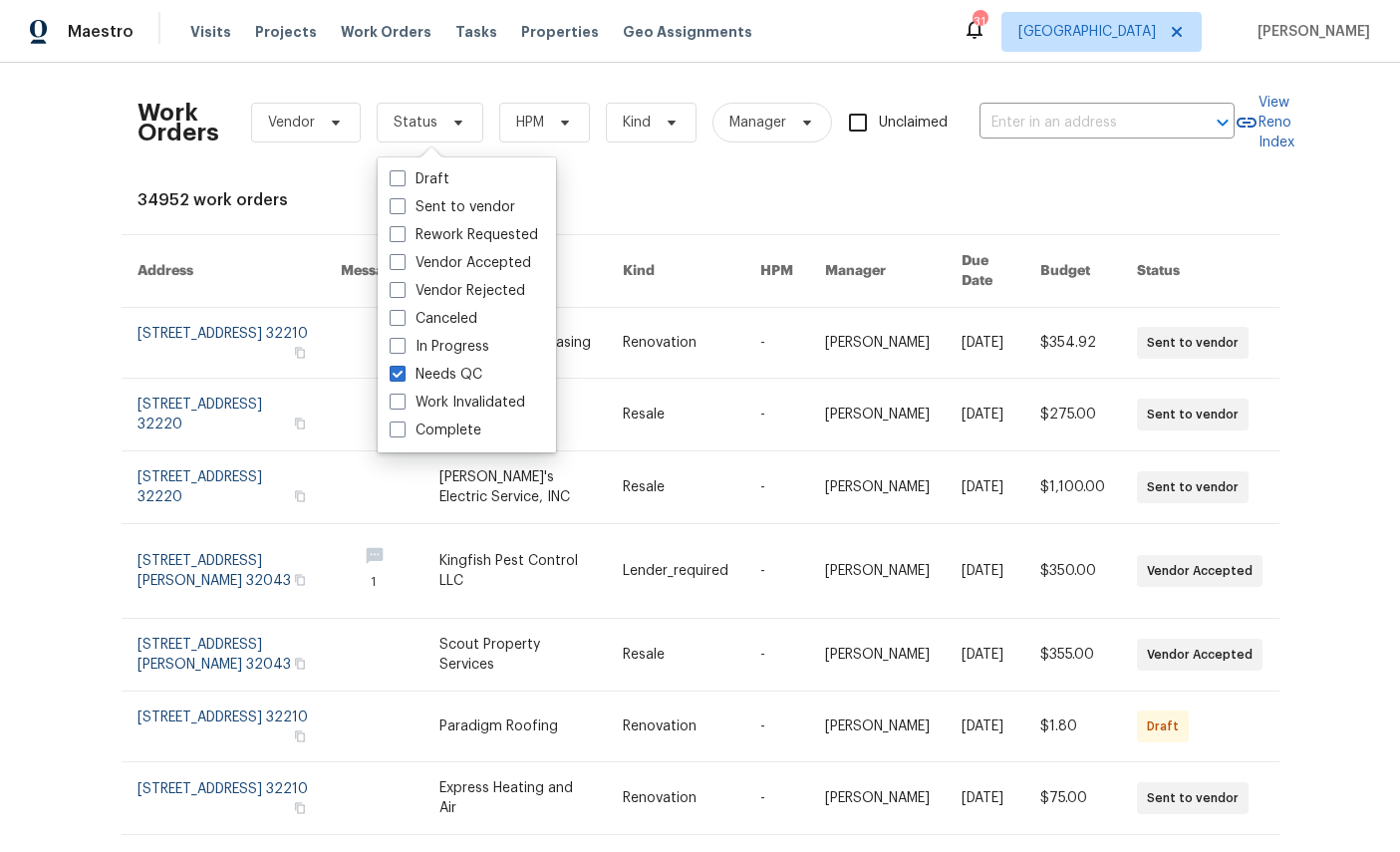 checkbox on "true" 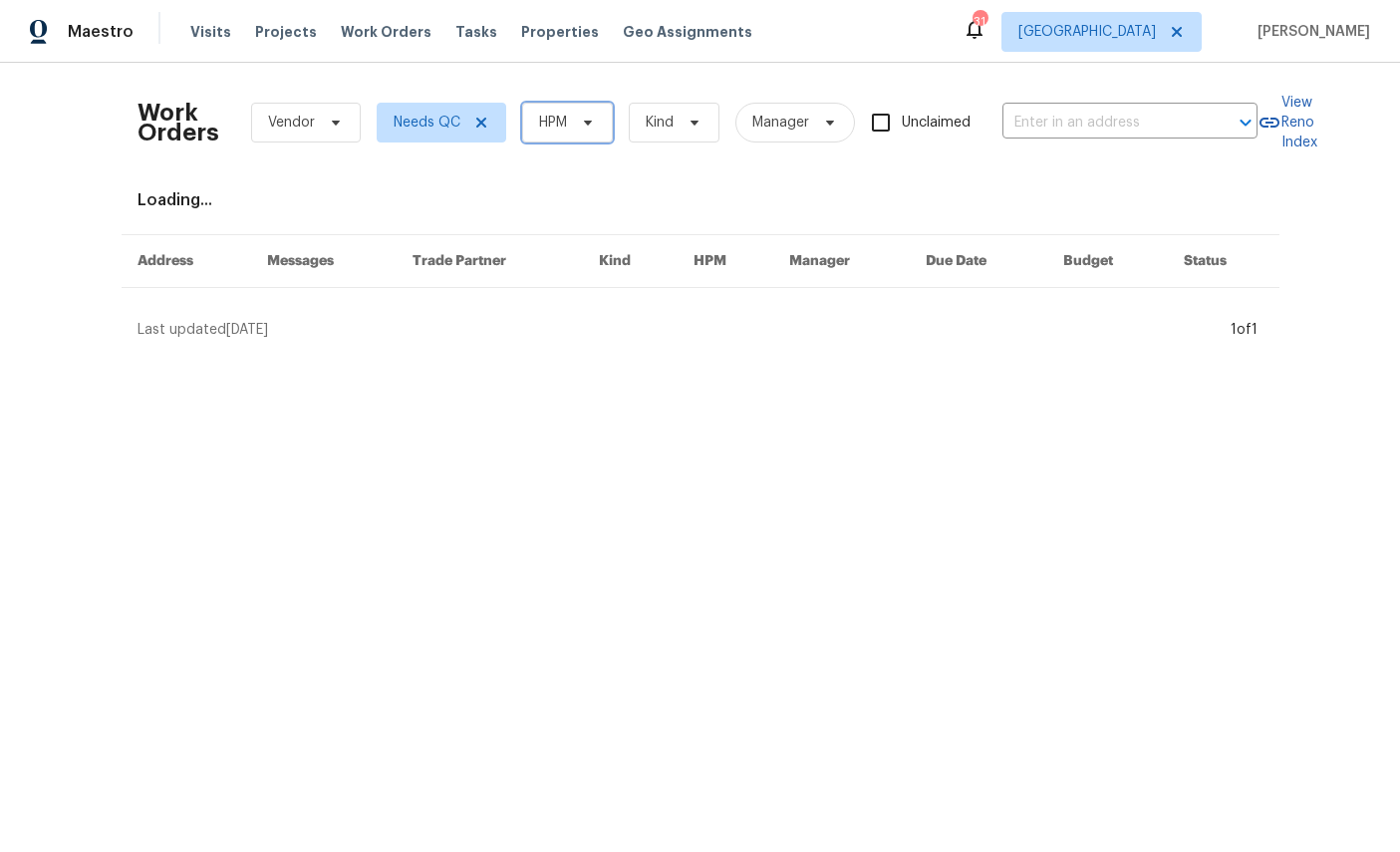 click on "HPM" at bounding box center [553, 123] 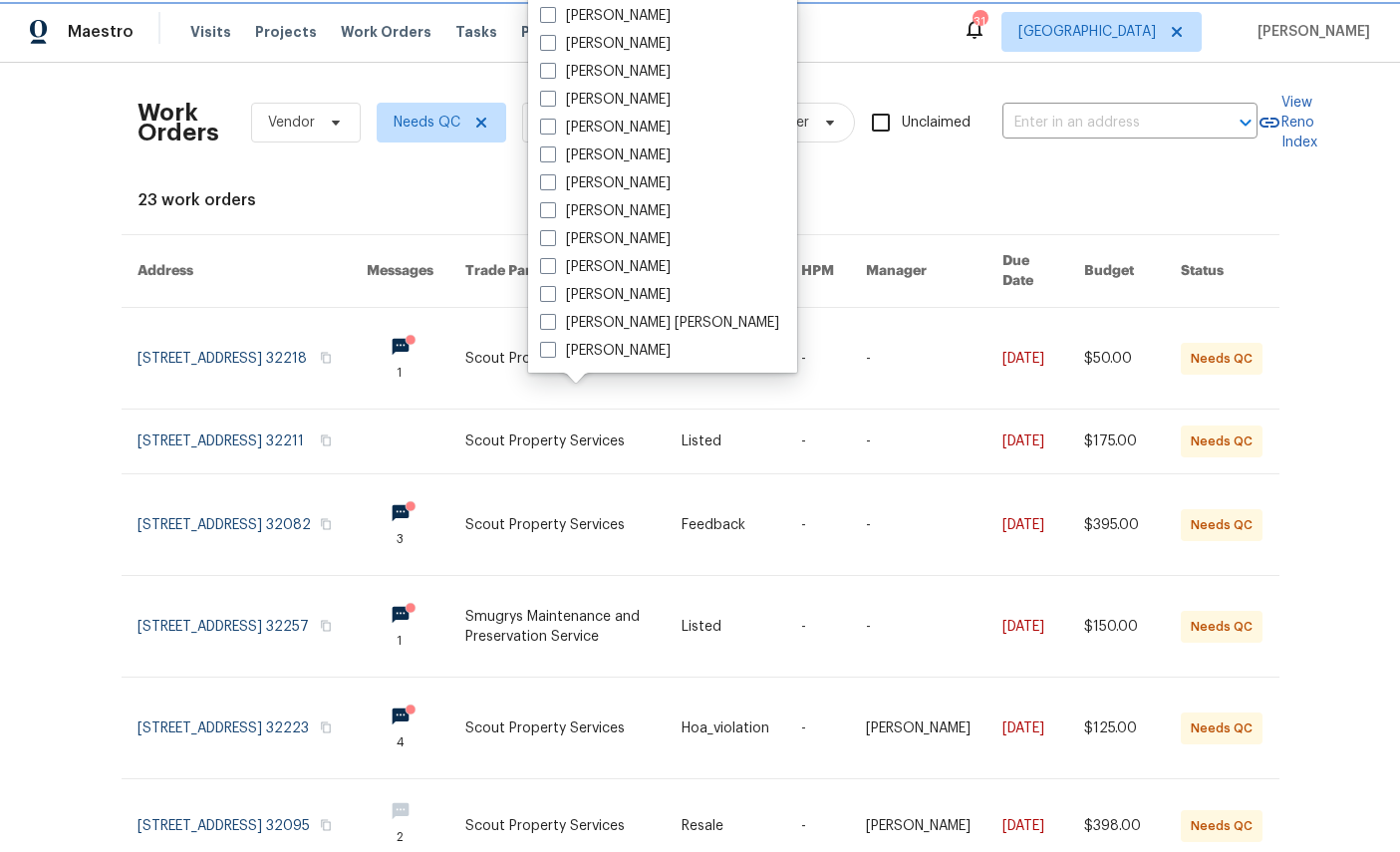 scroll, scrollTop: 387, scrollLeft: 0, axis: vertical 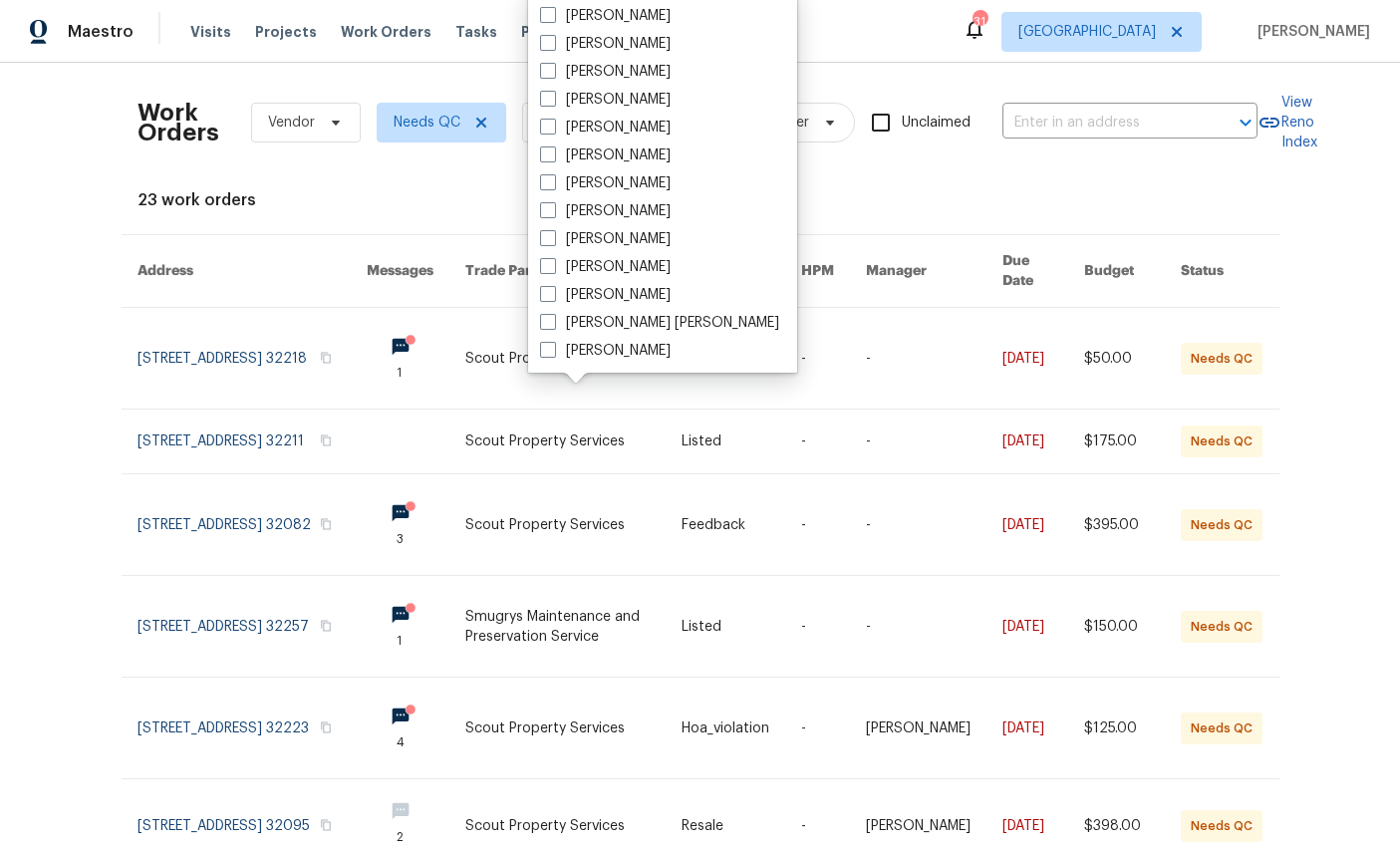 click on "[PERSON_NAME]" at bounding box center (605, 351) 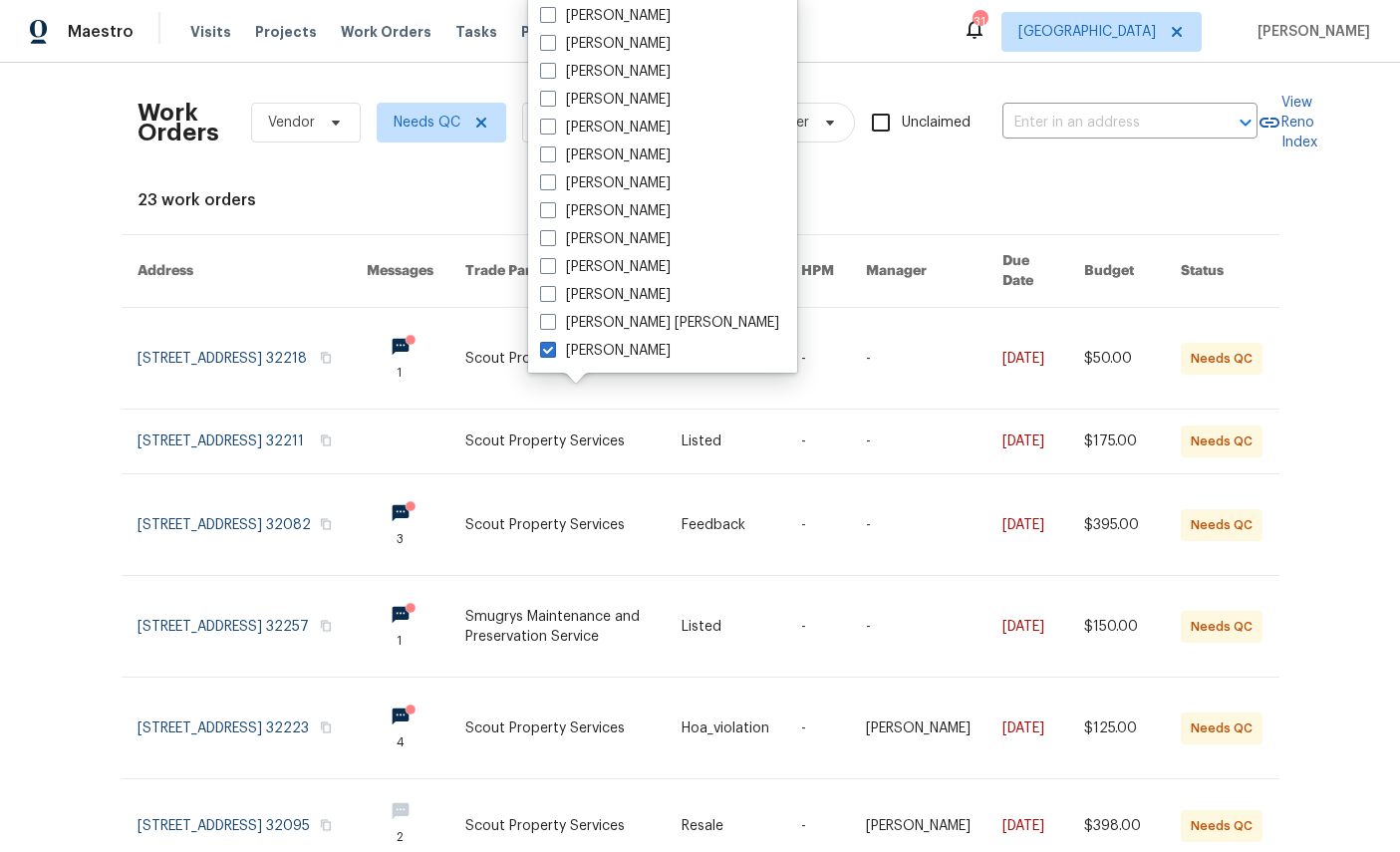 checkbox on "true" 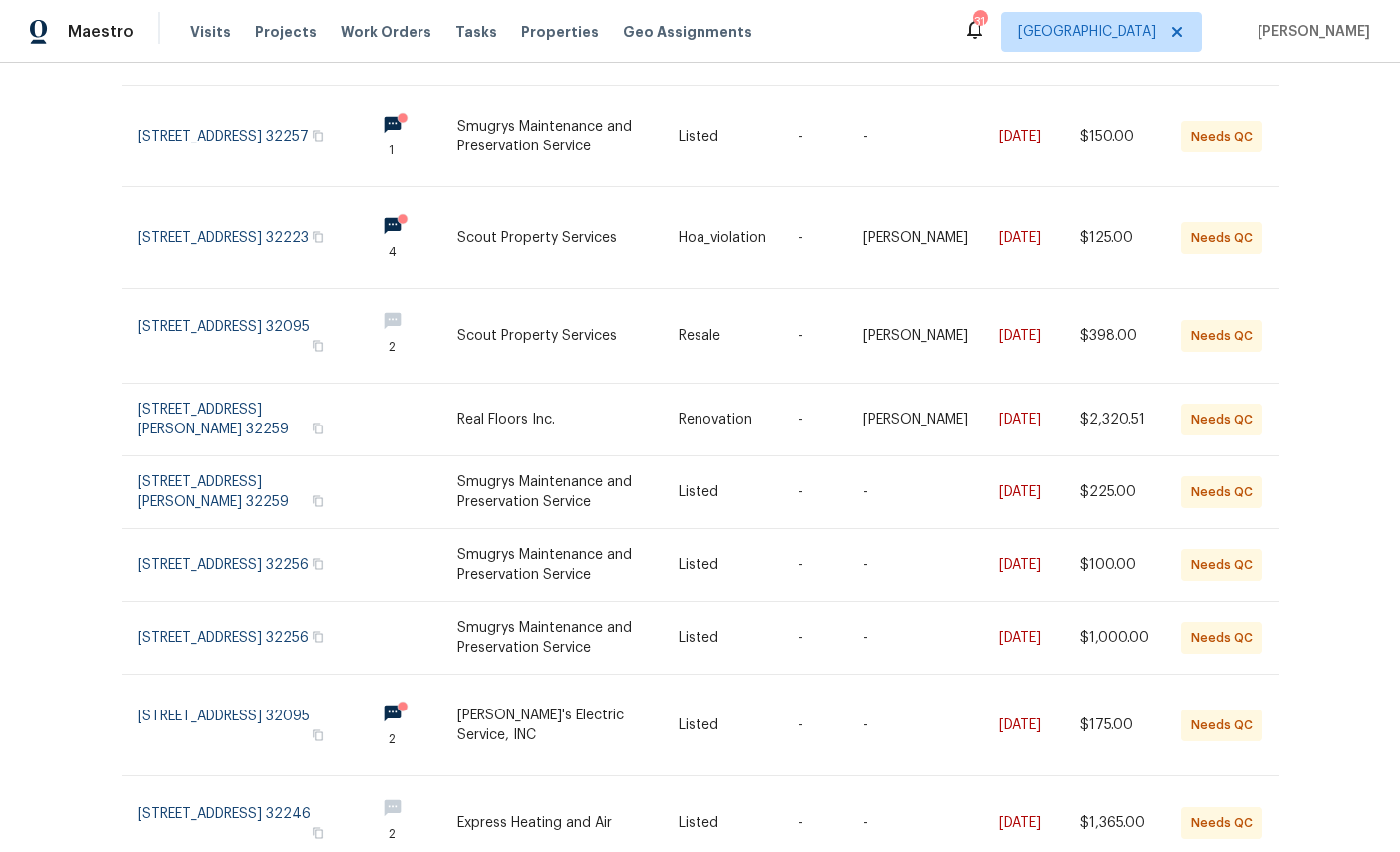 scroll, scrollTop: 323, scrollLeft: 14, axis: both 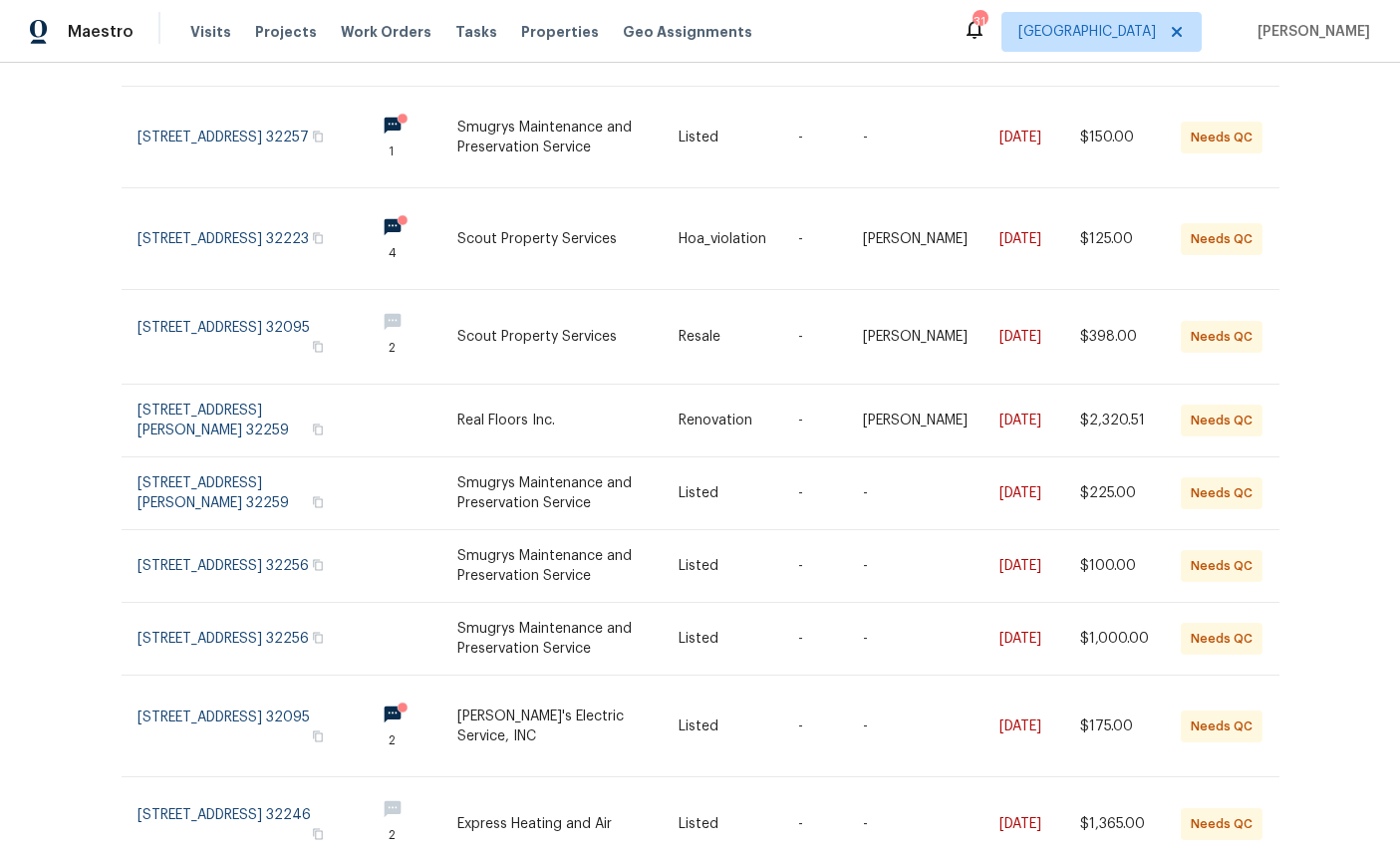 click at bounding box center [248, 824] 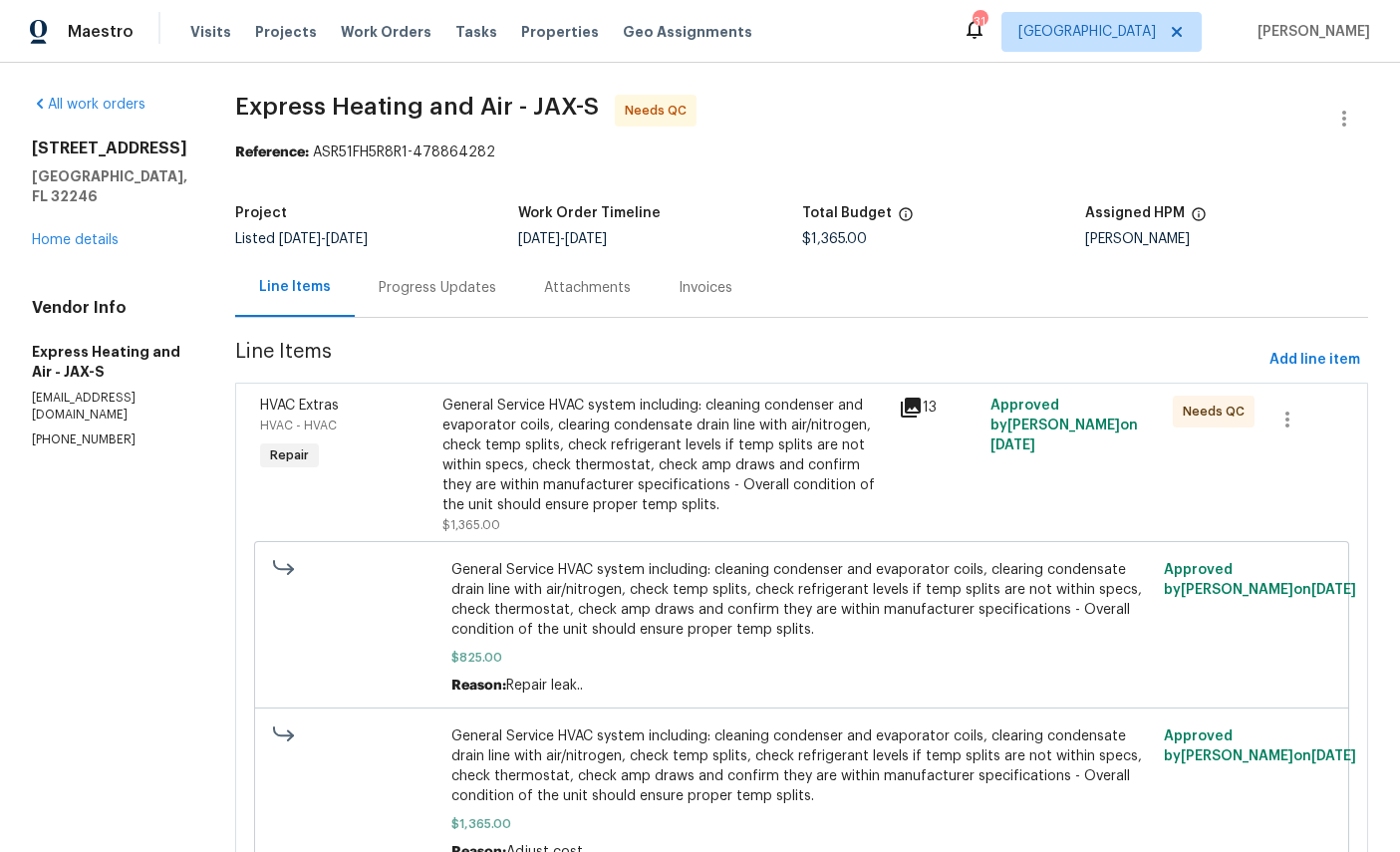 click on "HVAC - HVAC" at bounding box center (345, 426) 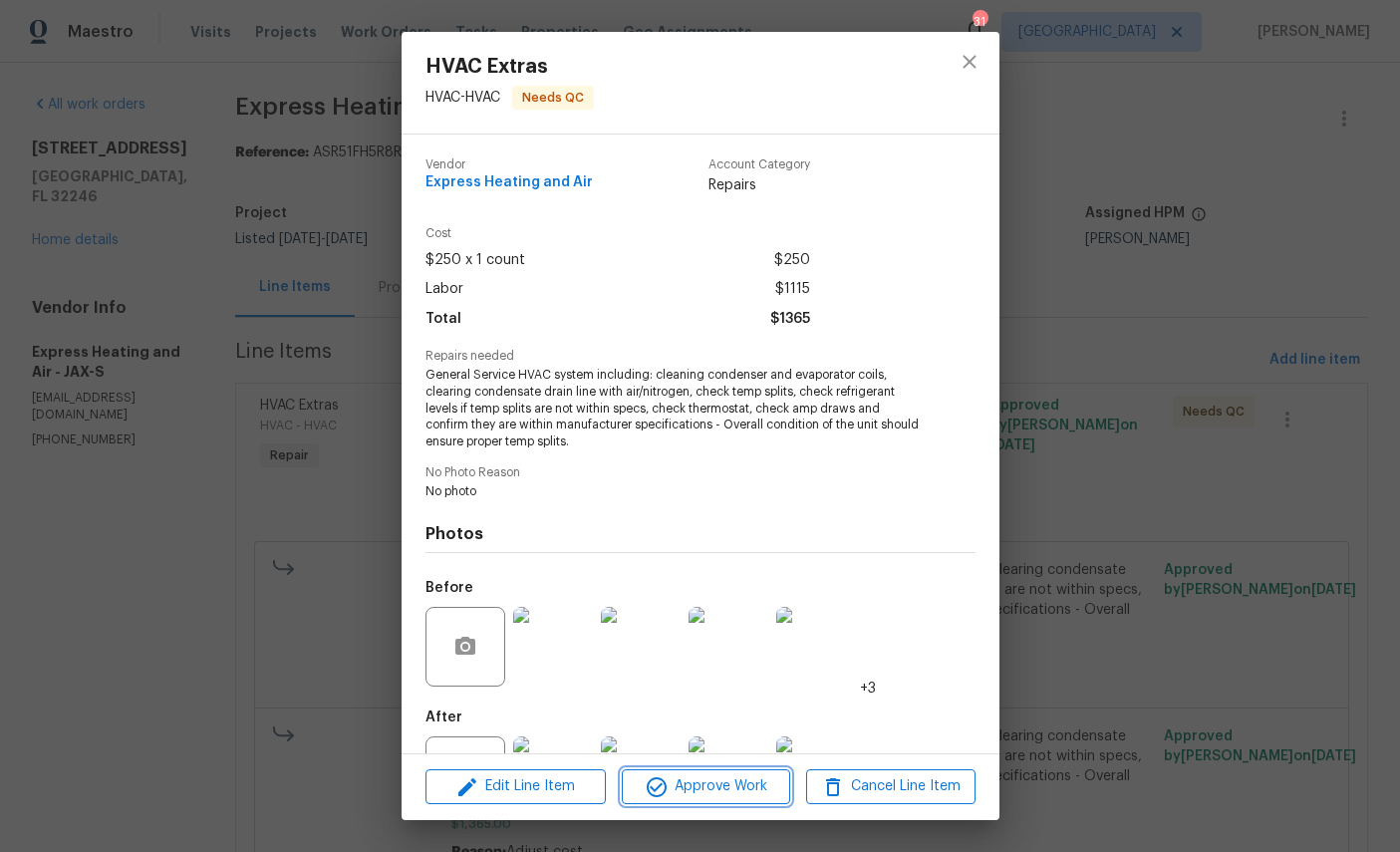 click on "Approve Work" at bounding box center (705, 786) 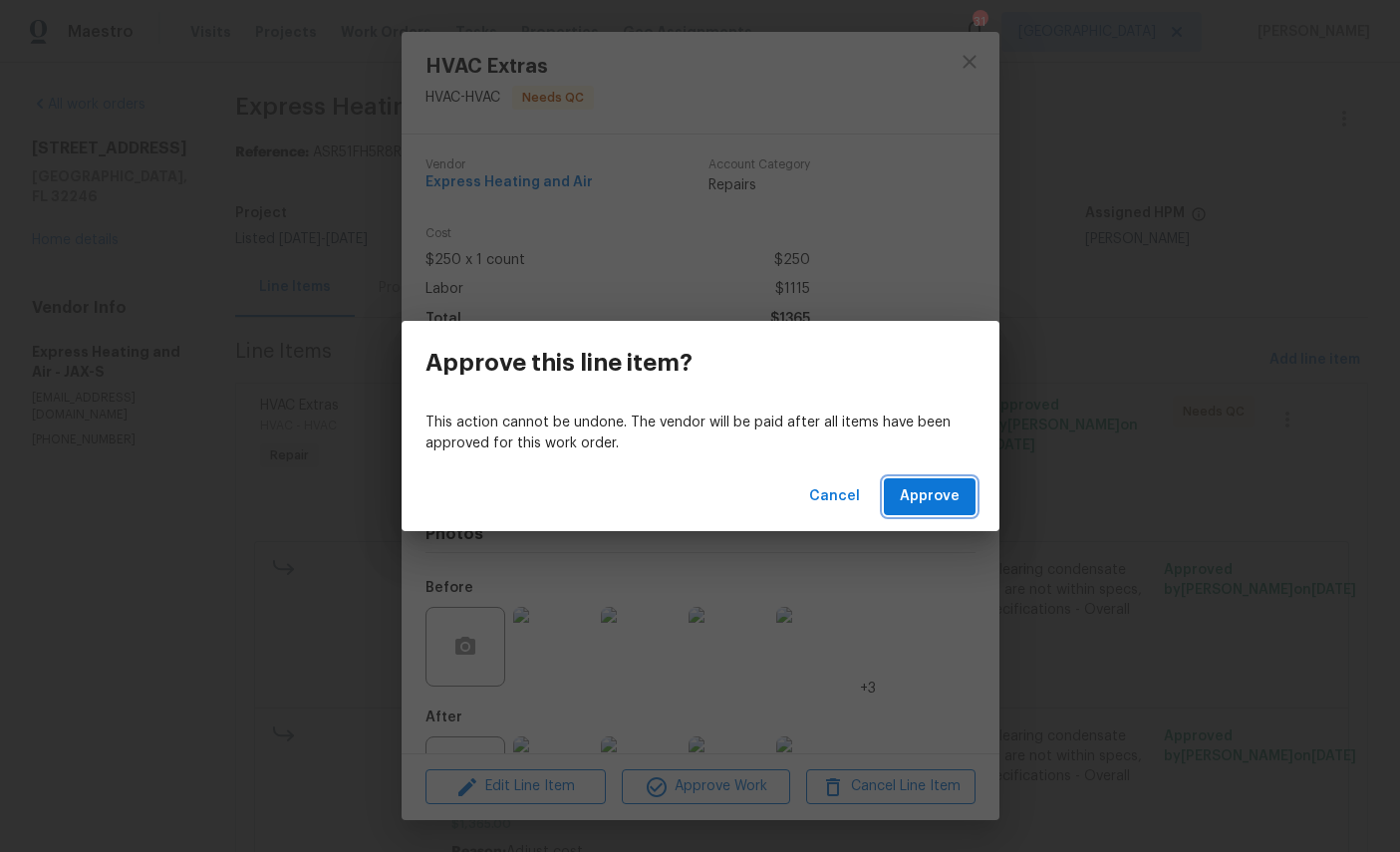 click on "Approve" at bounding box center (930, 496) 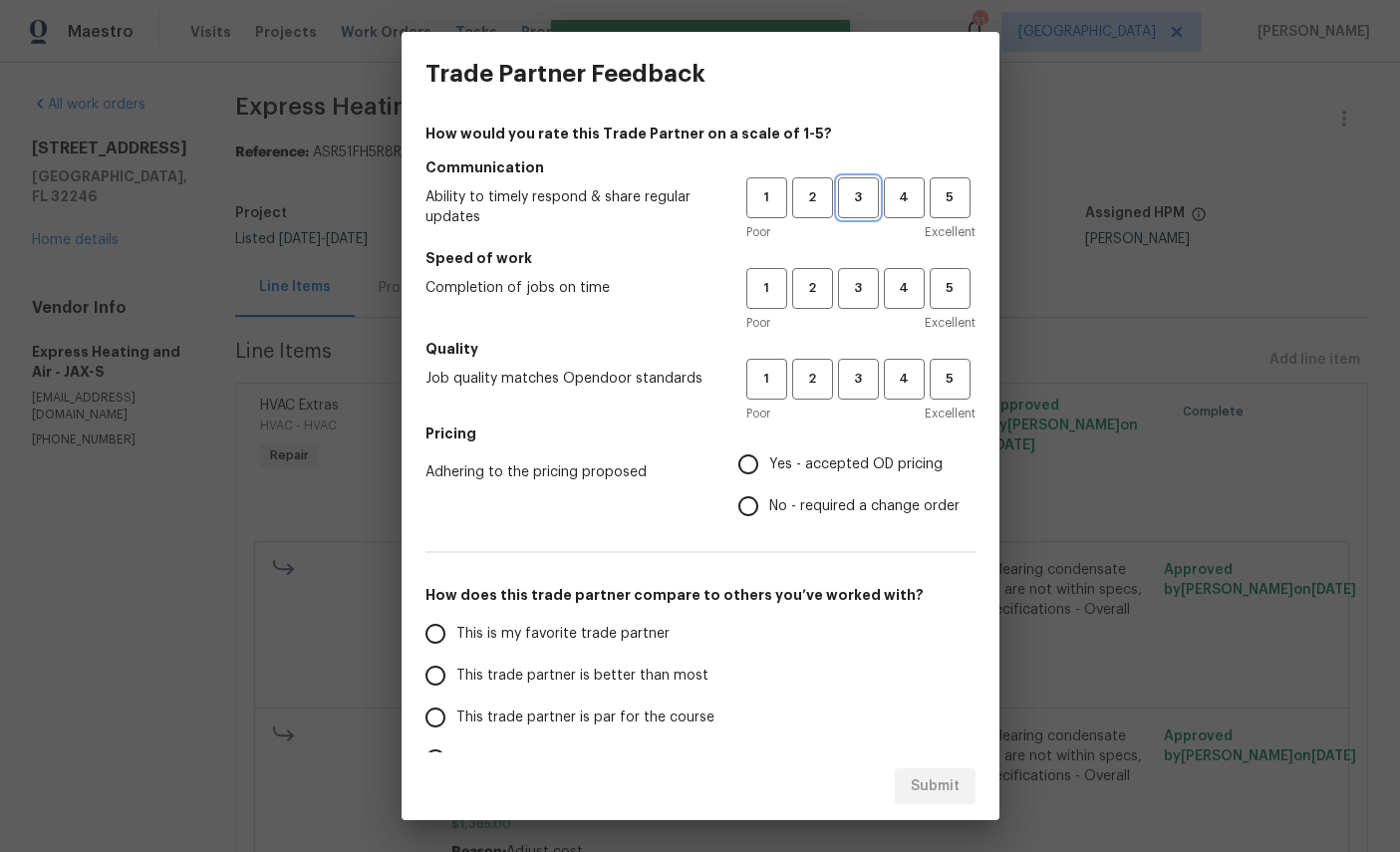 click on "3" at bounding box center [858, 197] 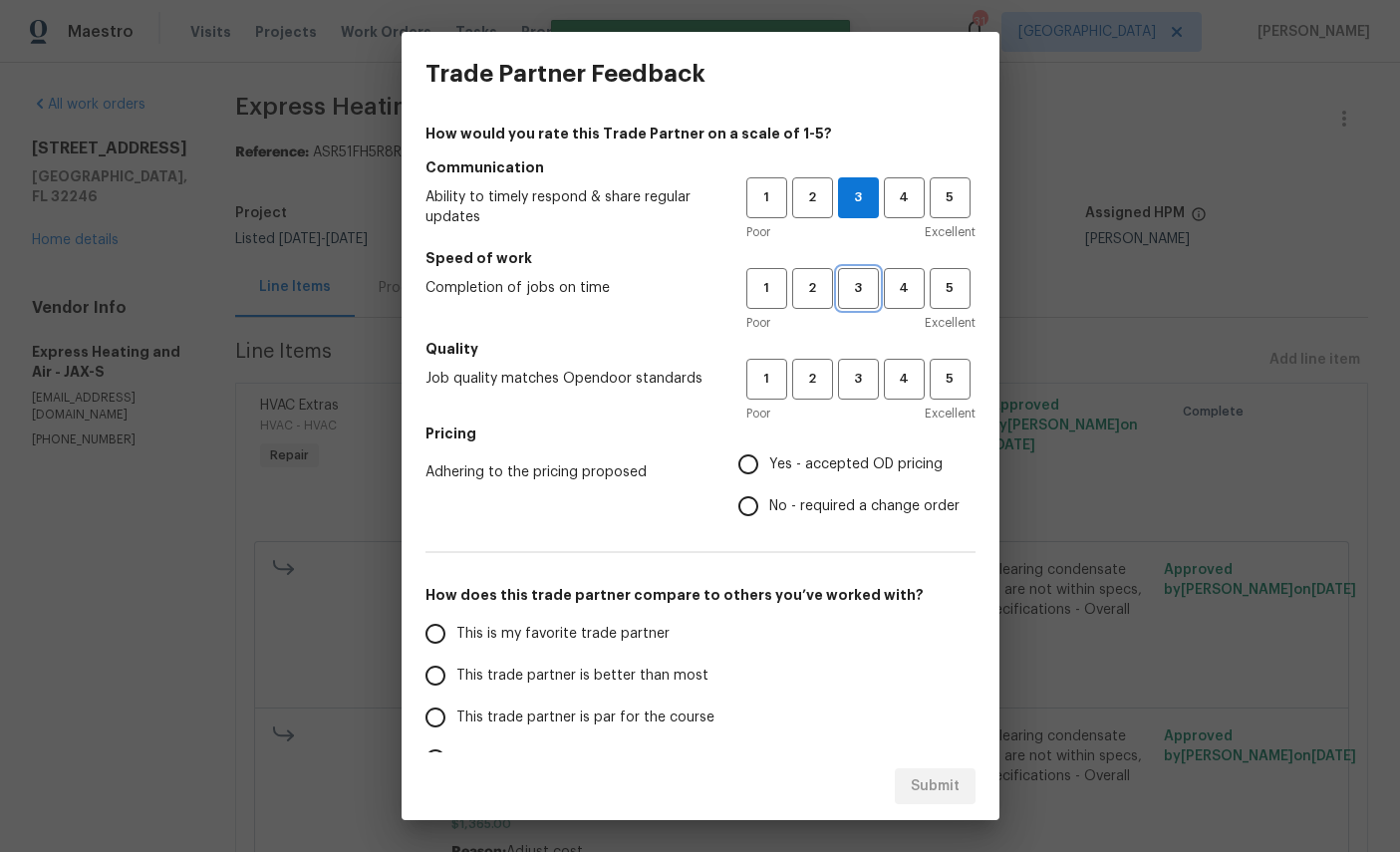 click on "3" at bounding box center (858, 288) 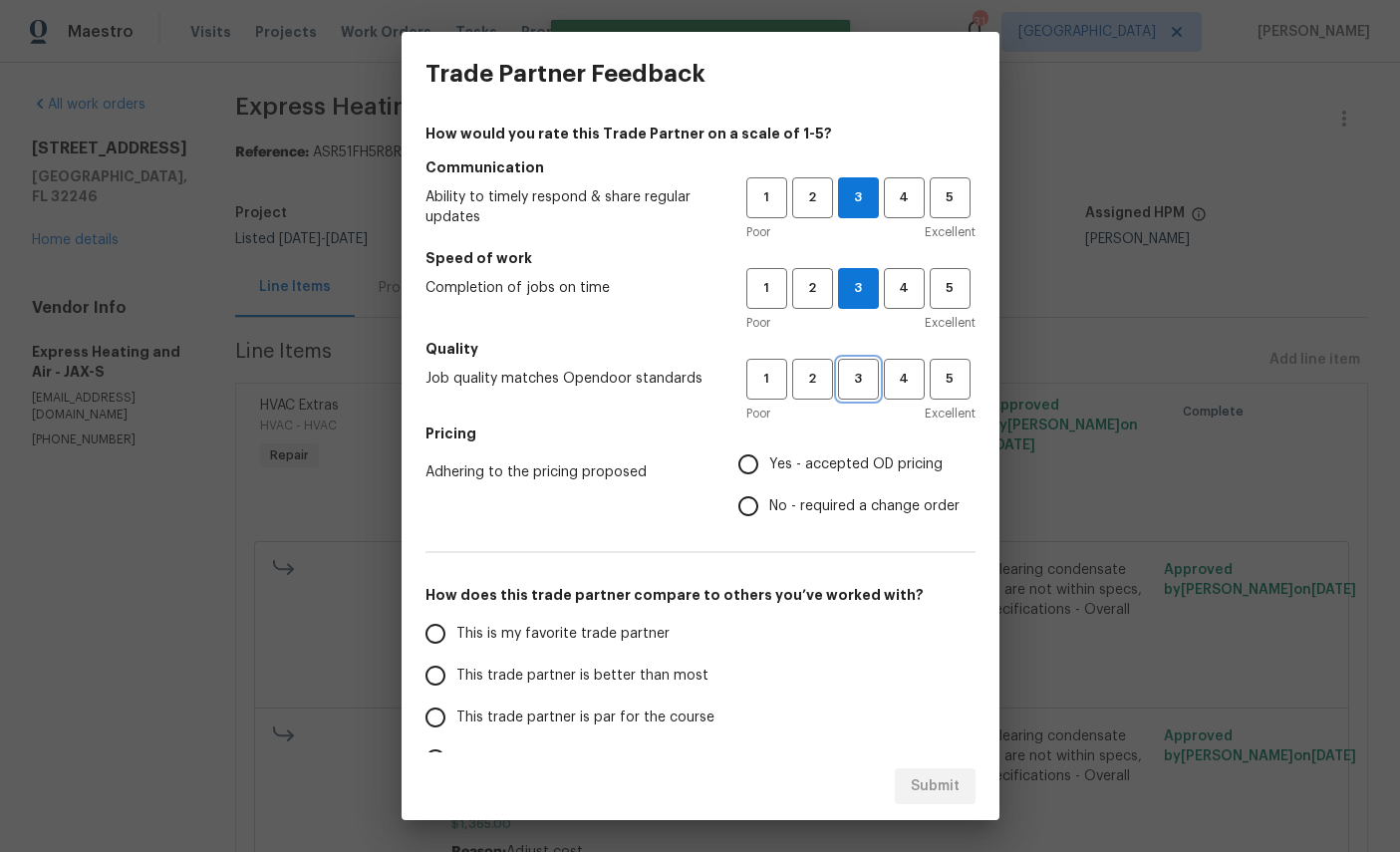 click on "3" at bounding box center (858, 379) 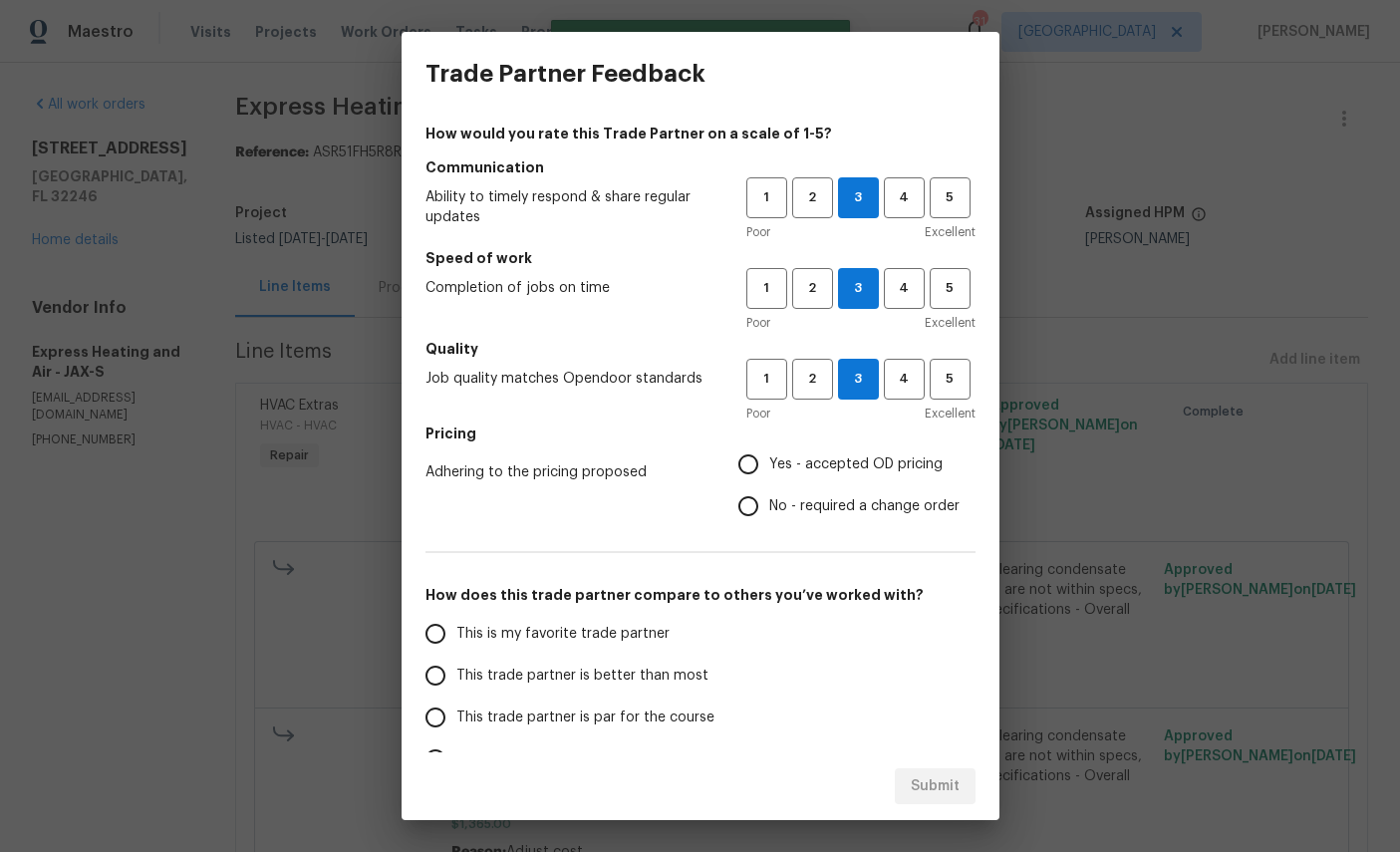 click on "Yes - accepted OD pricing" at bounding box center (856, 464) 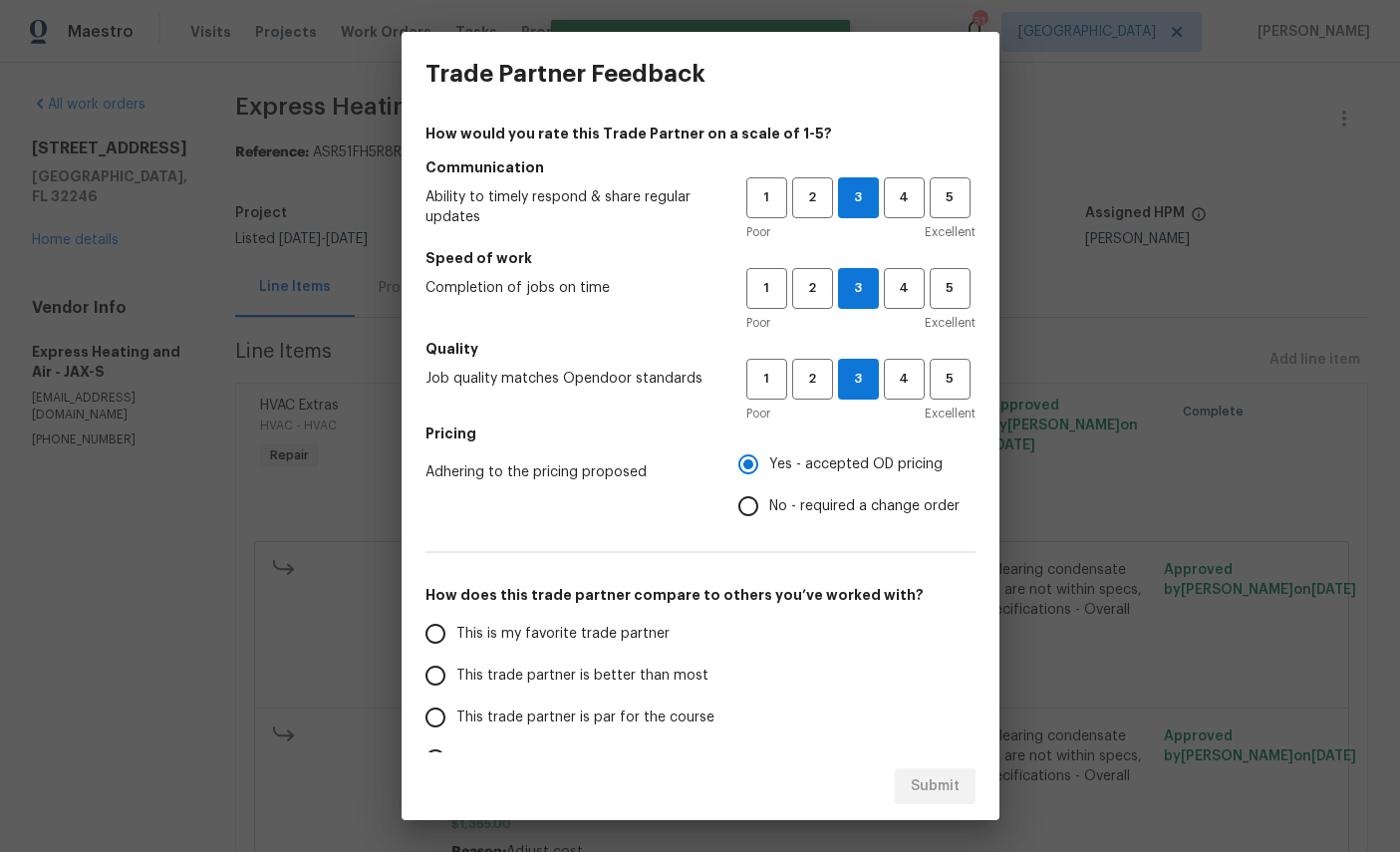 click on "This is my favorite trade partner" at bounding box center [563, 634] 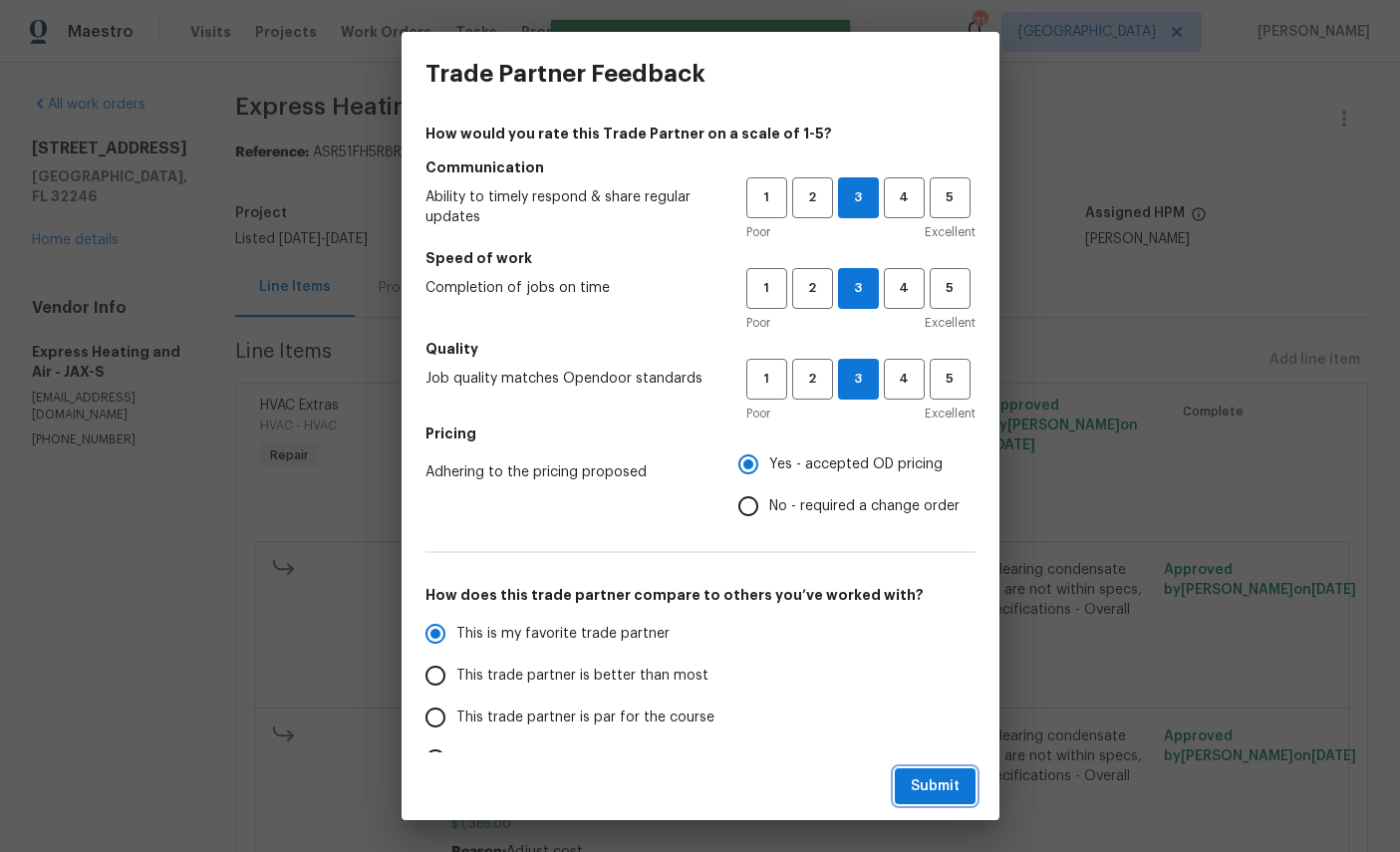 click on "Submit" at bounding box center (935, 786) 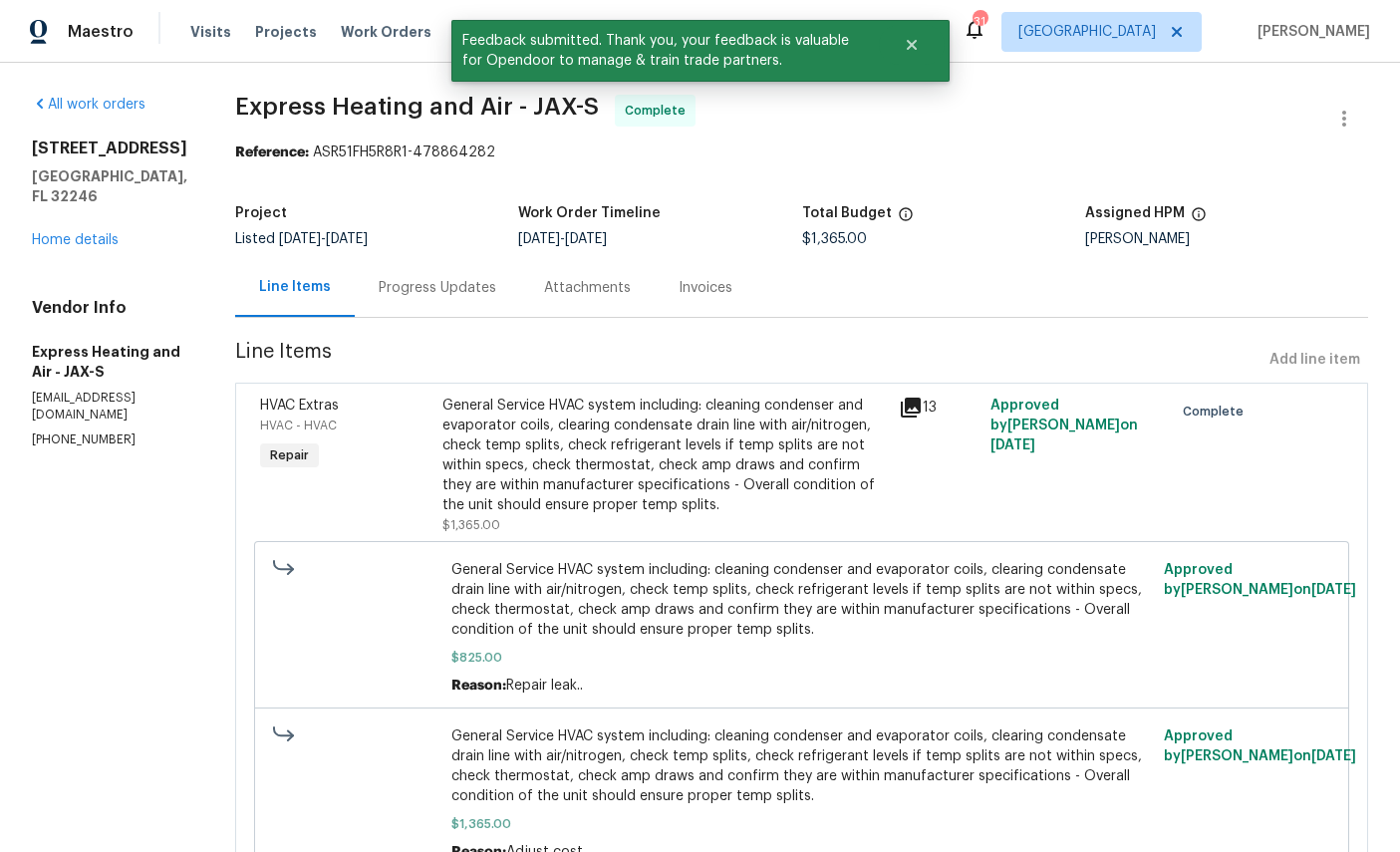 click on "Work Orders" at bounding box center [386, 32] 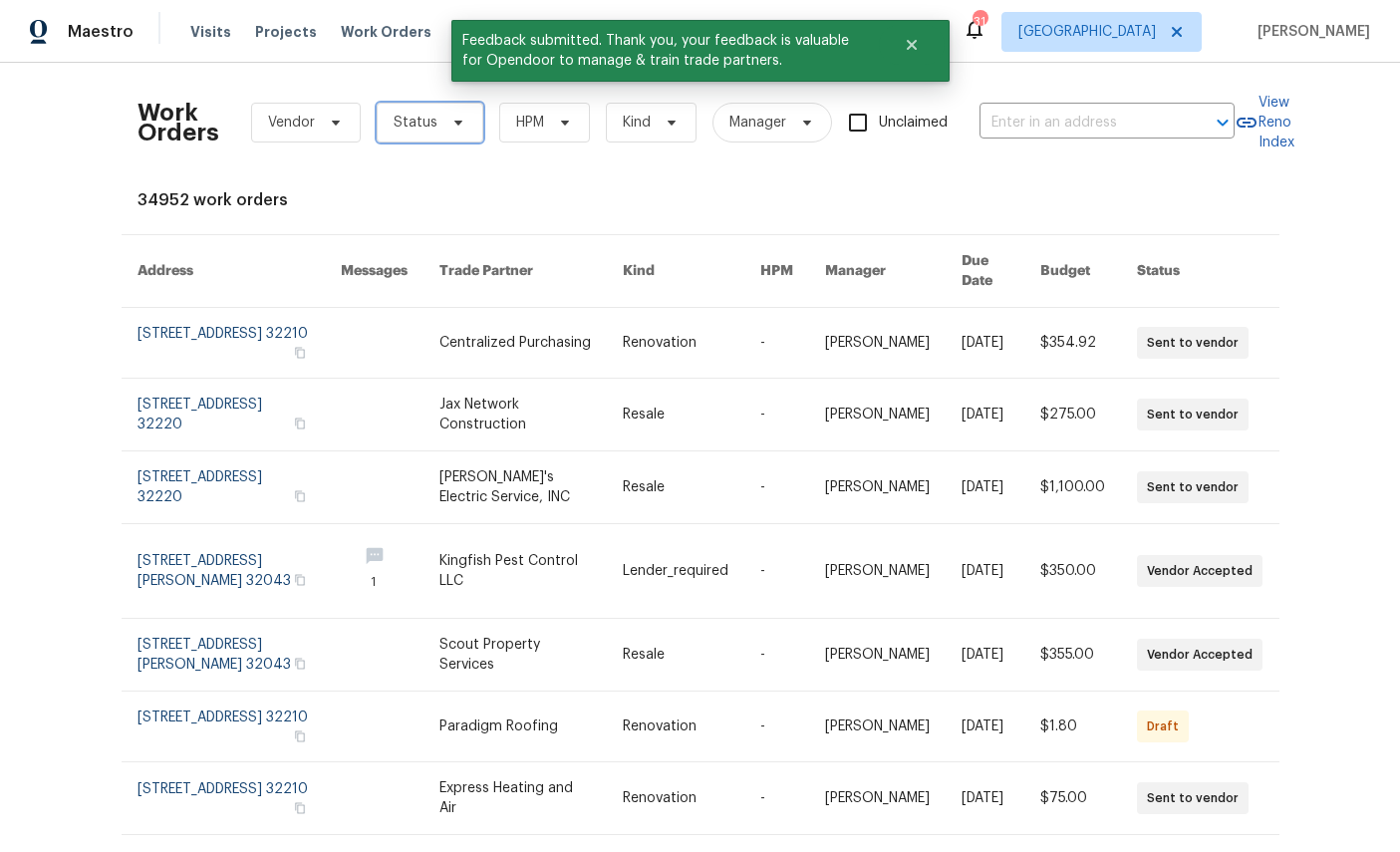 click on "Status" at bounding box center (416, 123) 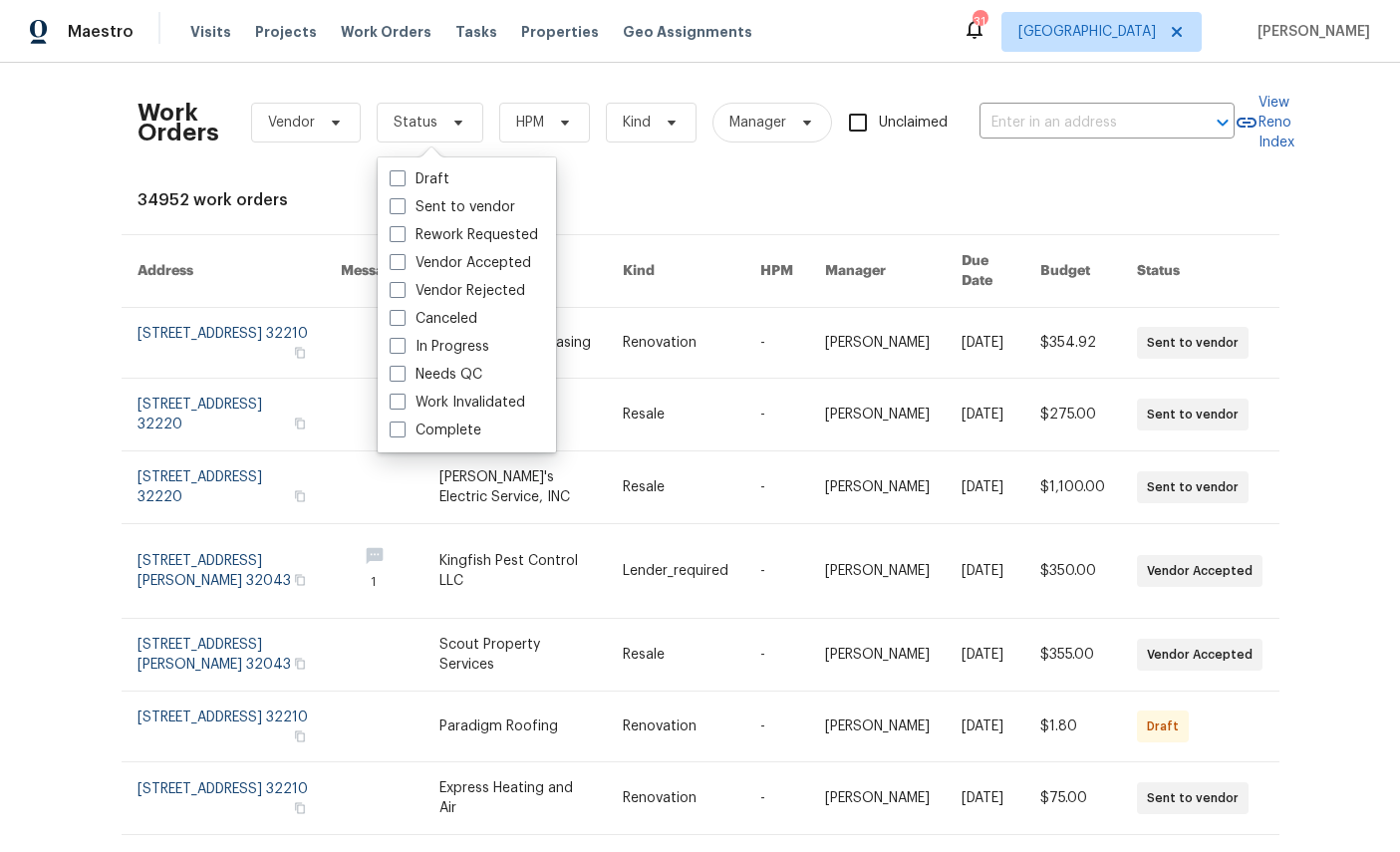 click on "Needs QC" at bounding box center [435, 375] 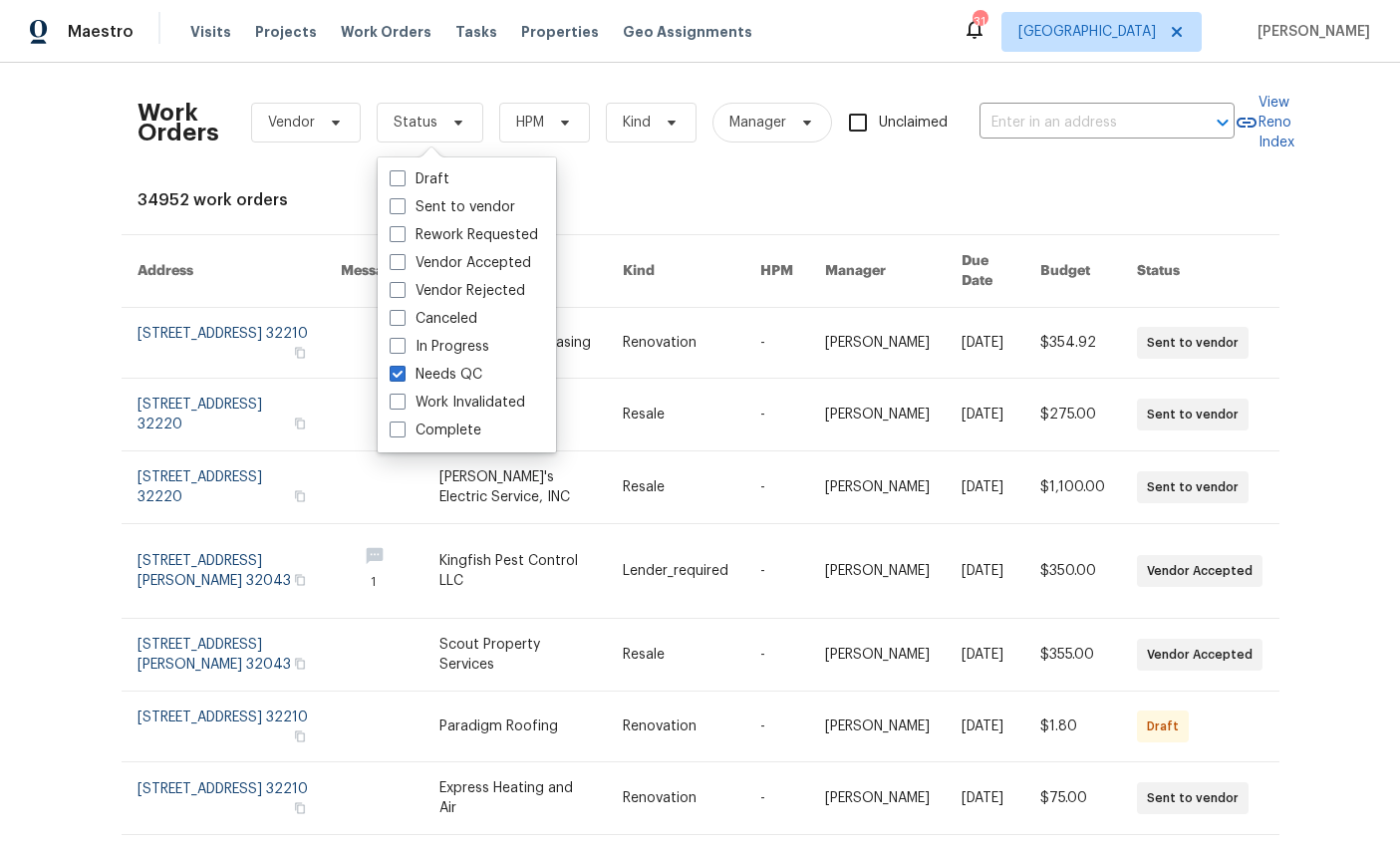 checkbox on "true" 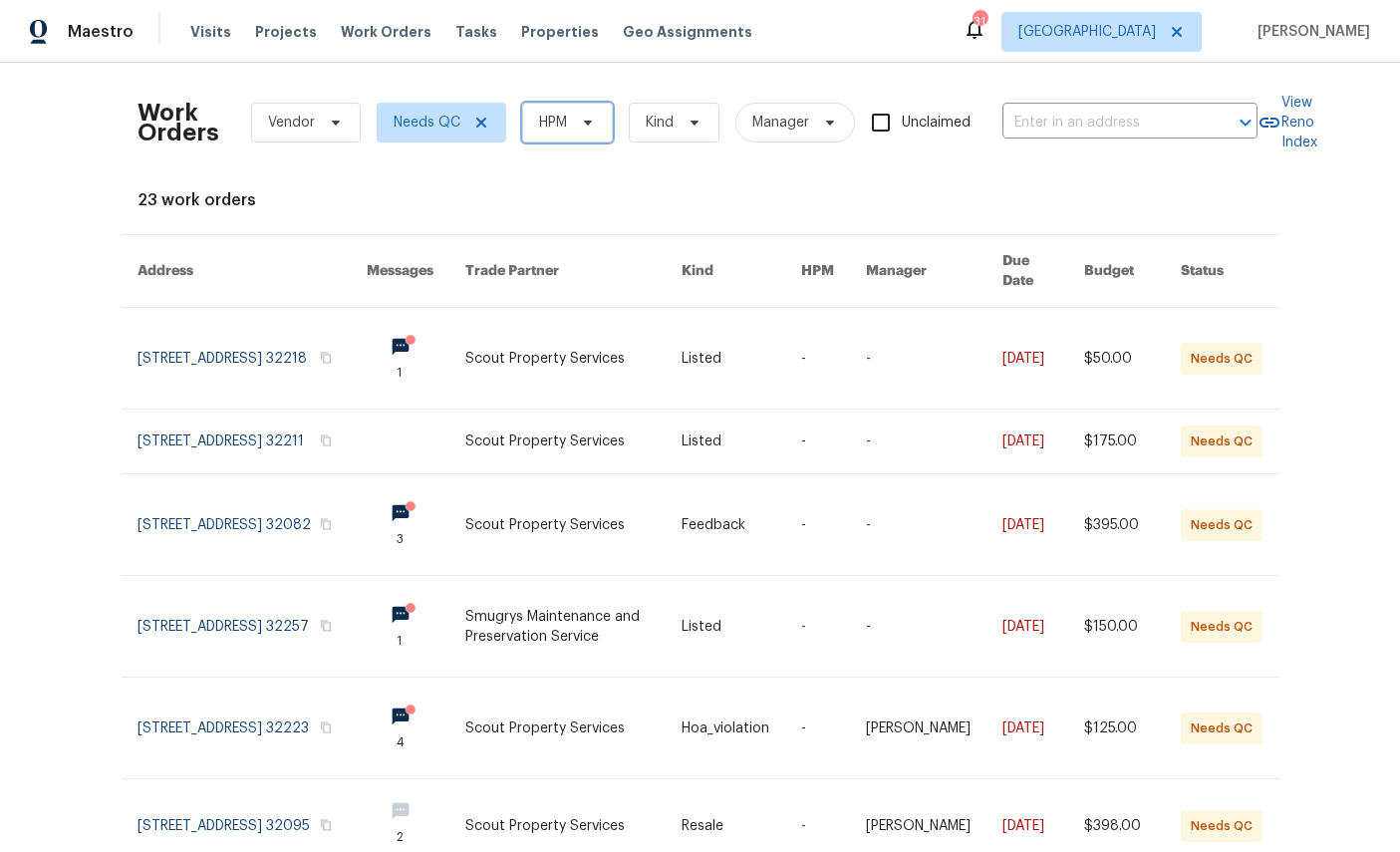 click 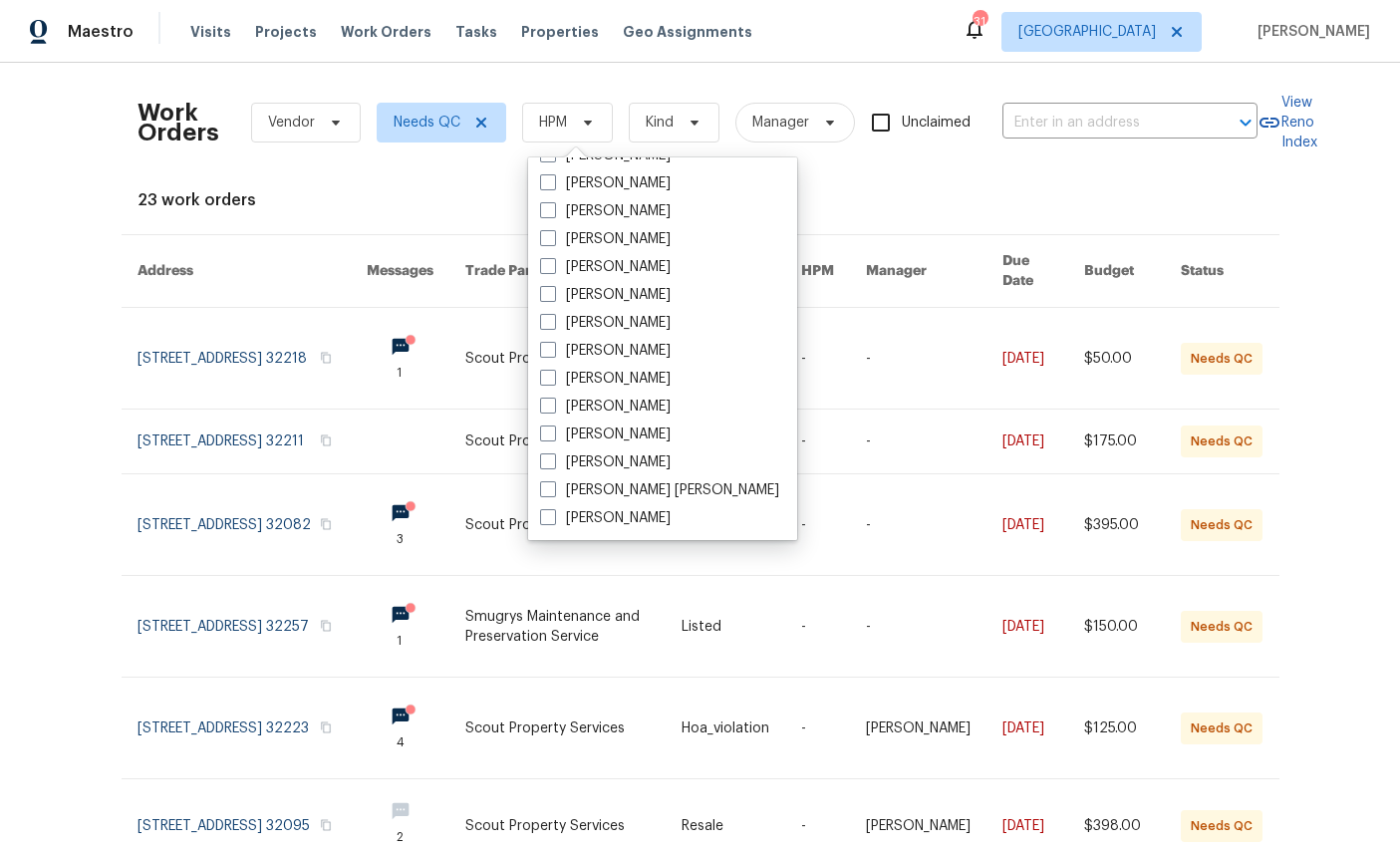 scroll, scrollTop: 387, scrollLeft: 0, axis: vertical 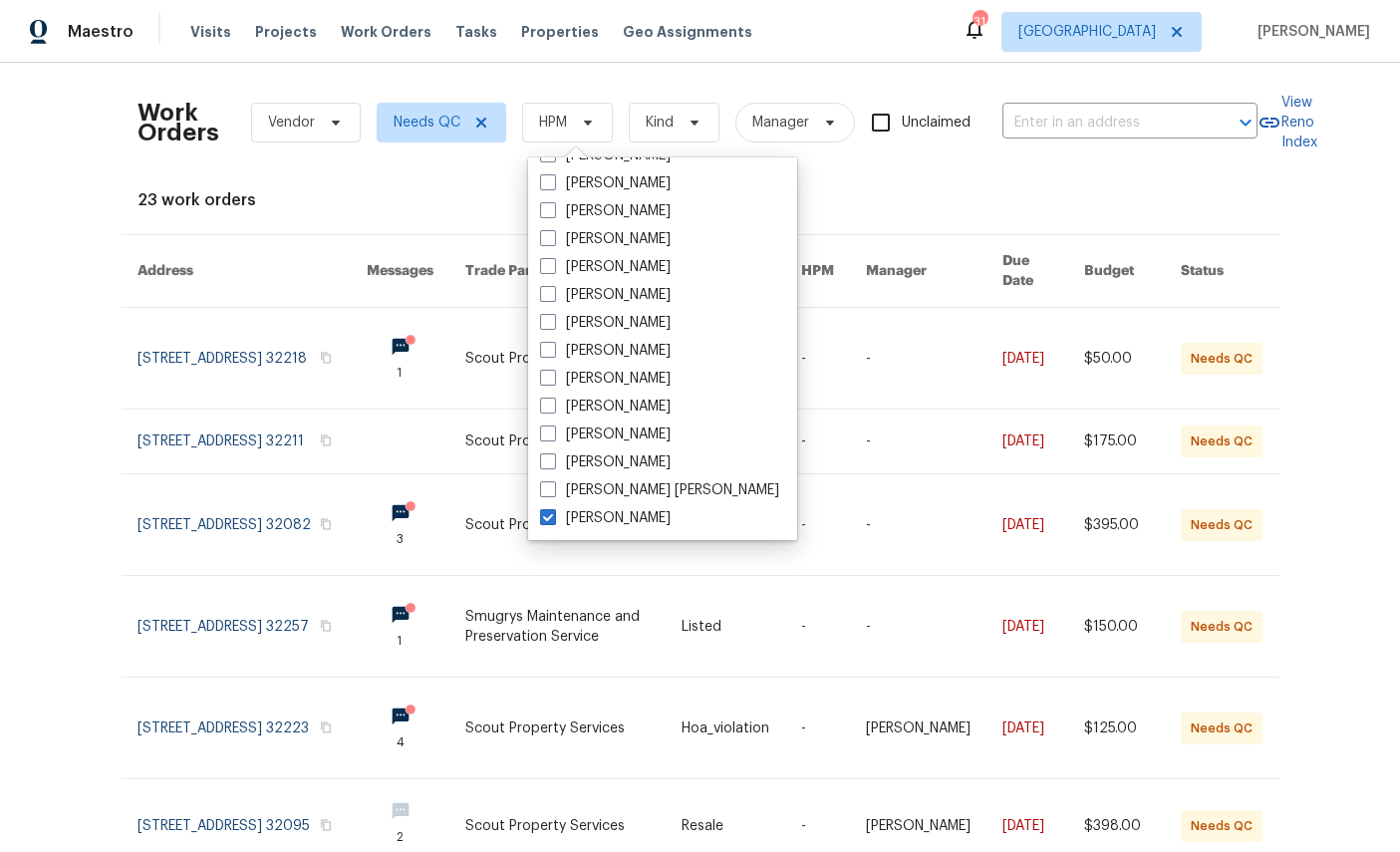 checkbox on "true" 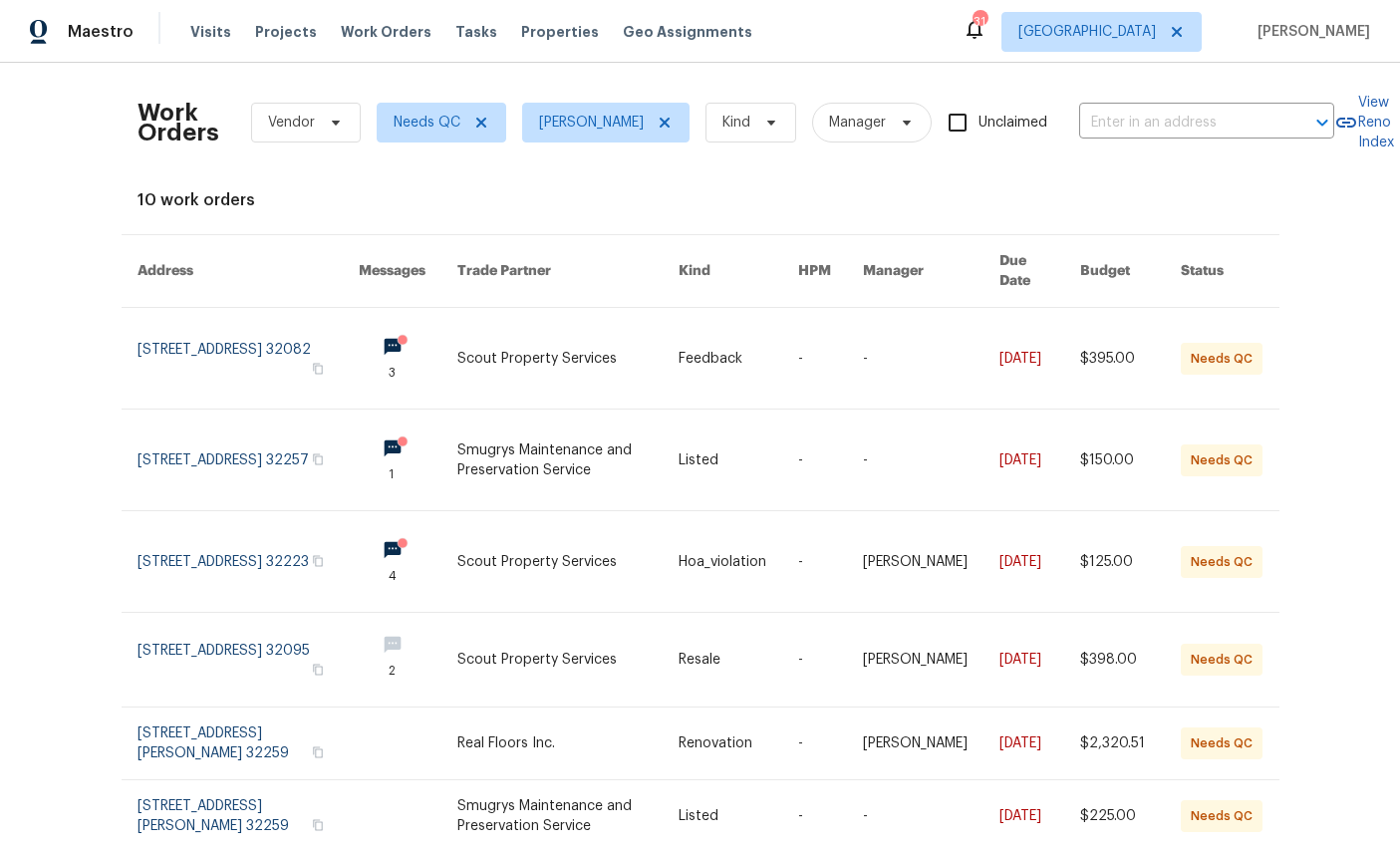 click at bounding box center (248, 459) 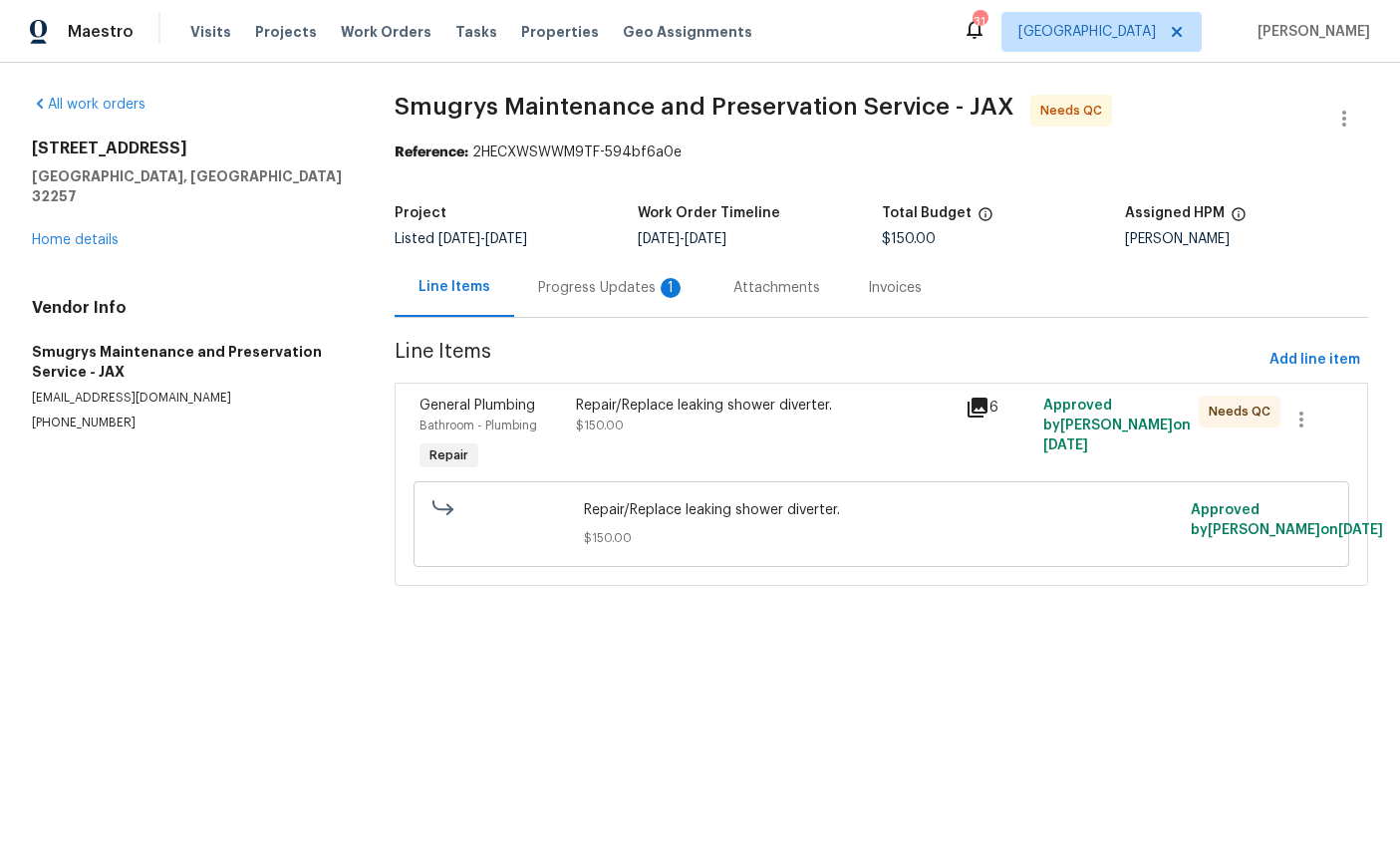 click on "Progress Updates 1" at bounding box center [612, 288] 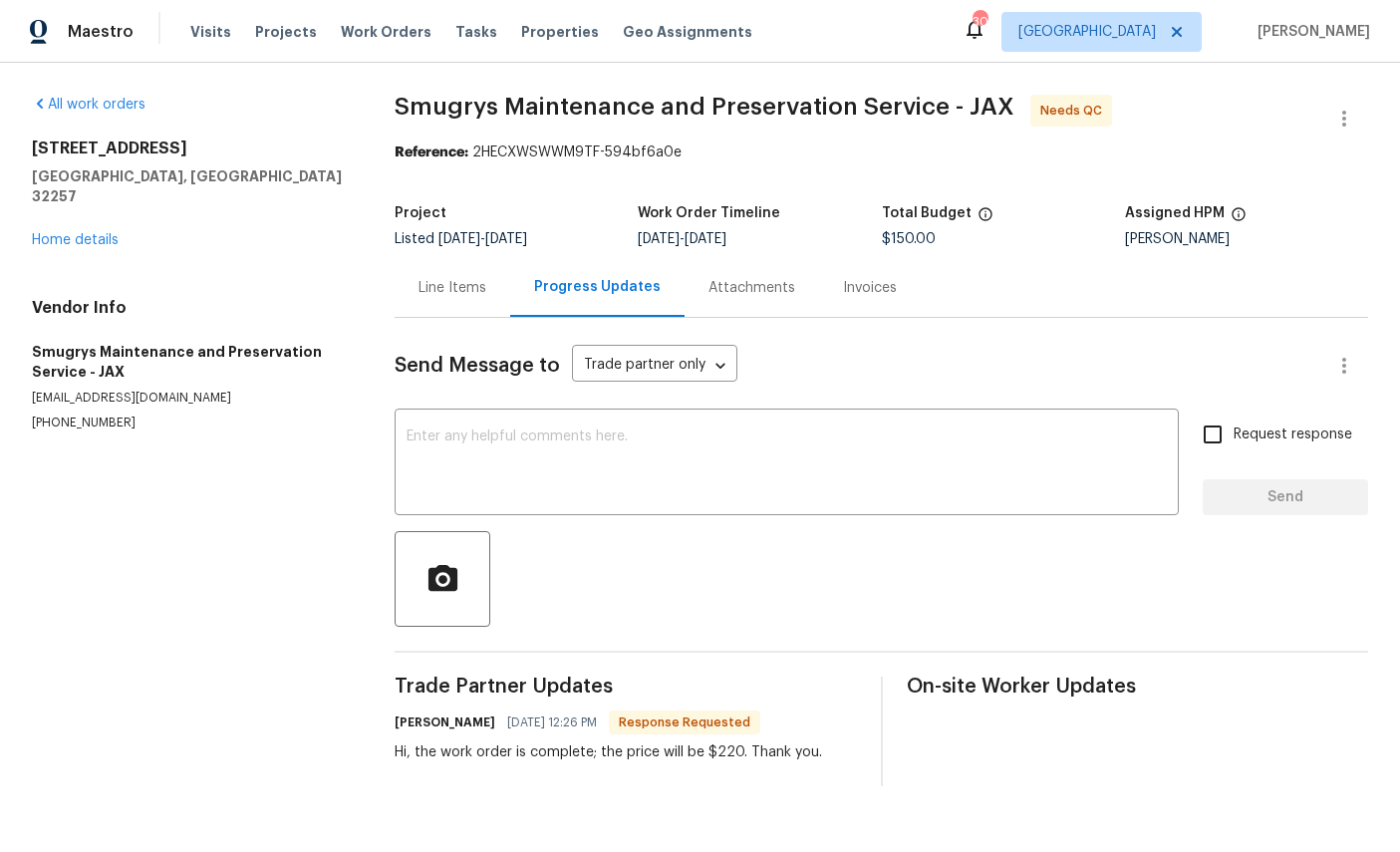 click on "3801 Crown Point Rd Unit 1202 Jacksonville, FL 32257 Home details" at bounding box center (189, 194) 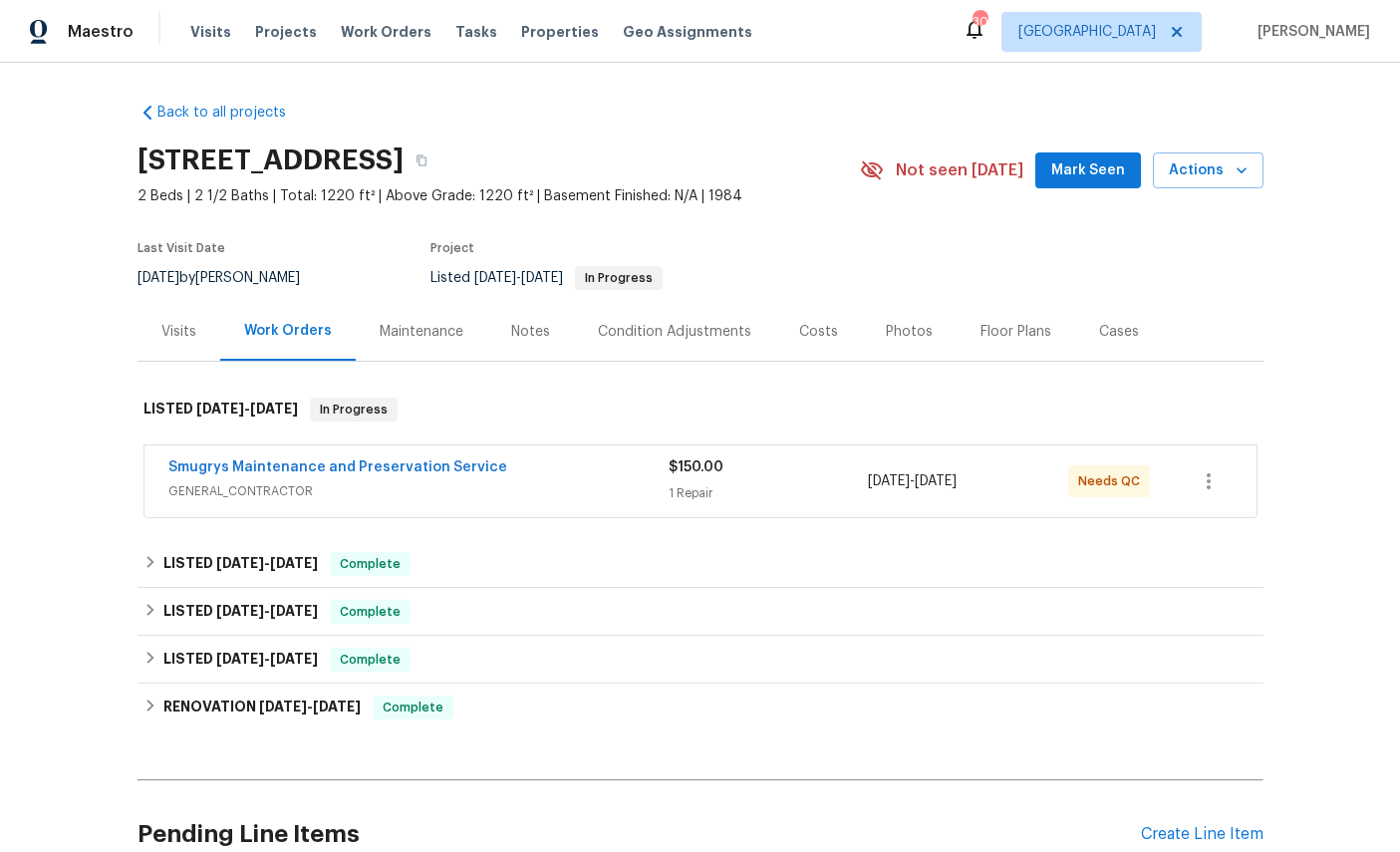 click on "Smugrys Maintenance and Preservation Service" at bounding box center [338, 467] 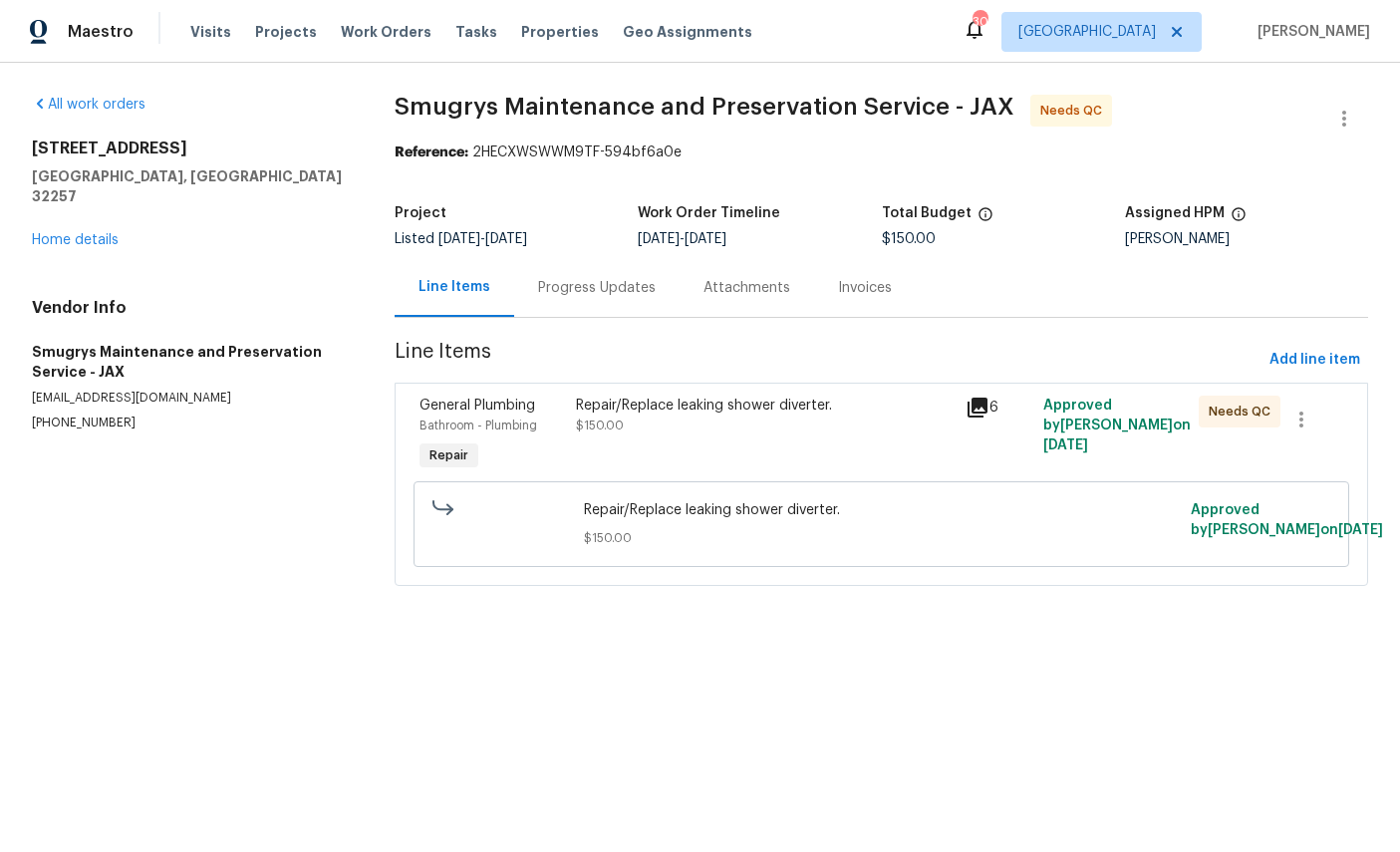 click on "General Plumbing" at bounding box center [477, 406] 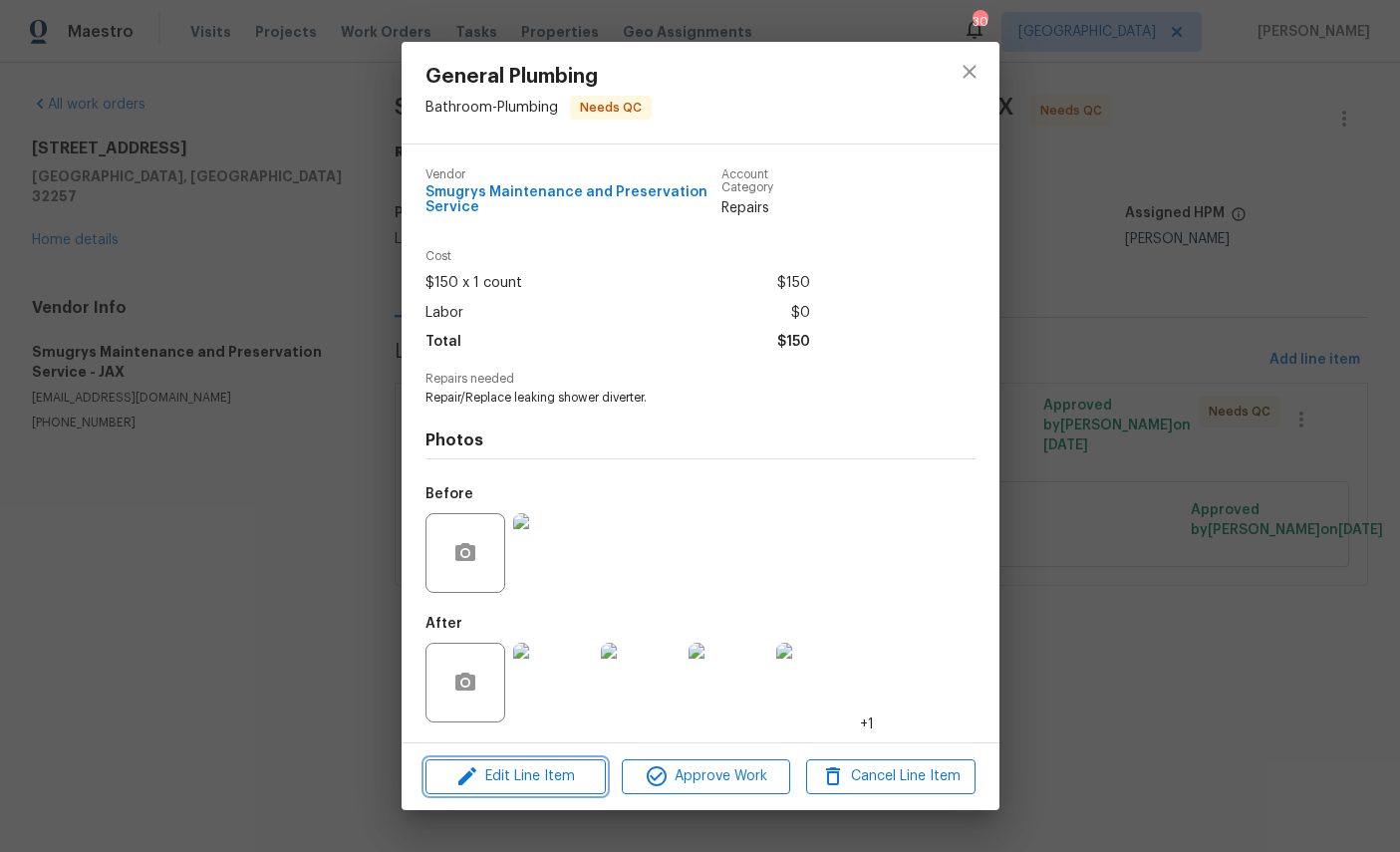 click on "Edit Line Item" at bounding box center [515, 776] 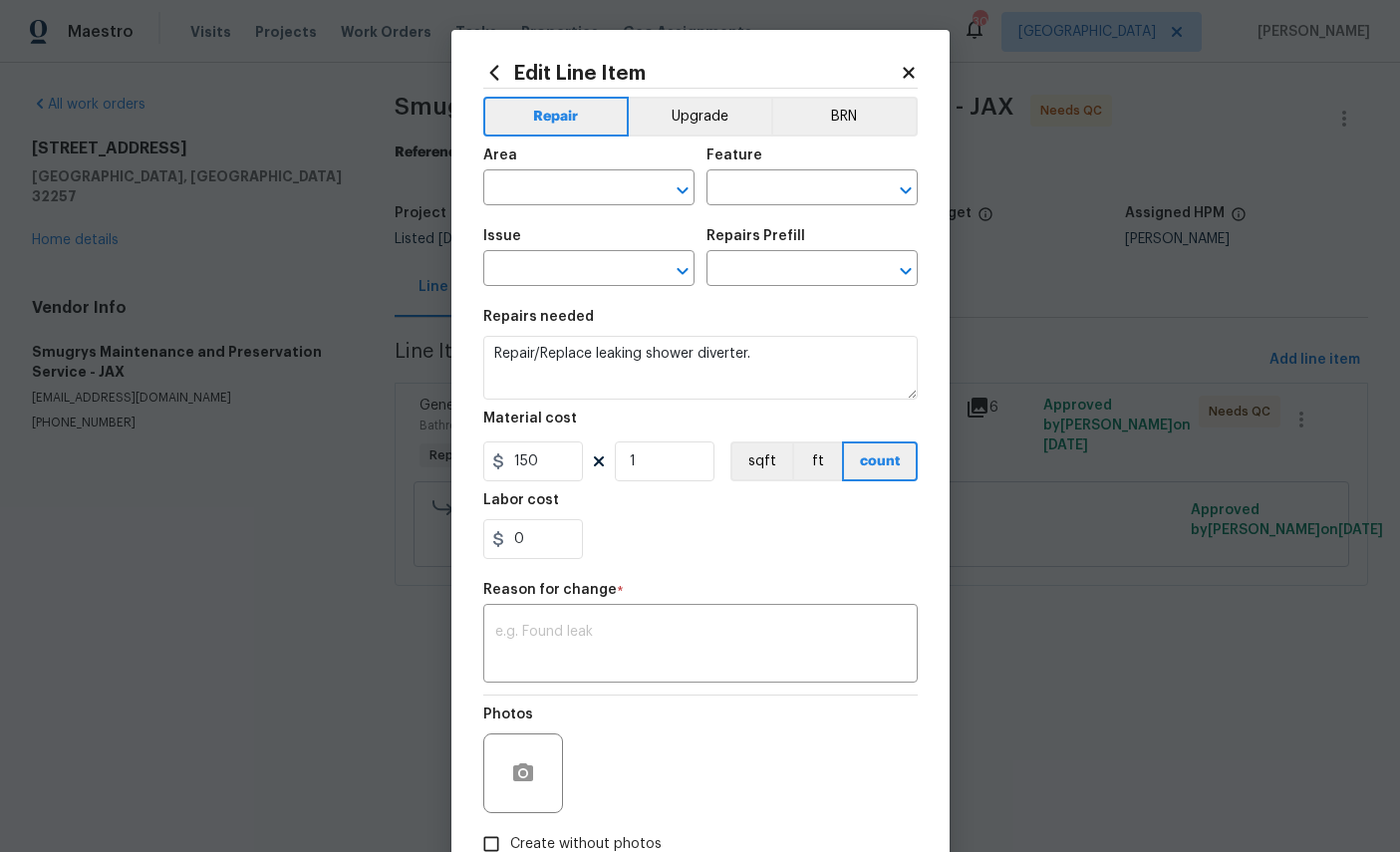 type on "Bathroom" 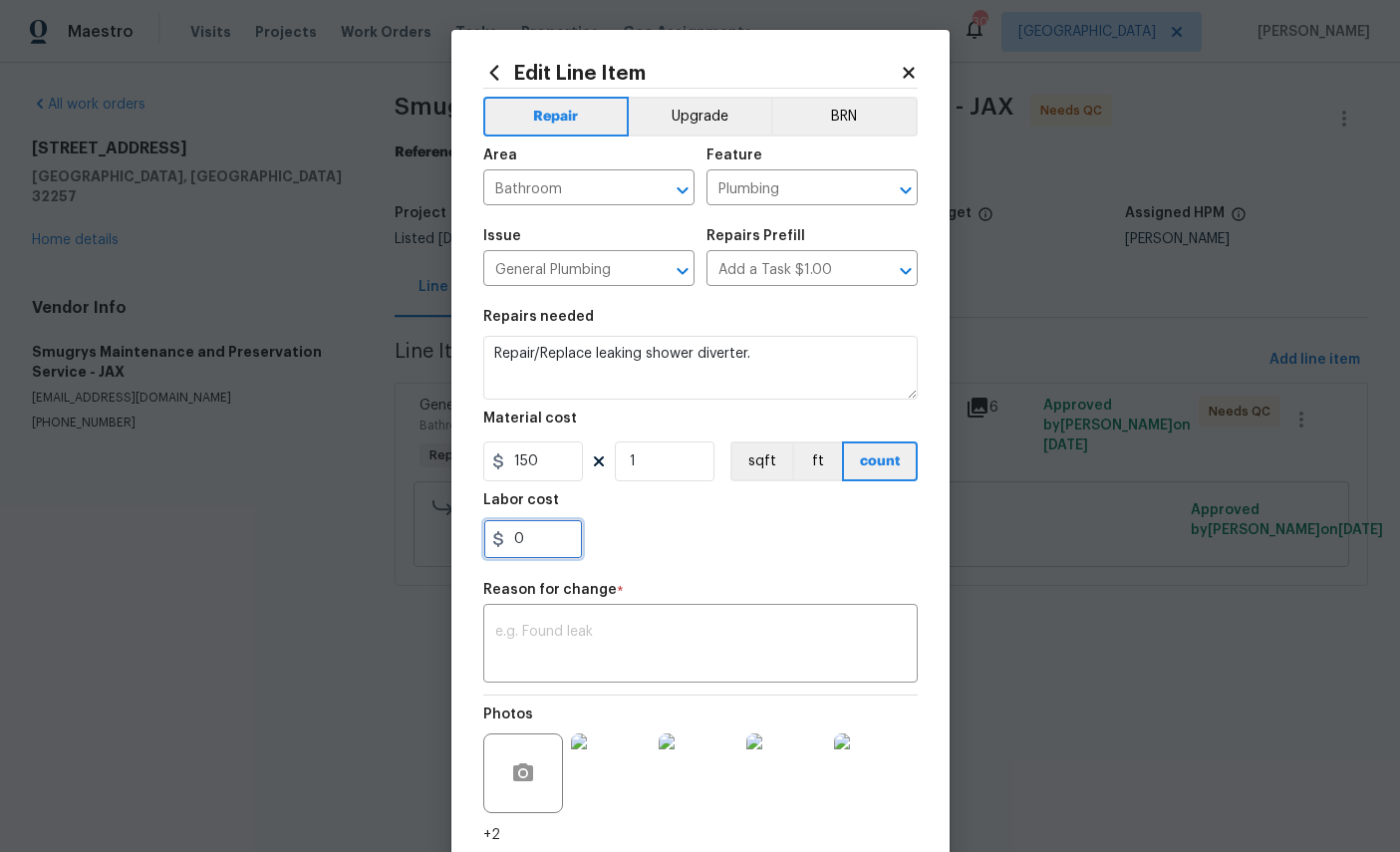 click on "0" at bounding box center [533, 539] 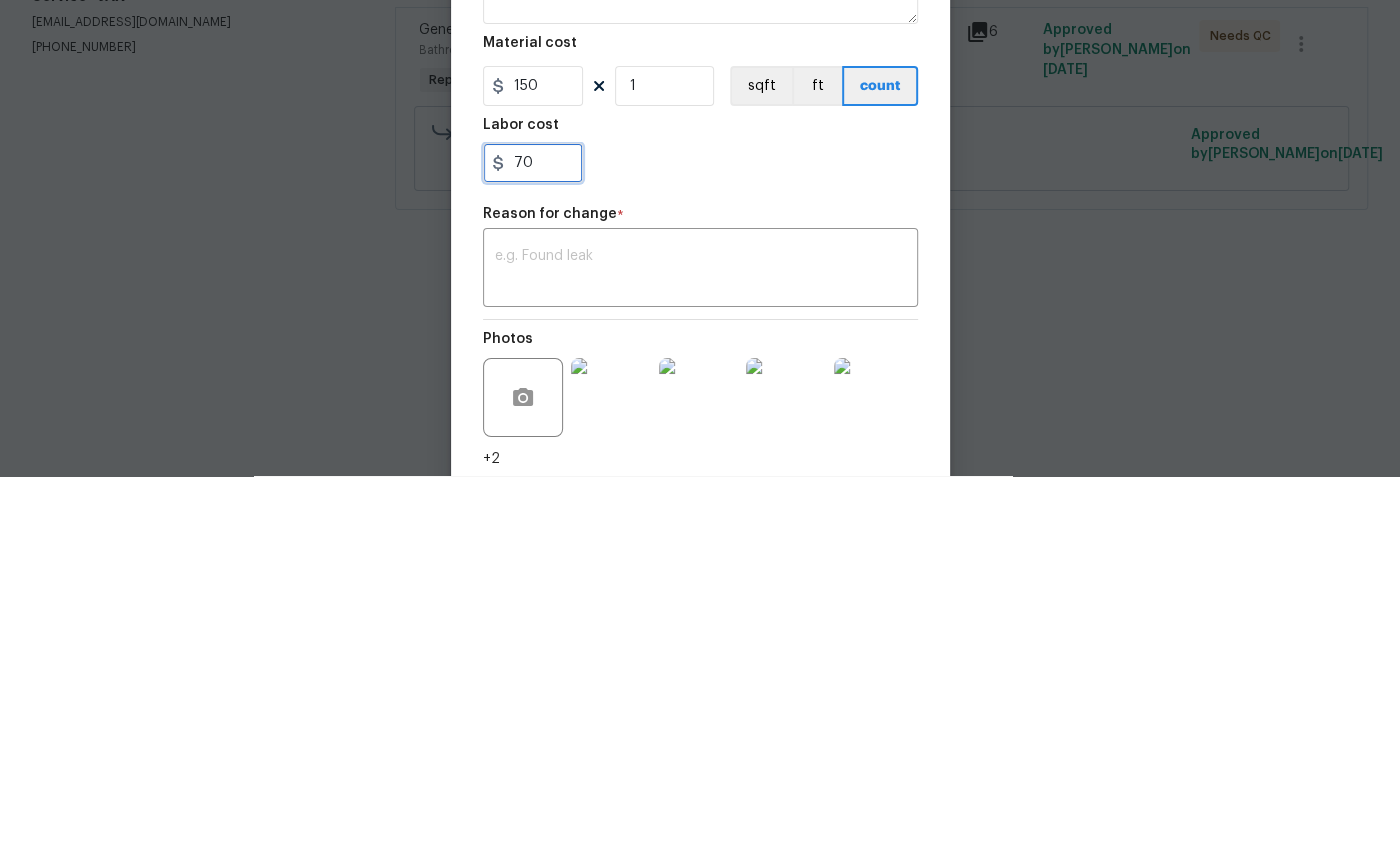 type on "70" 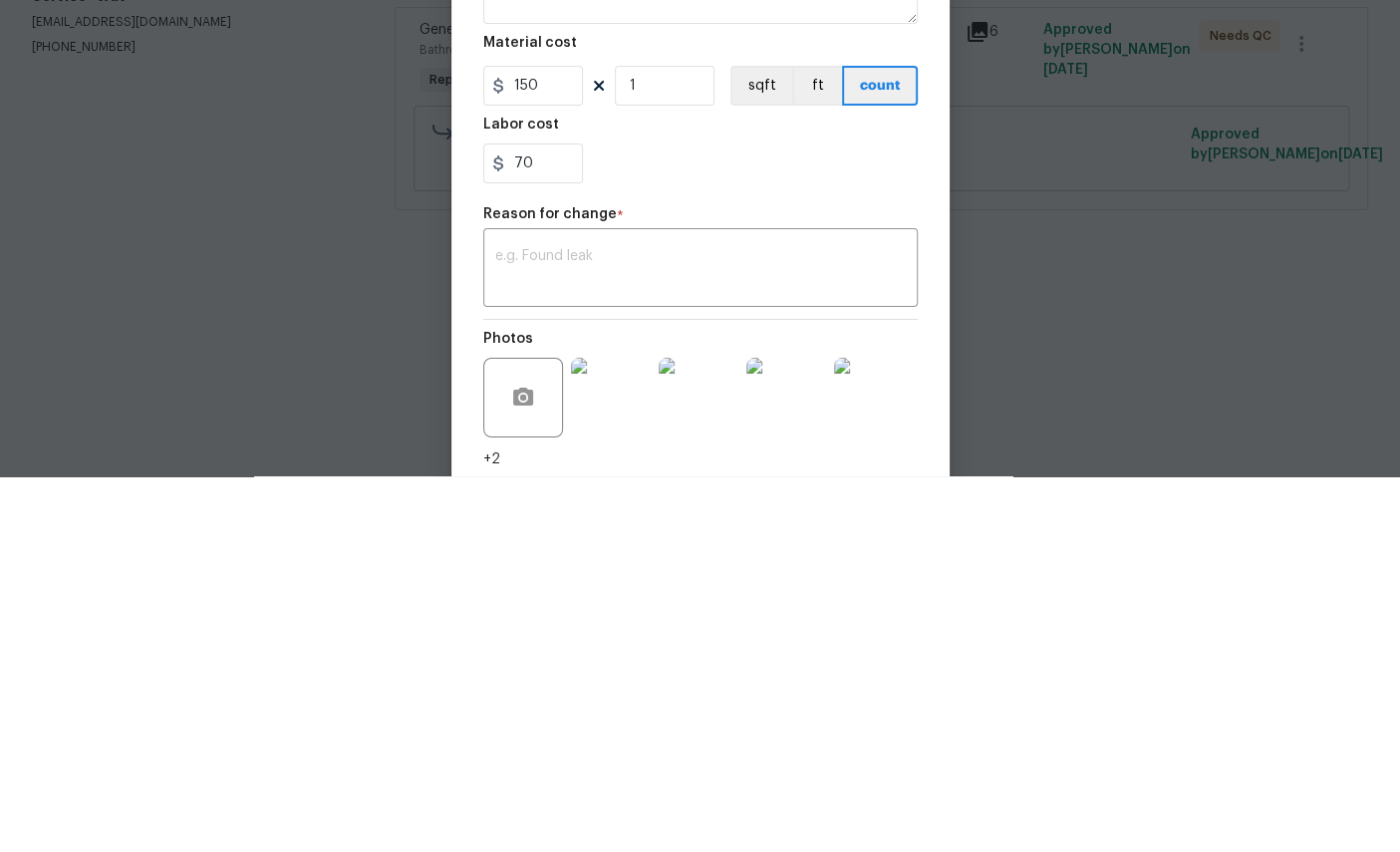 click on "70" at bounding box center (700, 539) 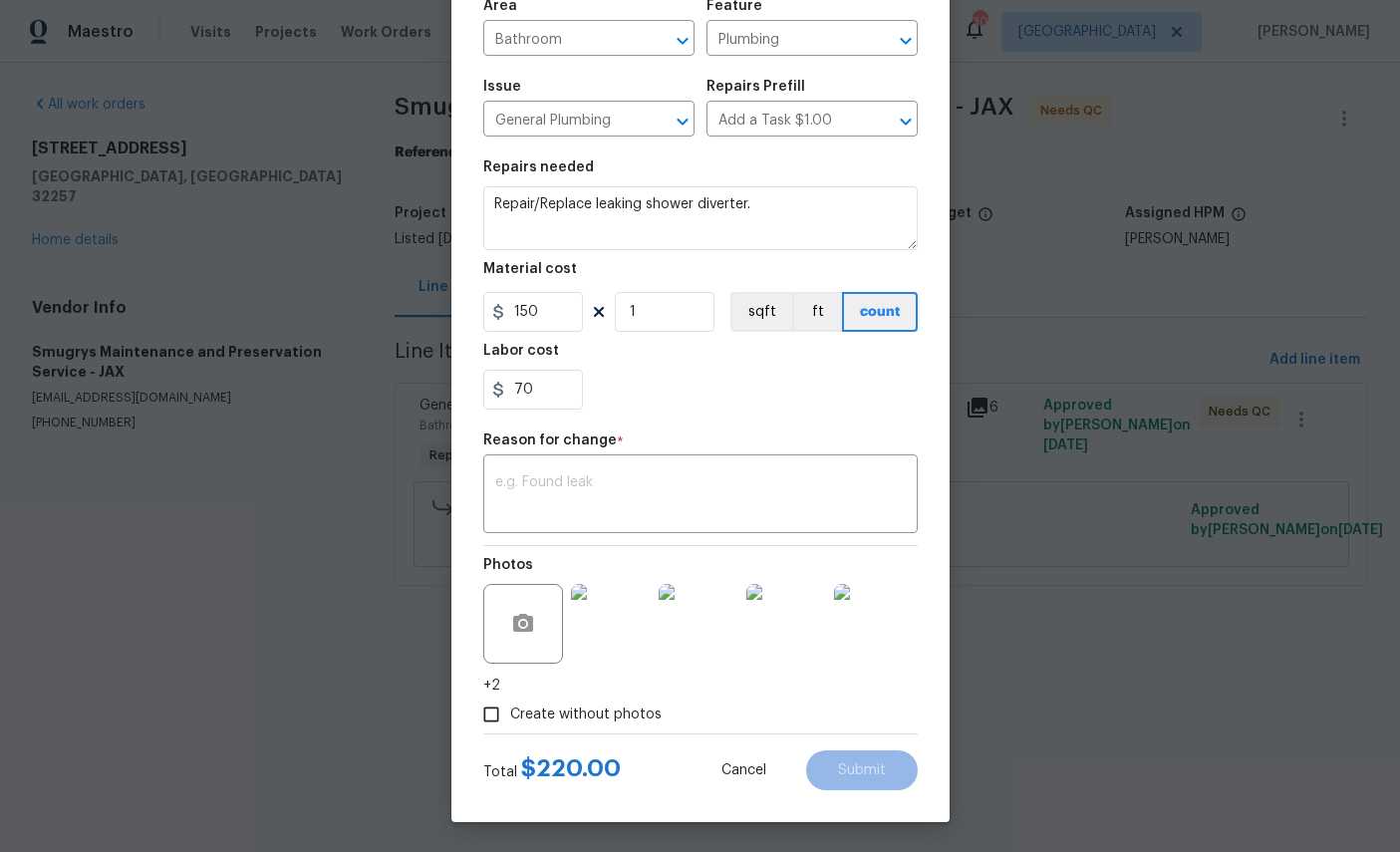 scroll, scrollTop: 163, scrollLeft: 0, axis: vertical 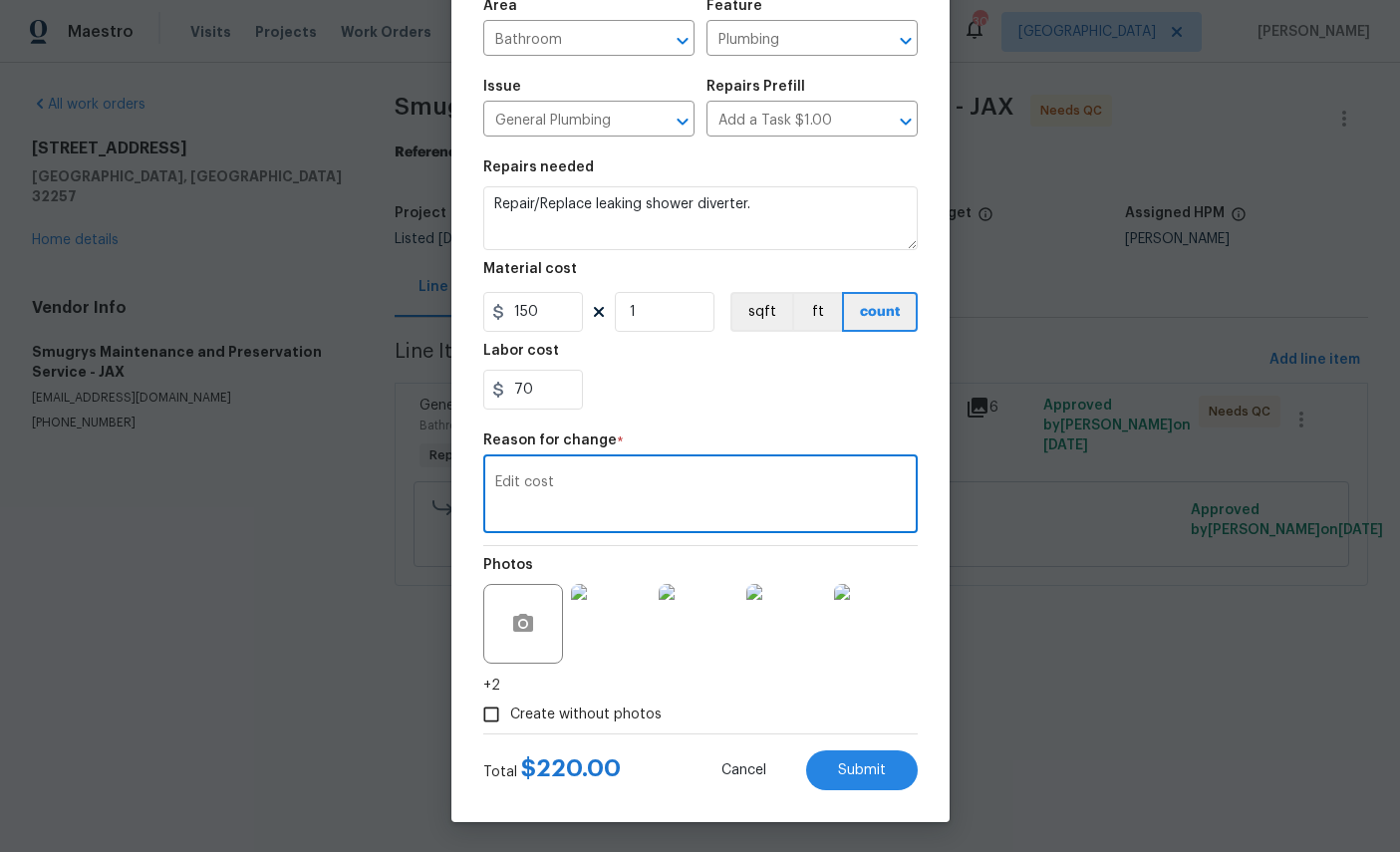 type on "Edit cost" 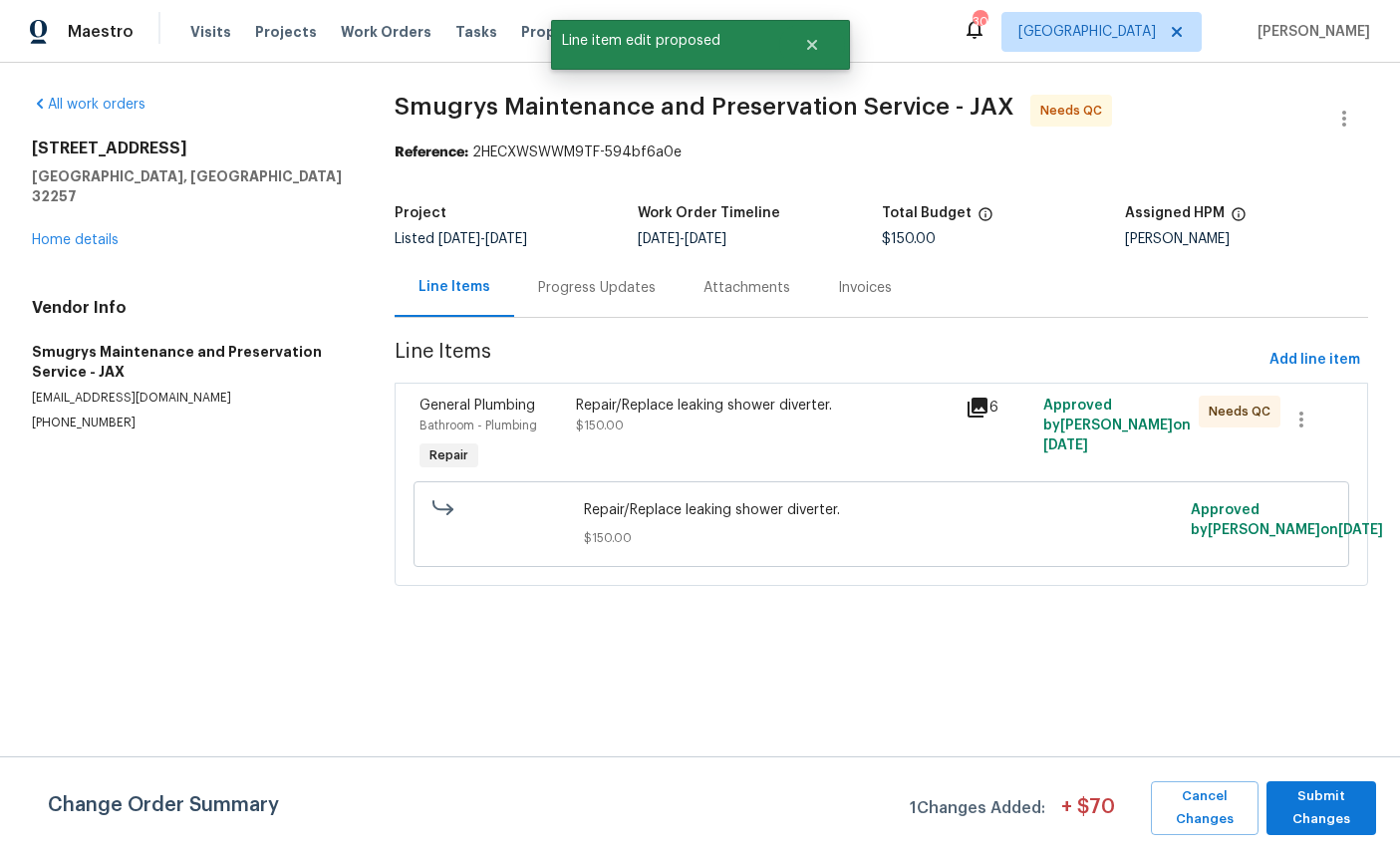scroll, scrollTop: 0, scrollLeft: 0, axis: both 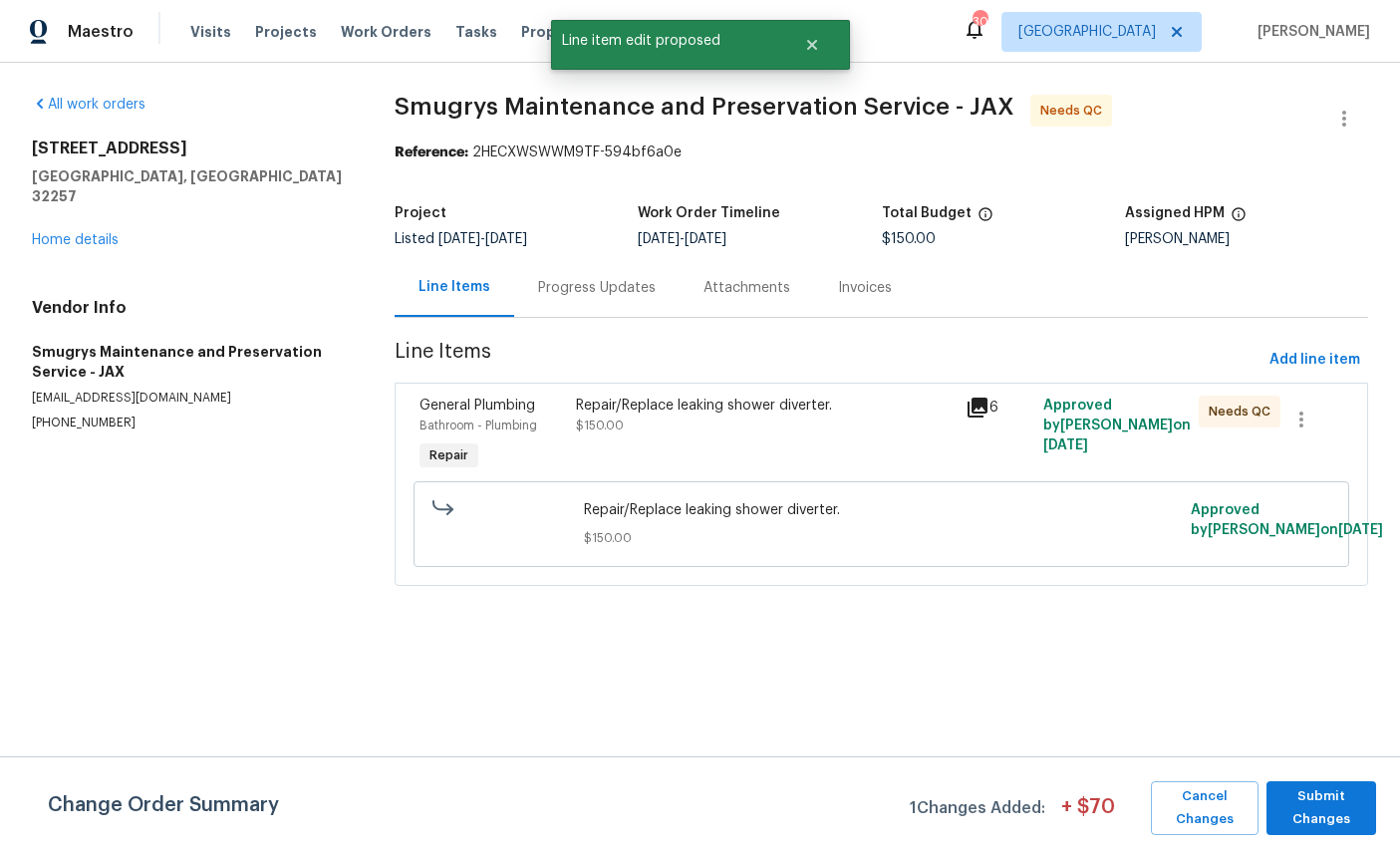 click on "Work Orders" at bounding box center [386, 32] 